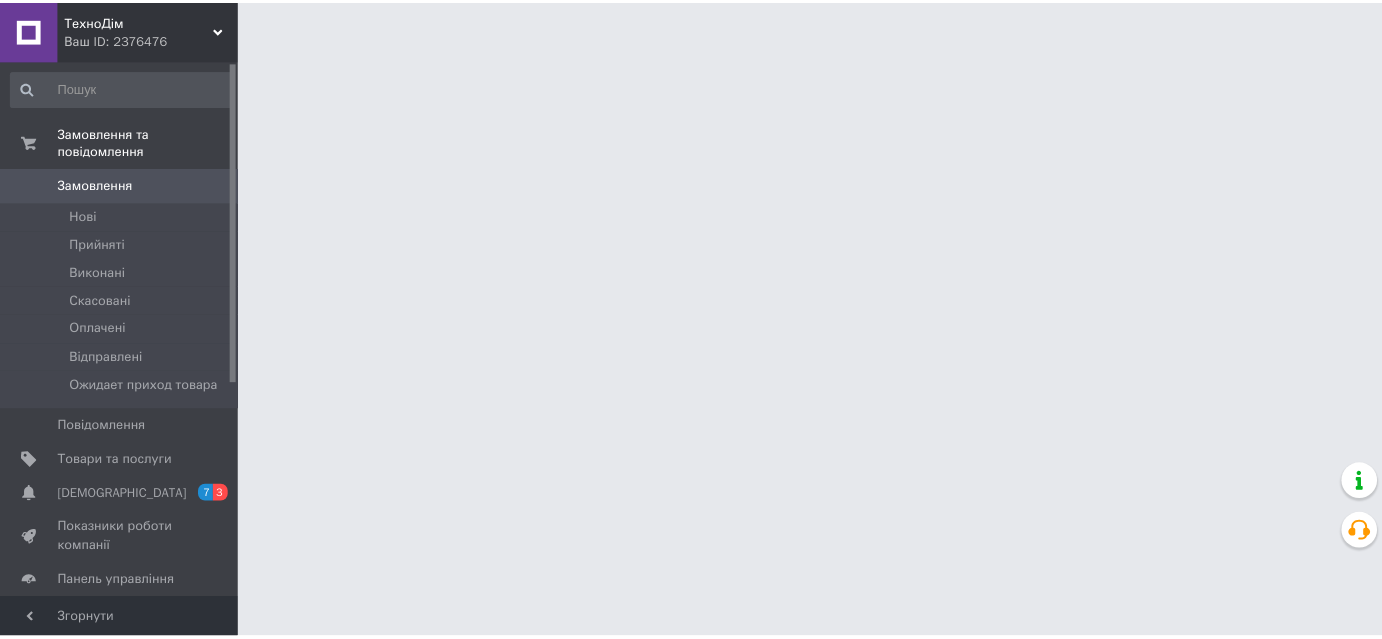 scroll, scrollTop: 0, scrollLeft: 0, axis: both 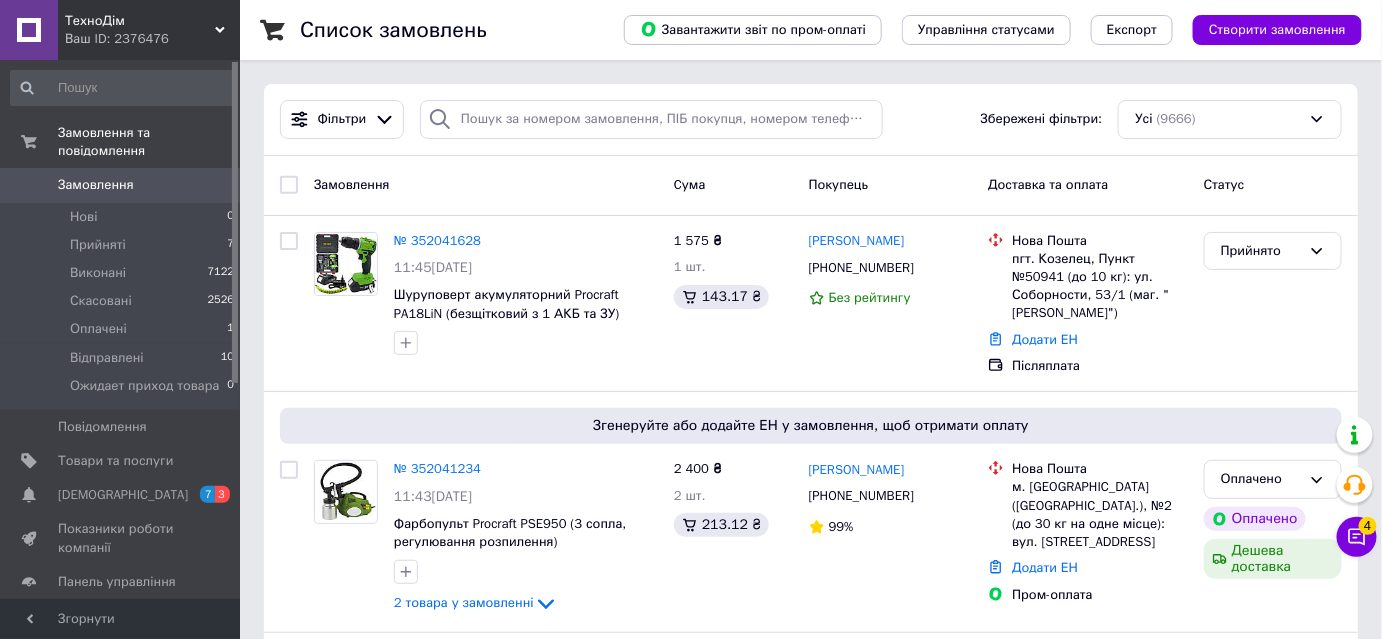 click on "Список замовлень   Завантажити звіт по пром-оплаті Управління статусами Експорт Створити замовлення Фільтри Збережені фільтри: Усі (9666) Замовлення Cума Покупець Доставка та оплата Статус № 352041628 11:45, 10.07.2025 Шуруповерт акумуляторний Procraft PA18LiN (безщітковий з 1 АКБ та ЗУ) 1 575 ₴ 1 шт. 143.17 ₴ Олена Лісовська  +380937863136 Без рейтингу Нова Пошта пгт. Козелец, Пункт №50941 (до 10 кг): ул. Соборности, 53/1 (маг. "ЖУК") Додати ЕН Післяплата Прийнято Згенеруйте або додайте ЕН у замовлення, щоб отримати оплату № 352041234 11:43, 10.07.2025 Фарбопульт Procraft PSE950 (3 сопла, регулювання розпилення) 2 шт." at bounding box center (811, 2254) 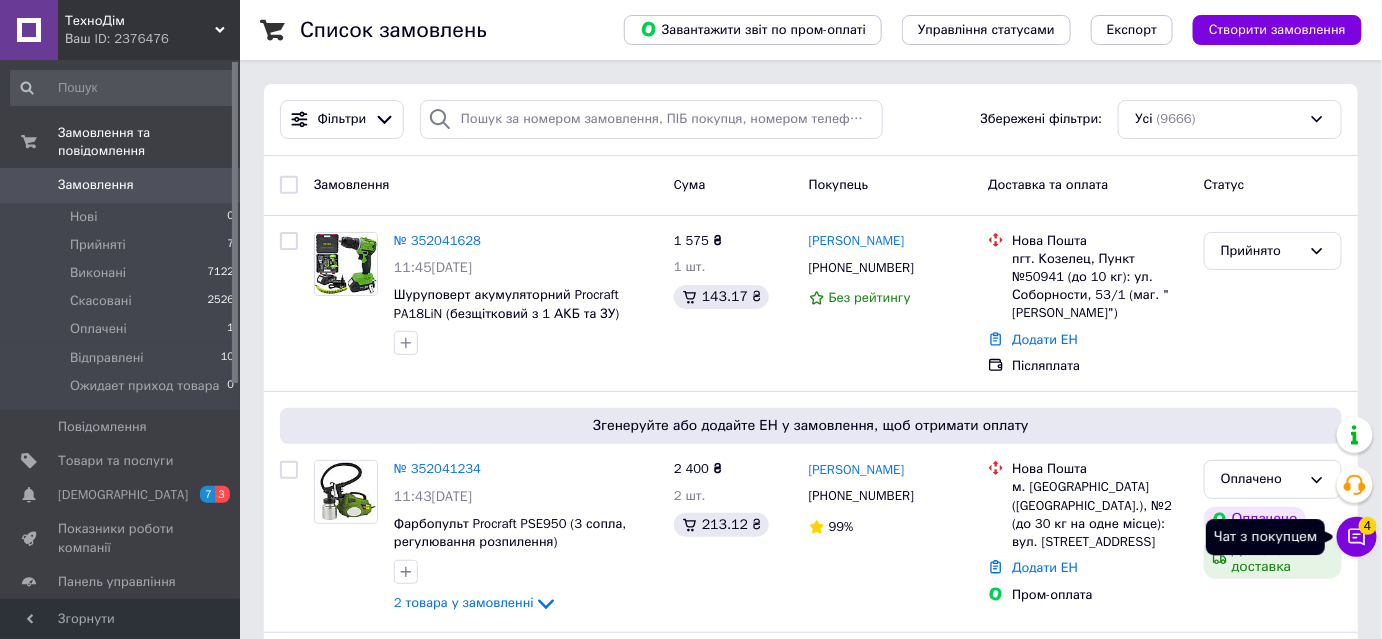 click 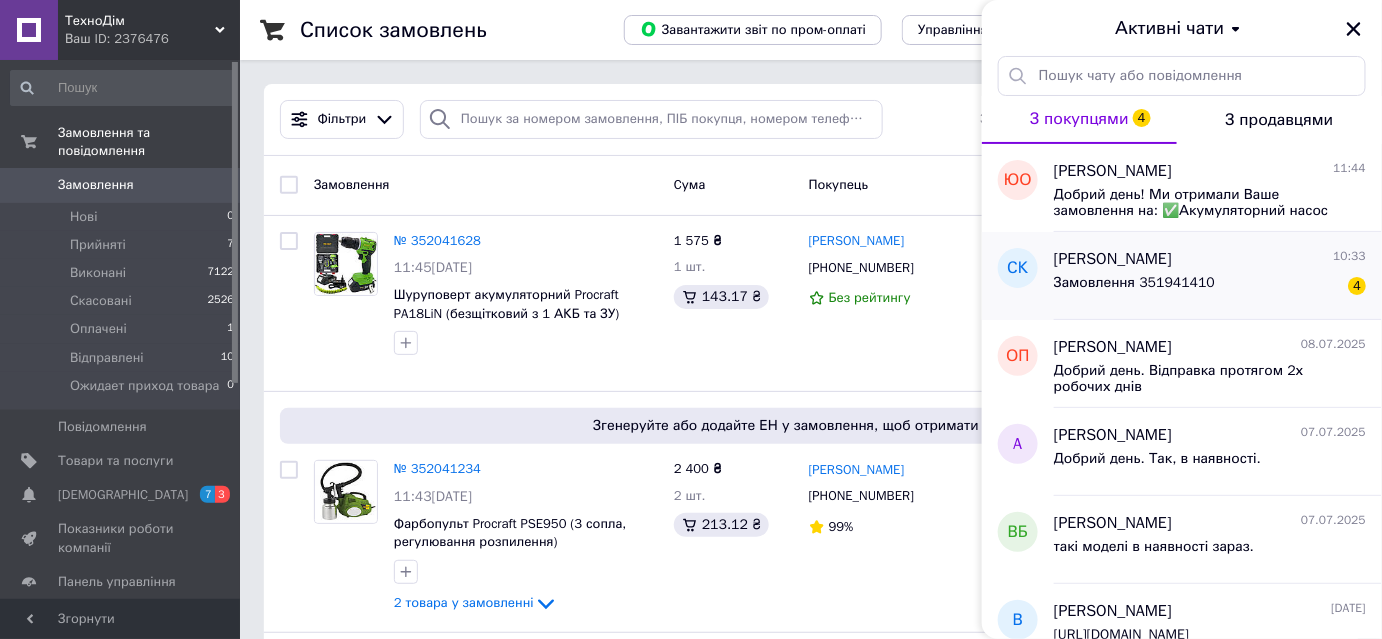 click on "Замовлення 351941410 4" at bounding box center [1210, 287] 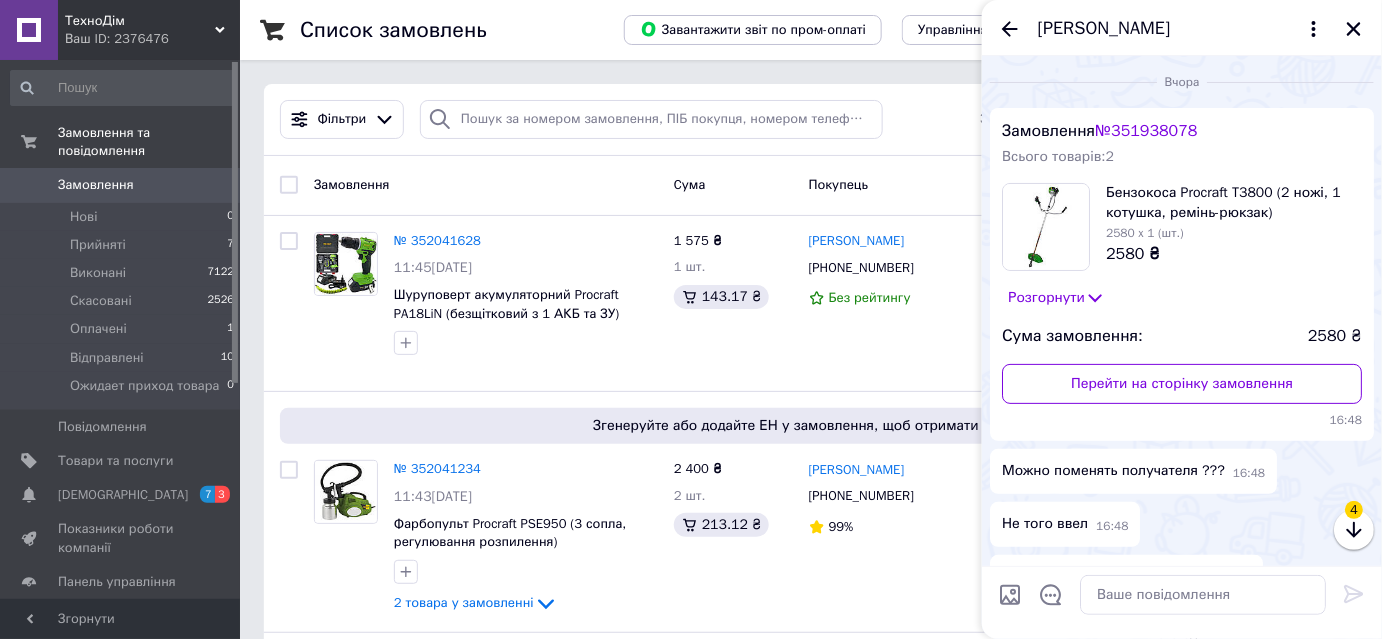 scroll, scrollTop: 434, scrollLeft: 0, axis: vertical 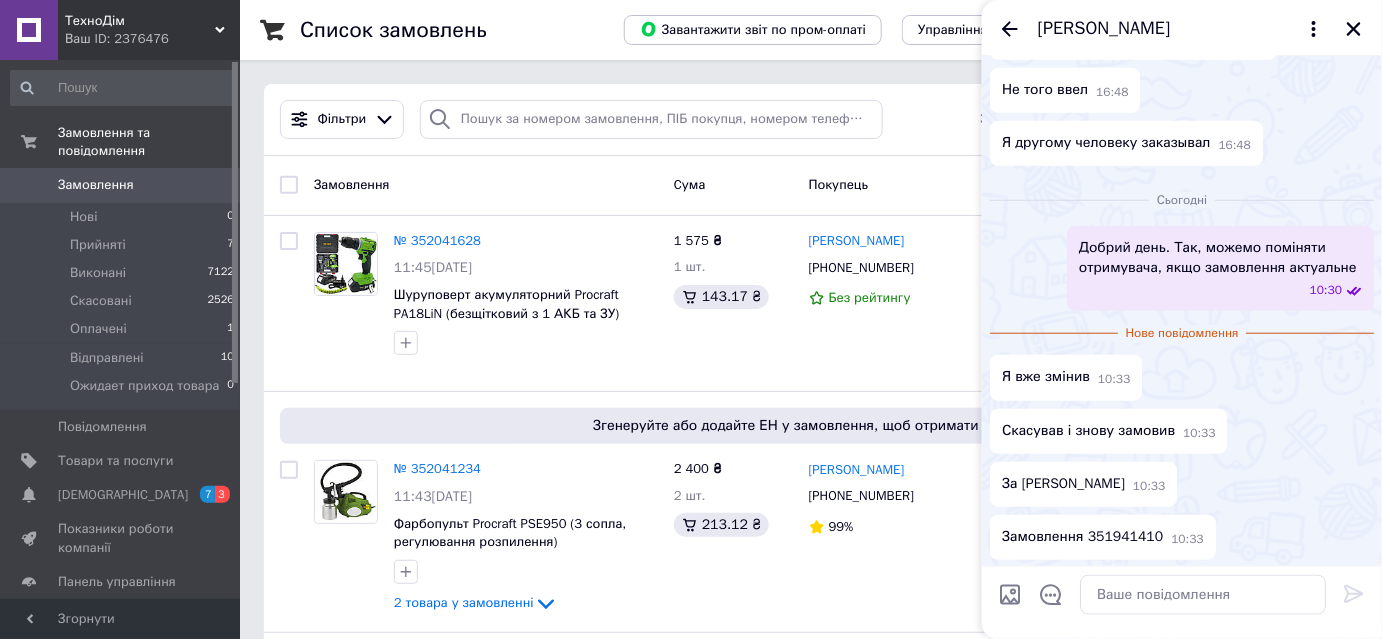 drag, startPoint x: 1156, startPoint y: 572, endPoint x: 1158, endPoint y: 583, distance: 11.18034 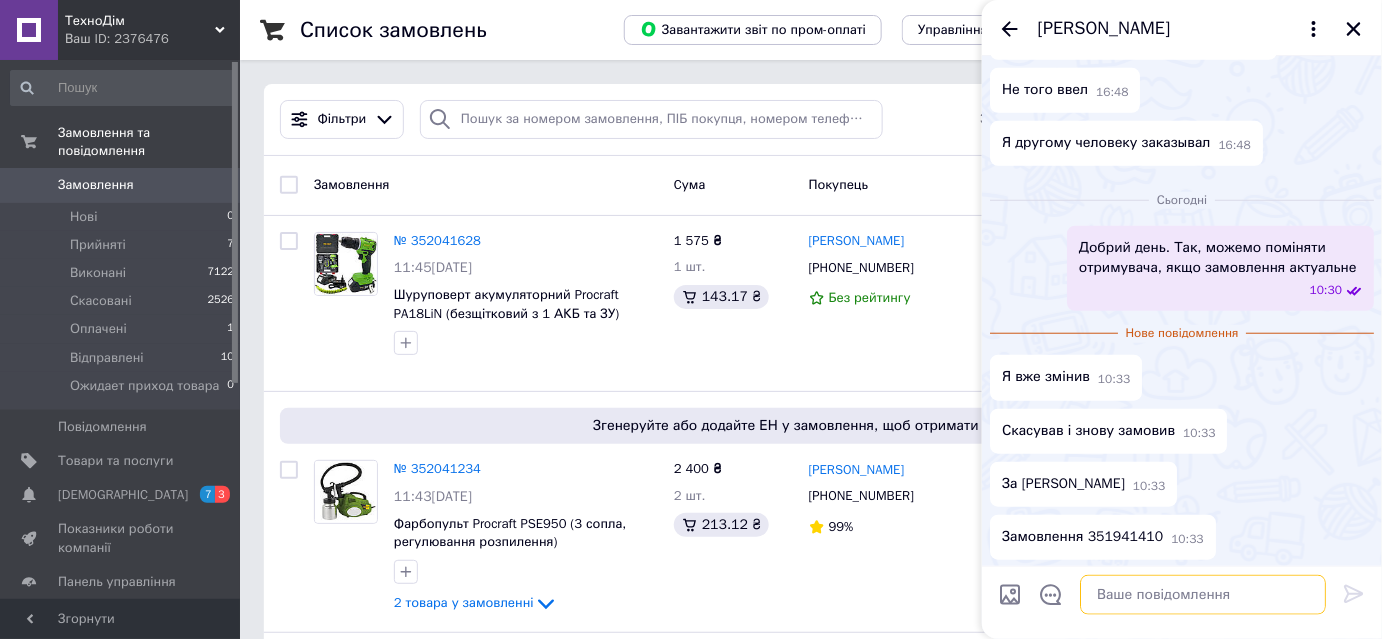 click at bounding box center [1203, 595] 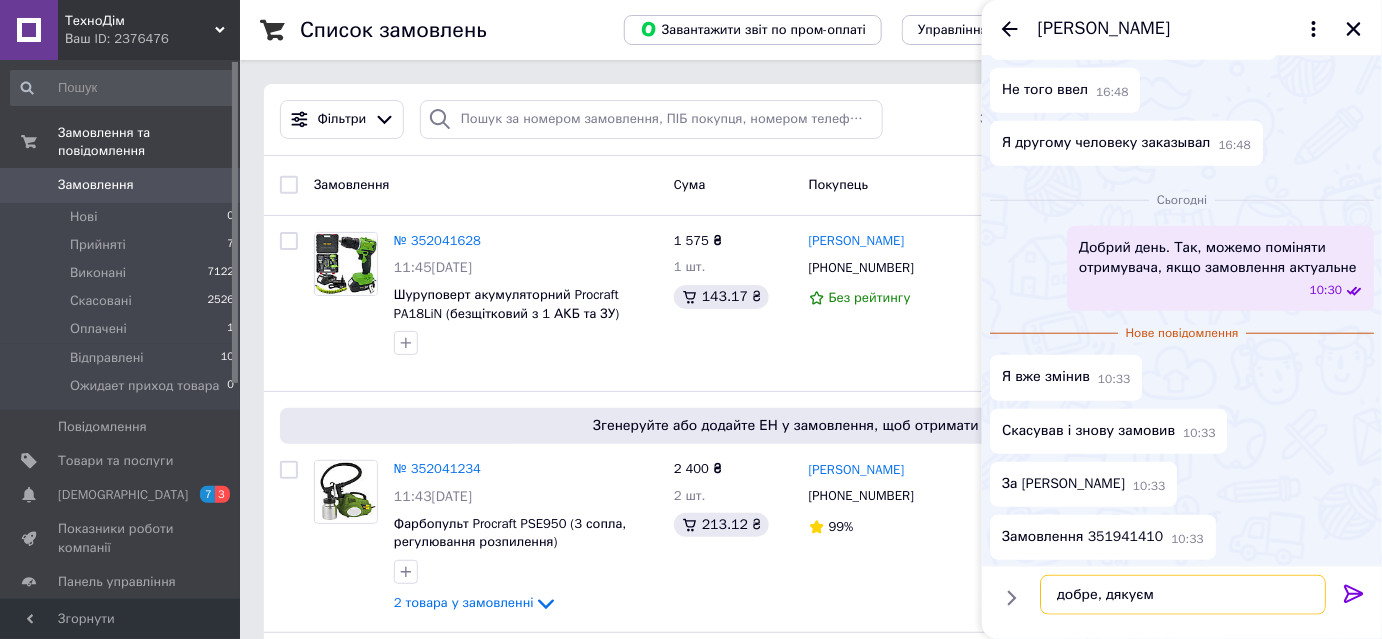 type on "добре, дякуємо" 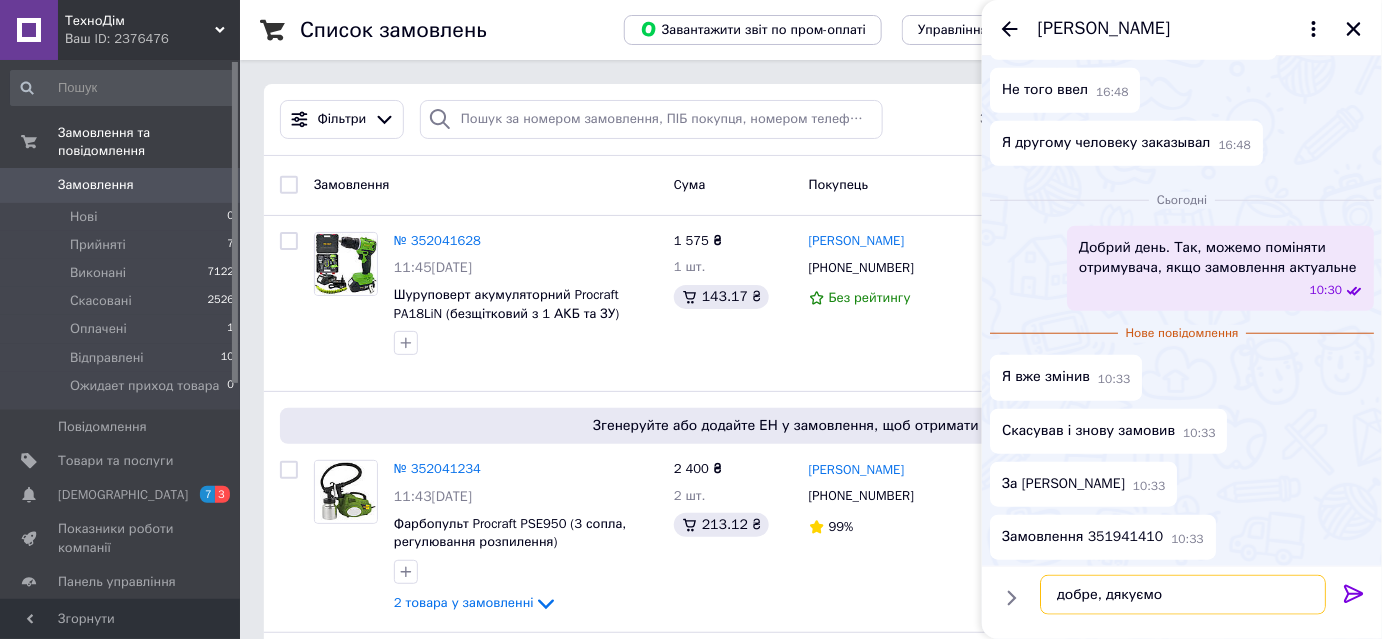 type 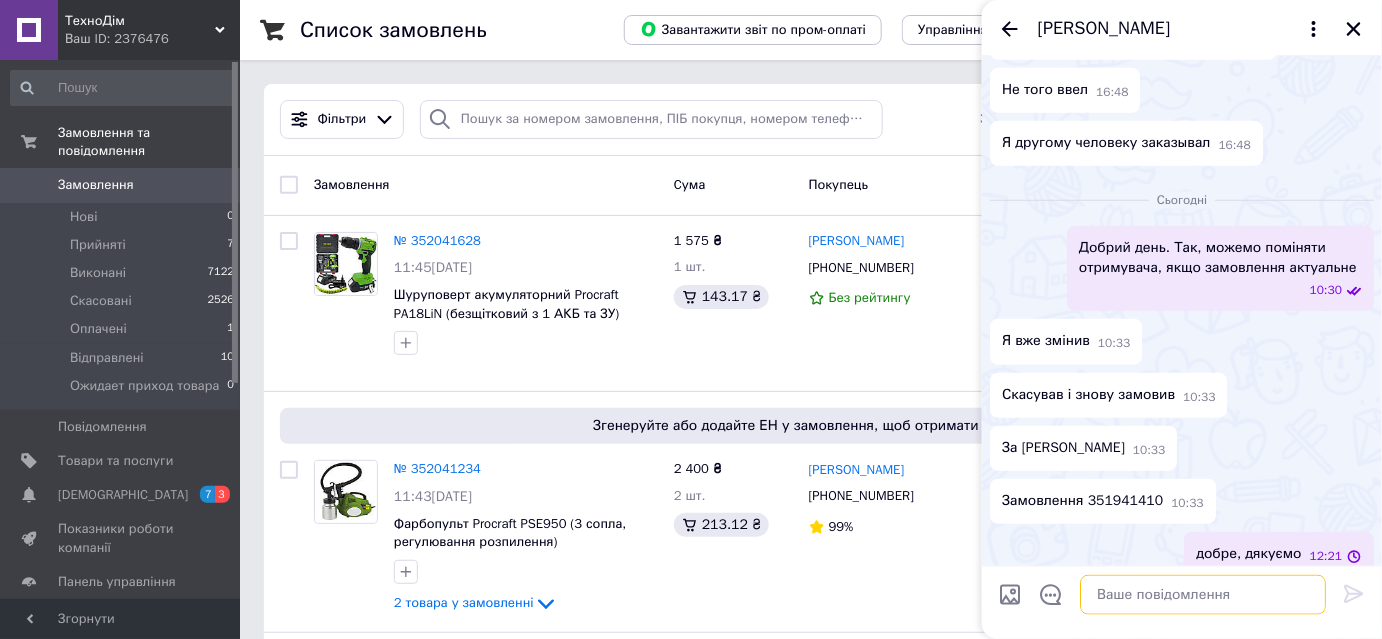 scroll, scrollTop: 452, scrollLeft: 0, axis: vertical 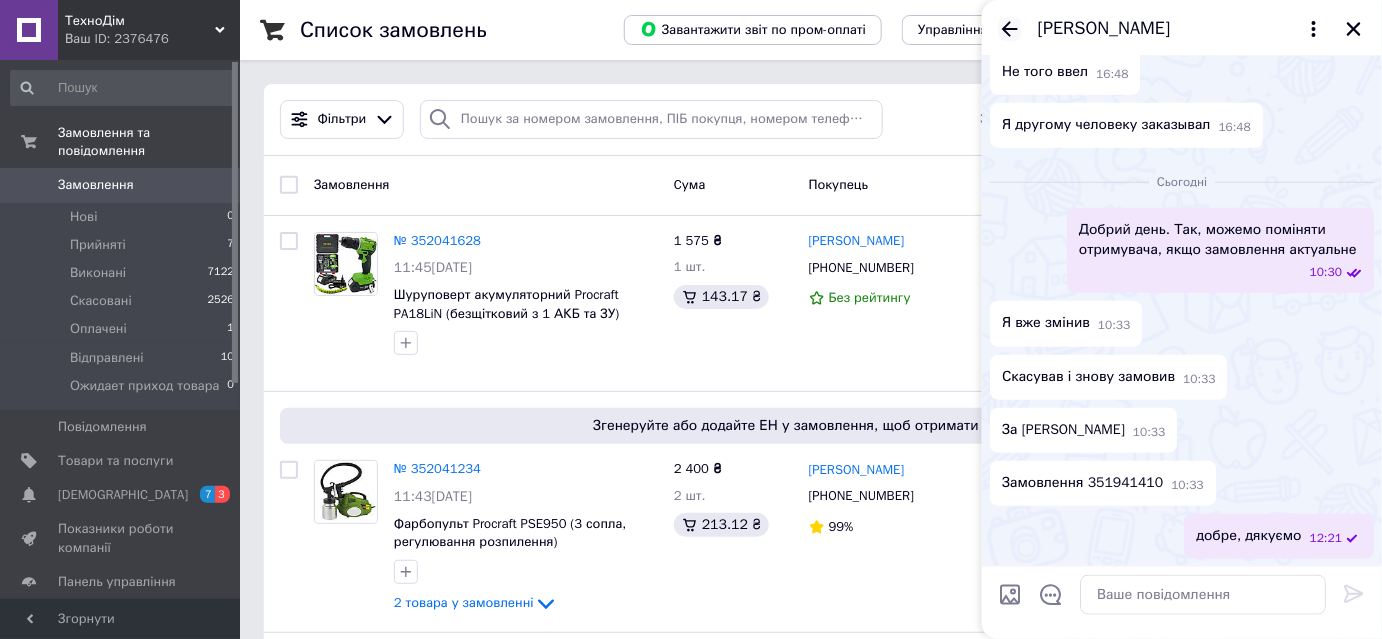 click 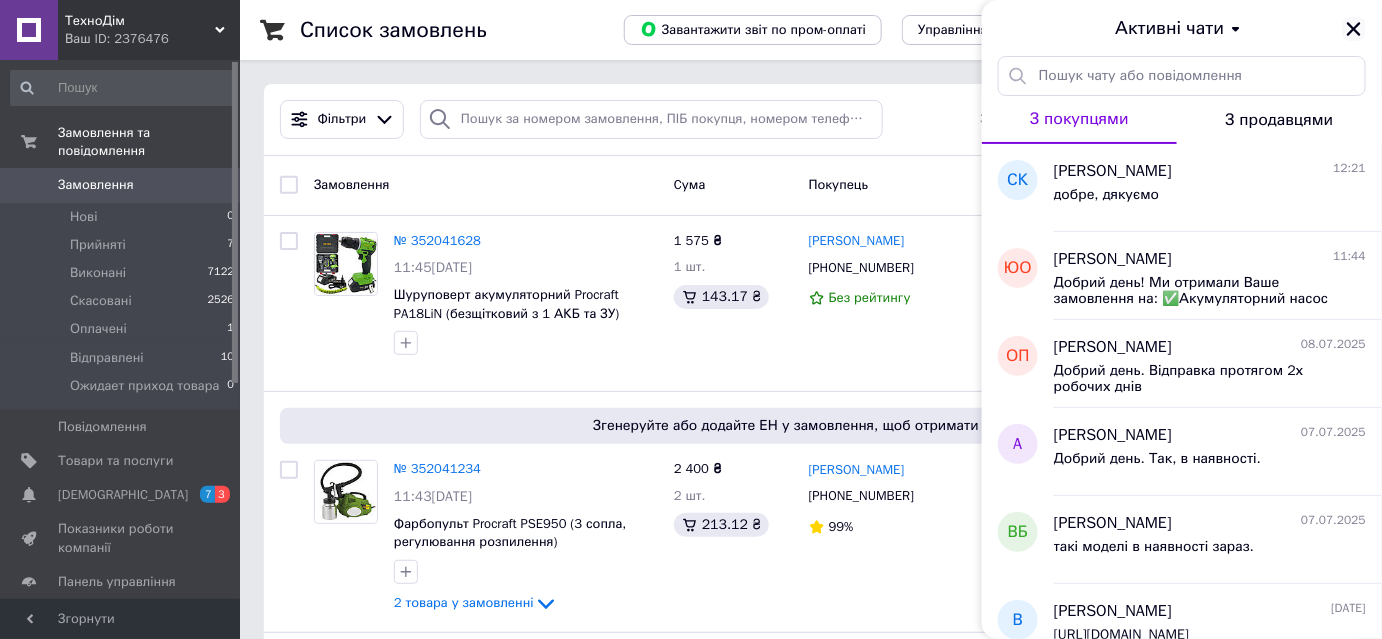 click 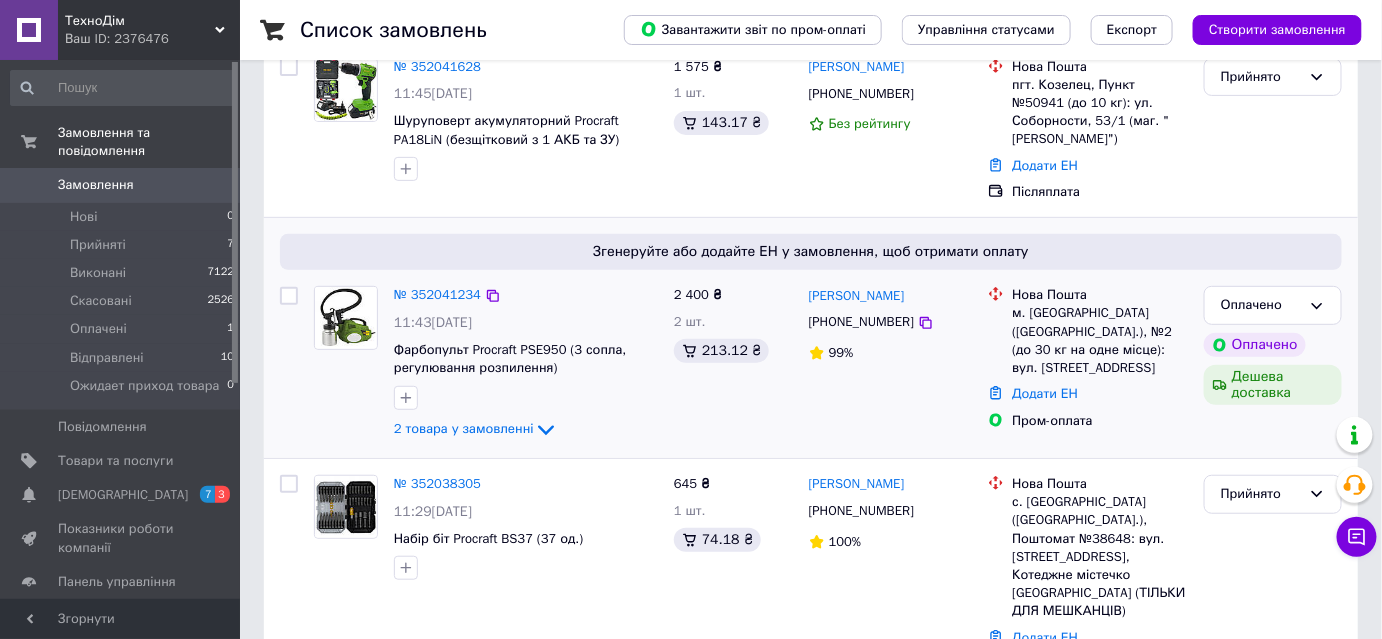 scroll, scrollTop: 272, scrollLeft: 0, axis: vertical 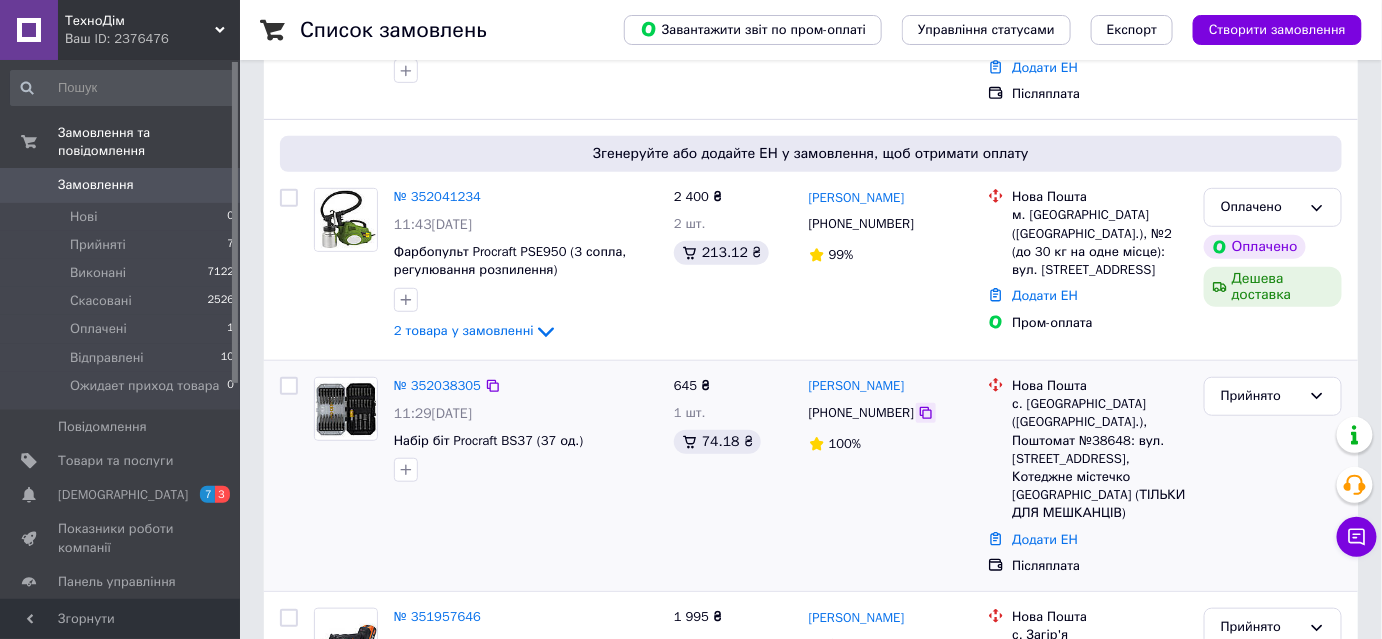 click 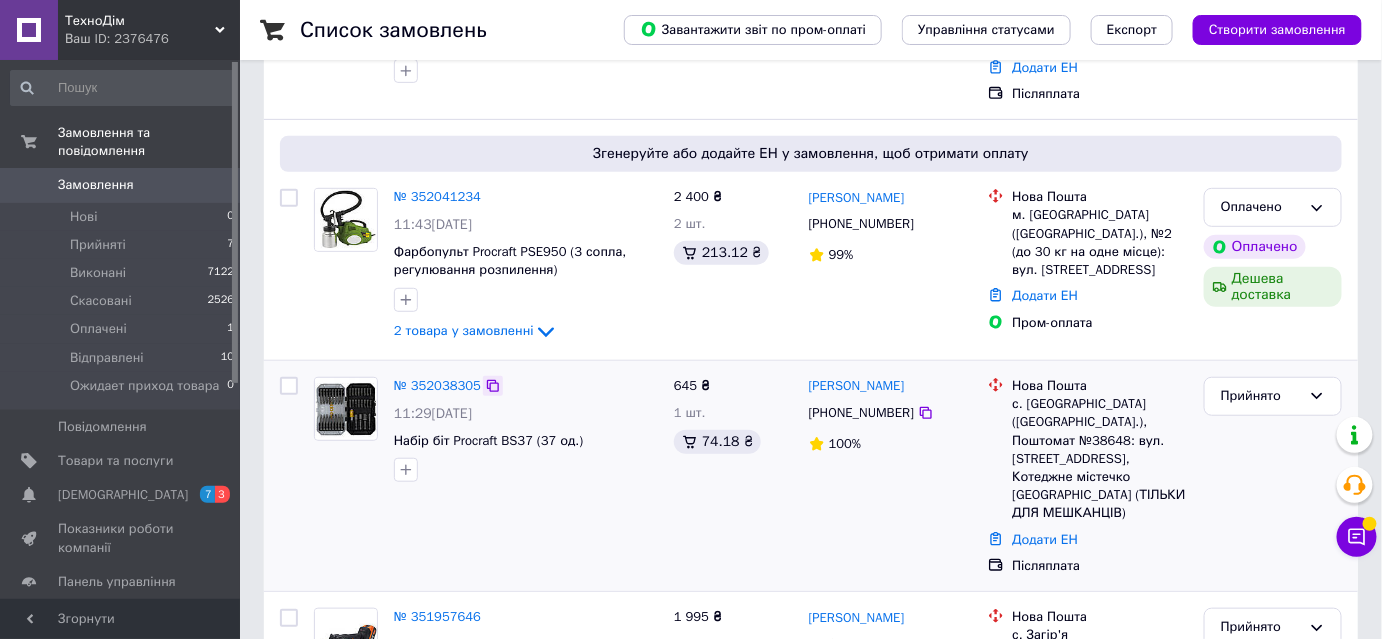 click 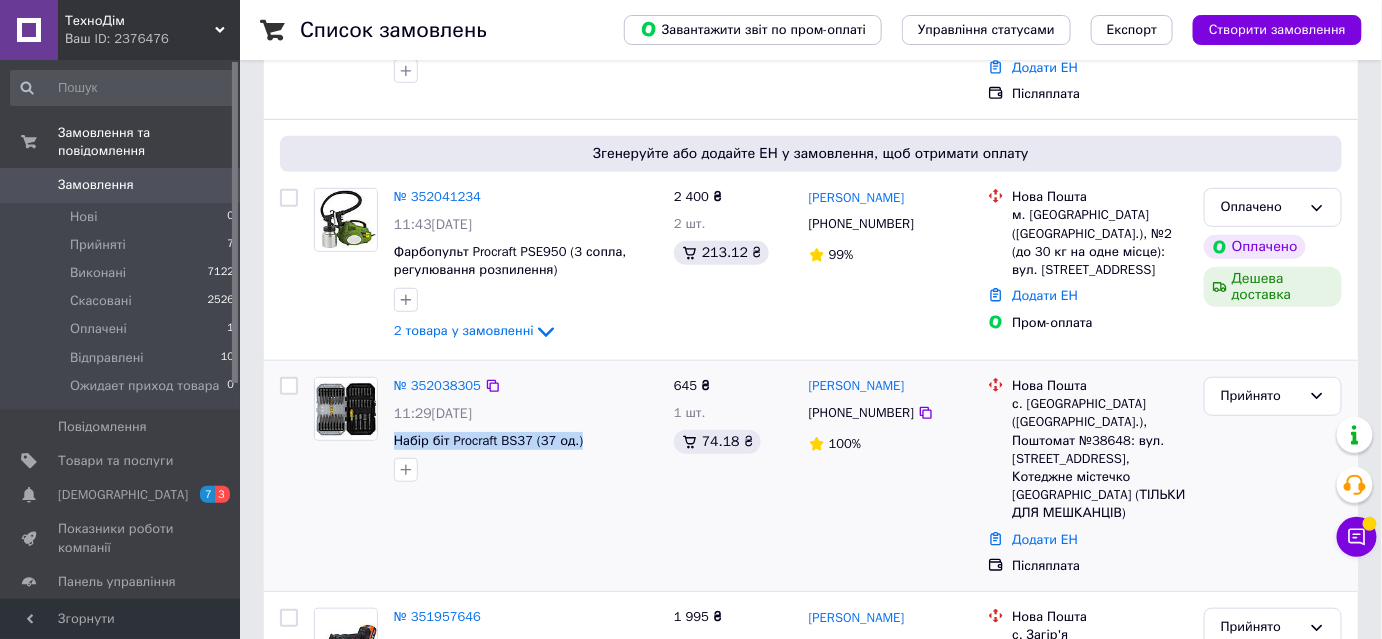 drag, startPoint x: 390, startPoint y: 421, endPoint x: 581, endPoint y: 419, distance: 191.01047 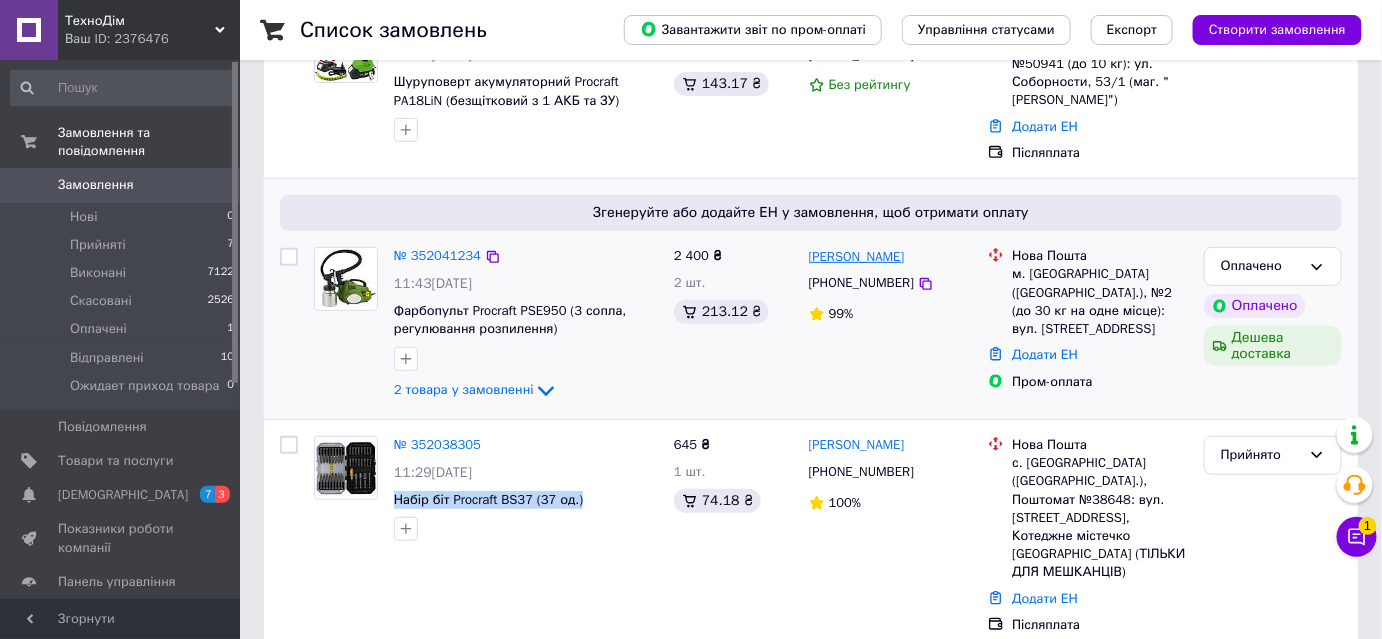 scroll, scrollTop: 181, scrollLeft: 0, axis: vertical 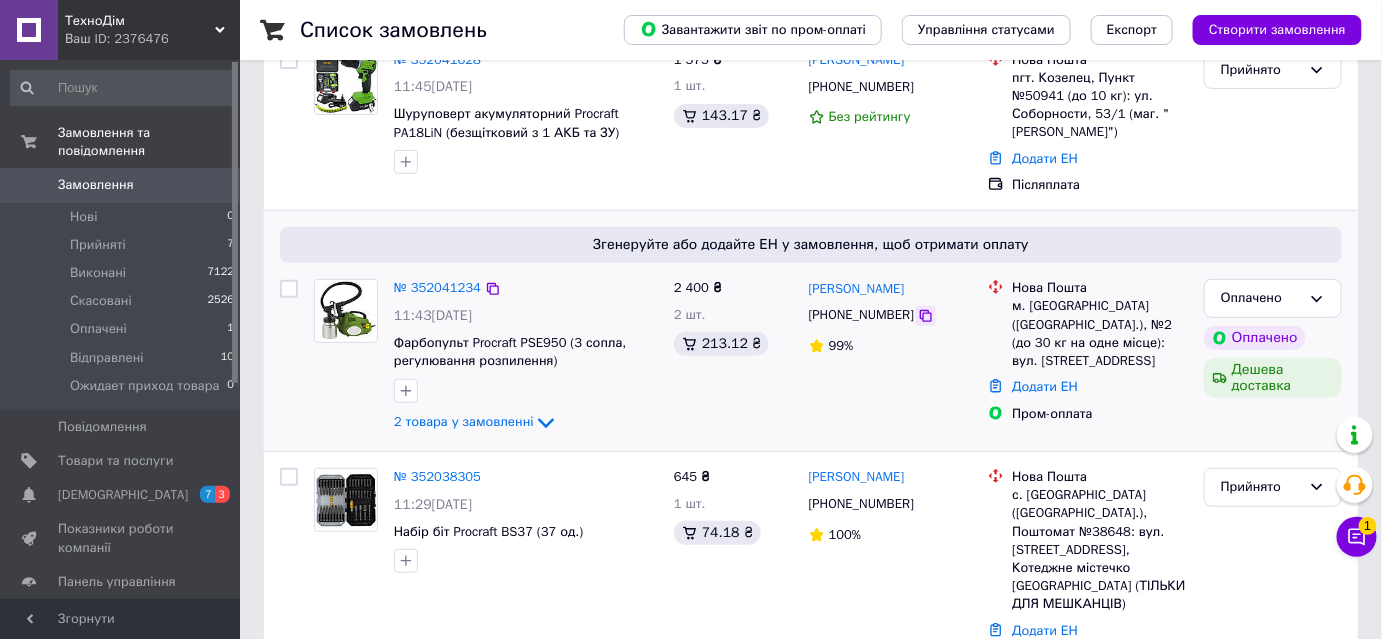 click 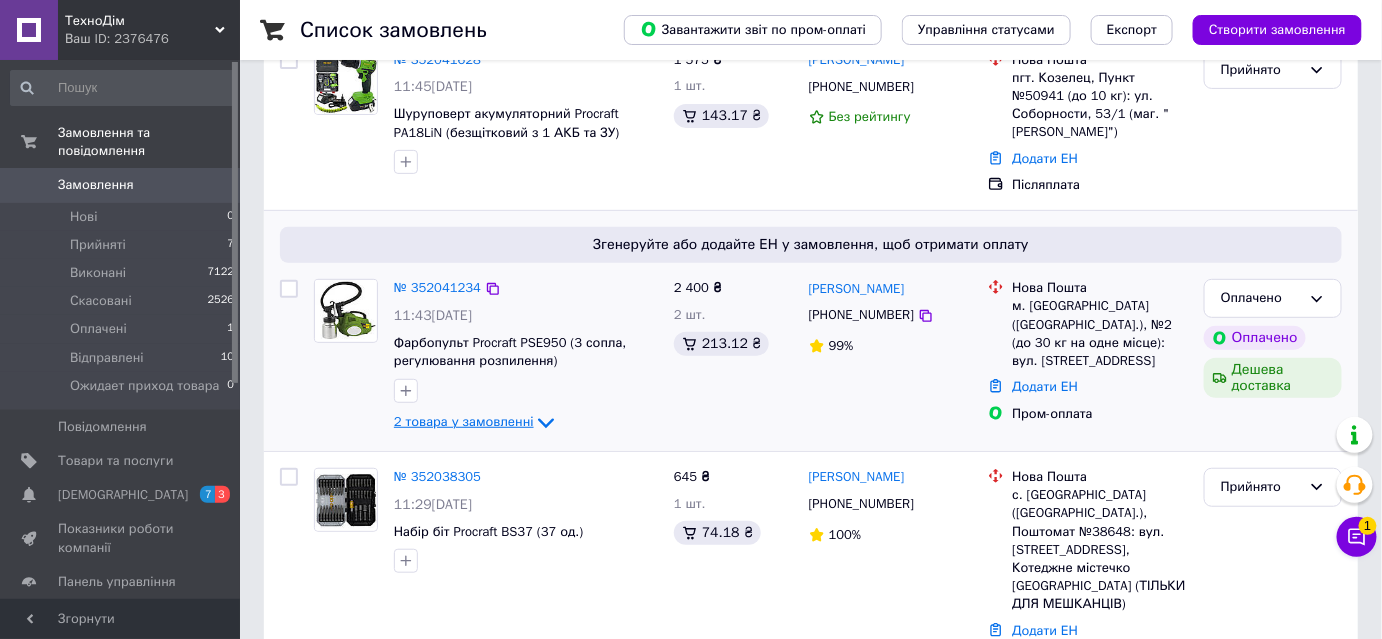 click 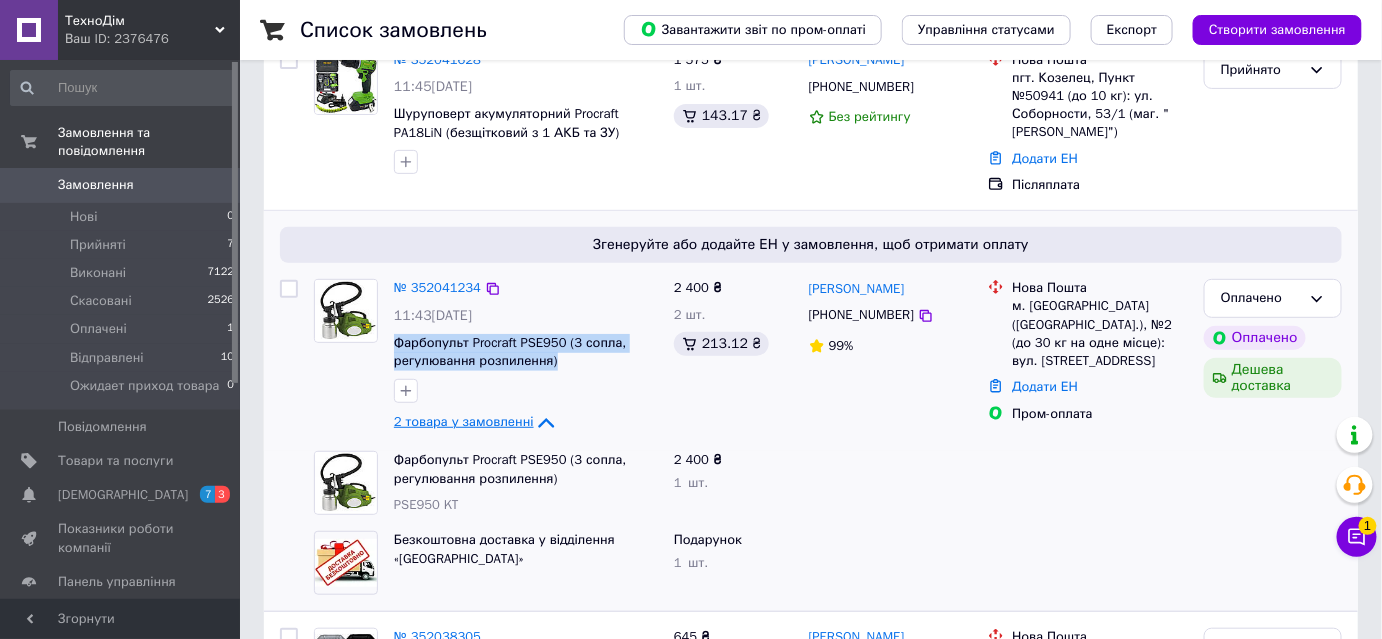 drag, startPoint x: 389, startPoint y: 322, endPoint x: 576, endPoint y: 346, distance: 188.53381 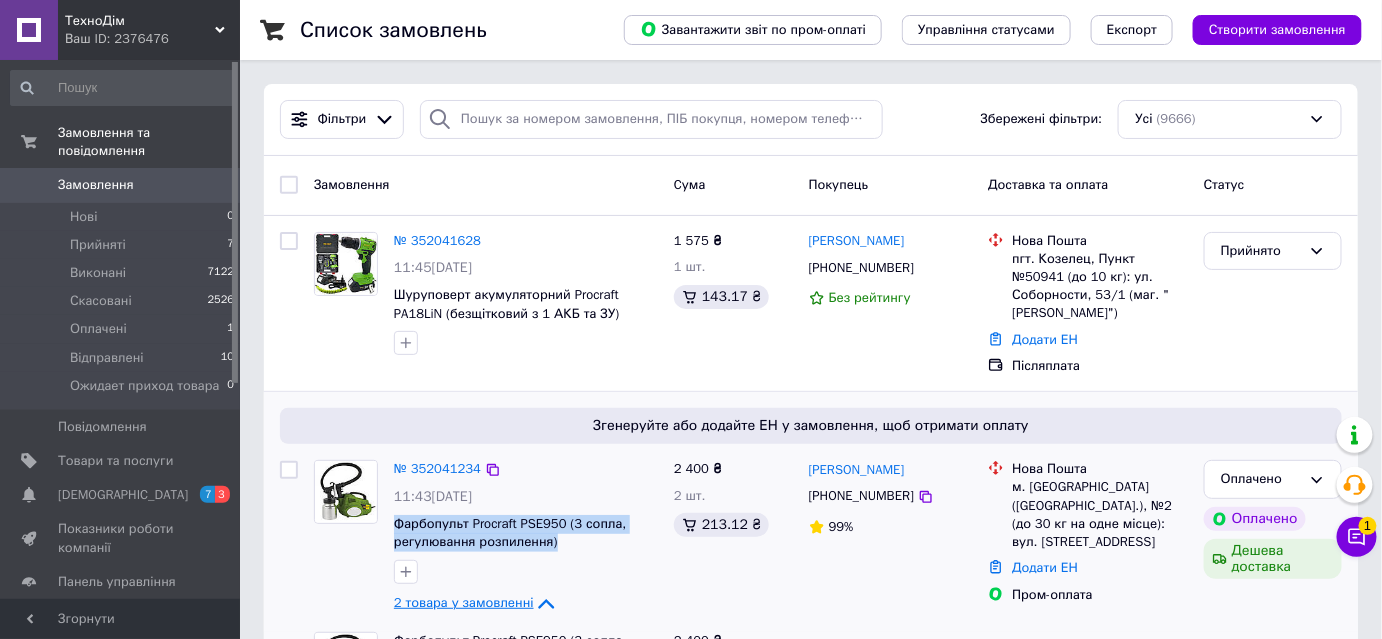 scroll, scrollTop: 0, scrollLeft: 0, axis: both 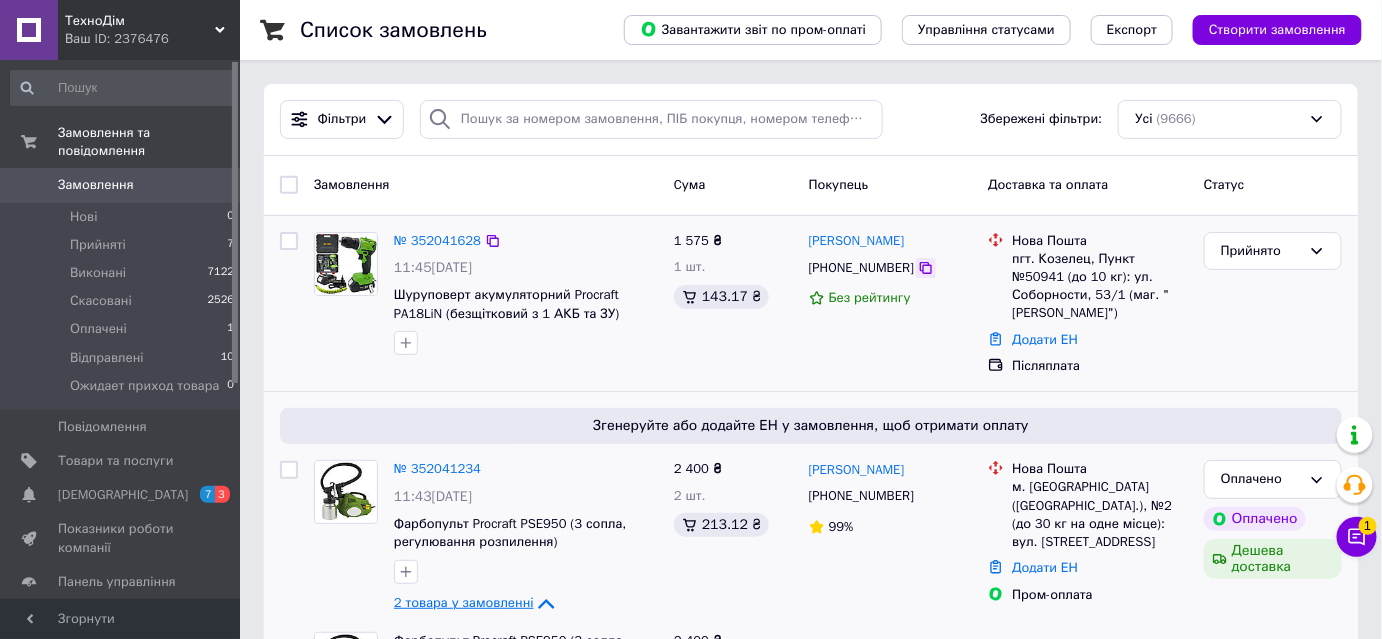click 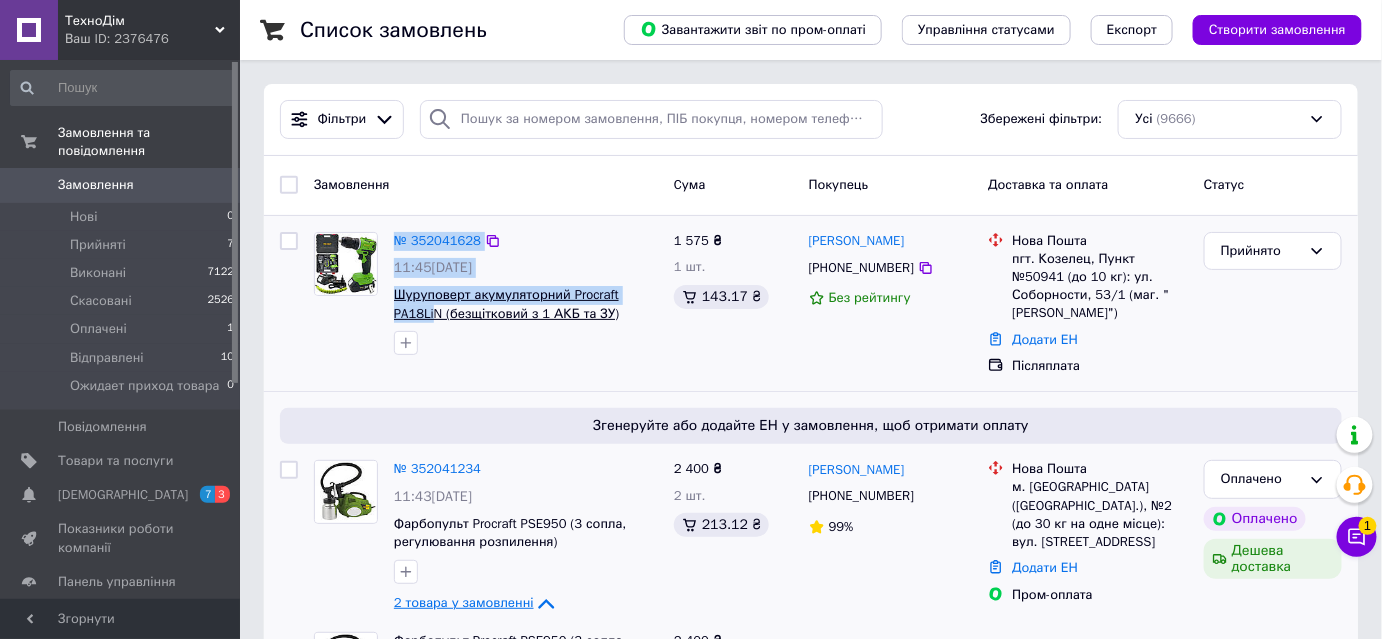 drag, startPoint x: 405, startPoint y: 312, endPoint x: 435, endPoint y: 311, distance: 30.016663 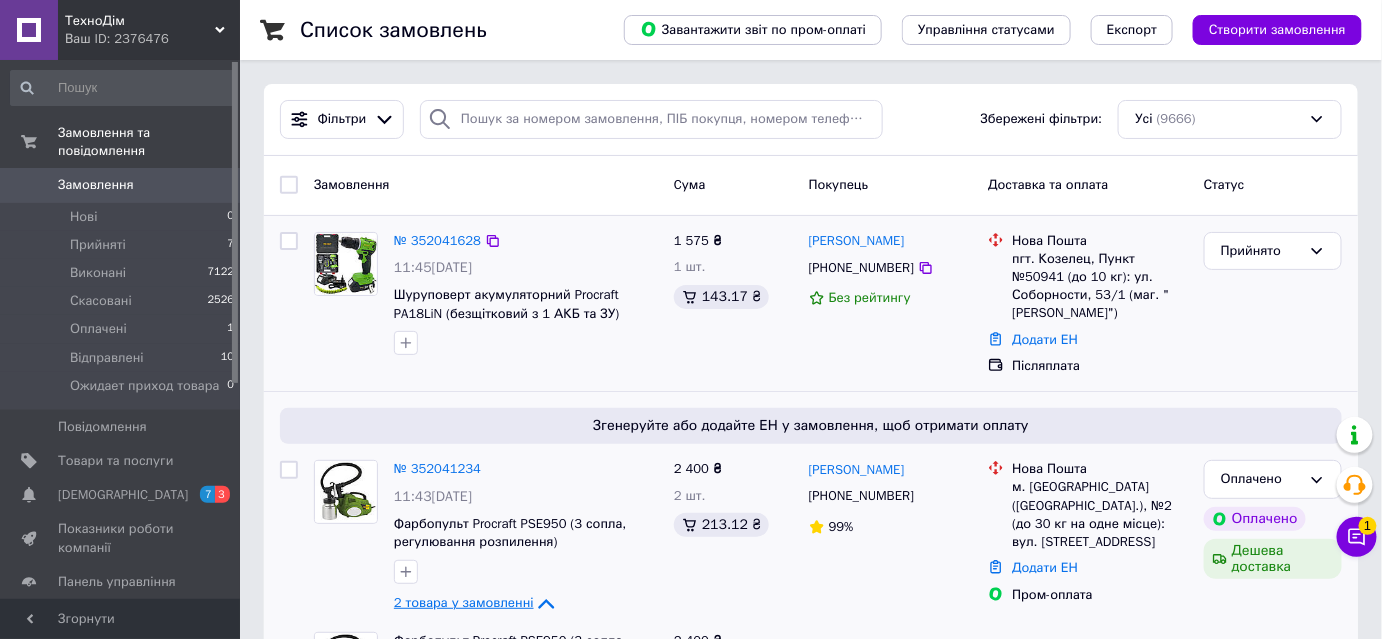 click at bounding box center (526, 343) 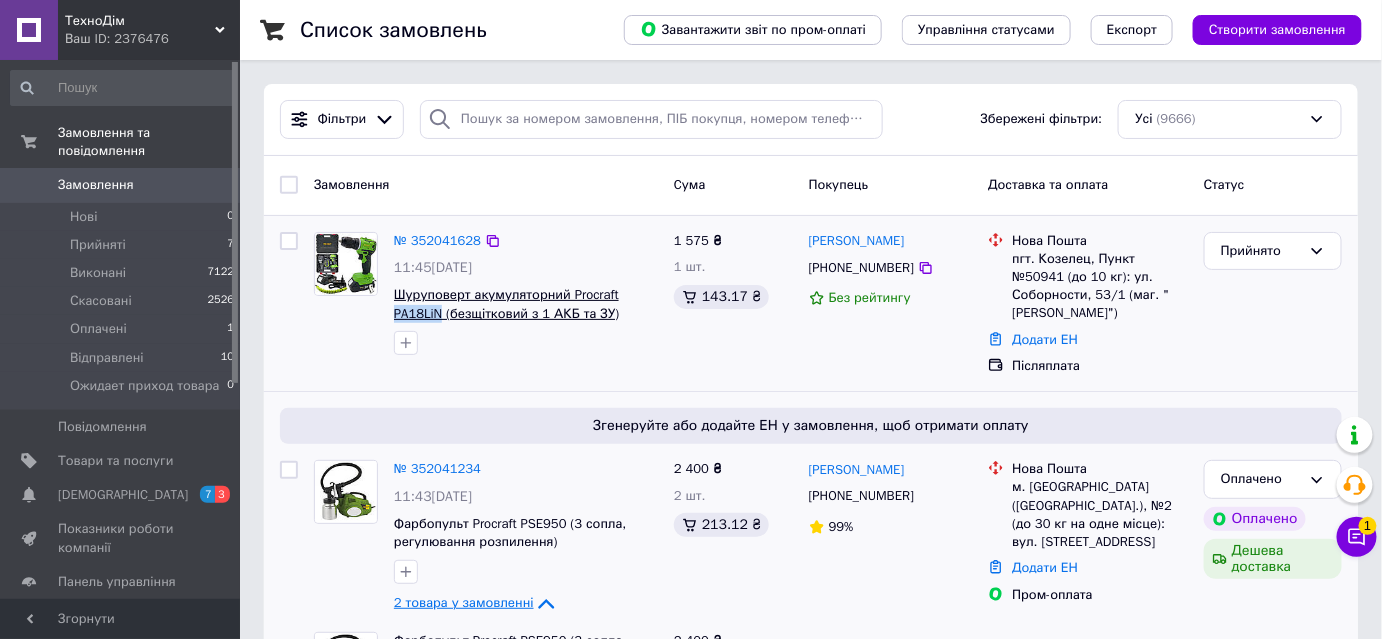 drag, startPoint x: 401, startPoint y: 308, endPoint x: 442, endPoint y: 308, distance: 41 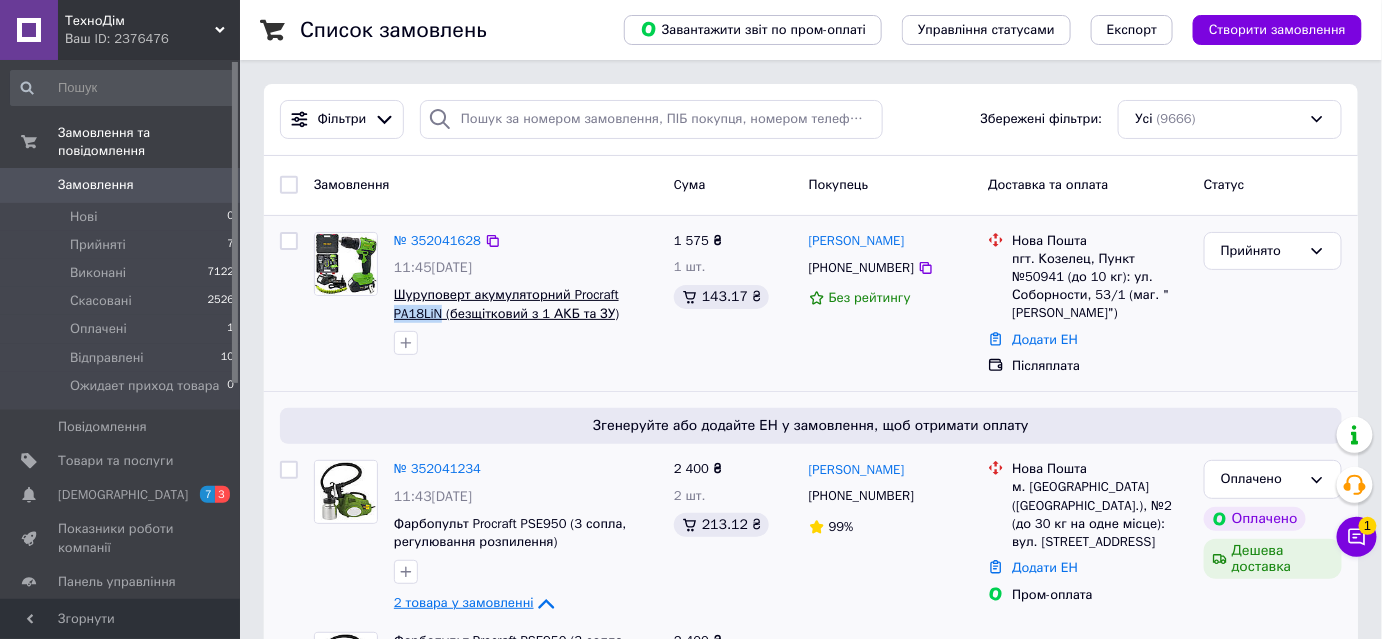 click on "№ 352041628 11:45, 10.07.2025 Шуруповерт акумуляторний Procraft PA18LiN (безщітковий з 1 АКБ та ЗУ)" at bounding box center (526, 294) 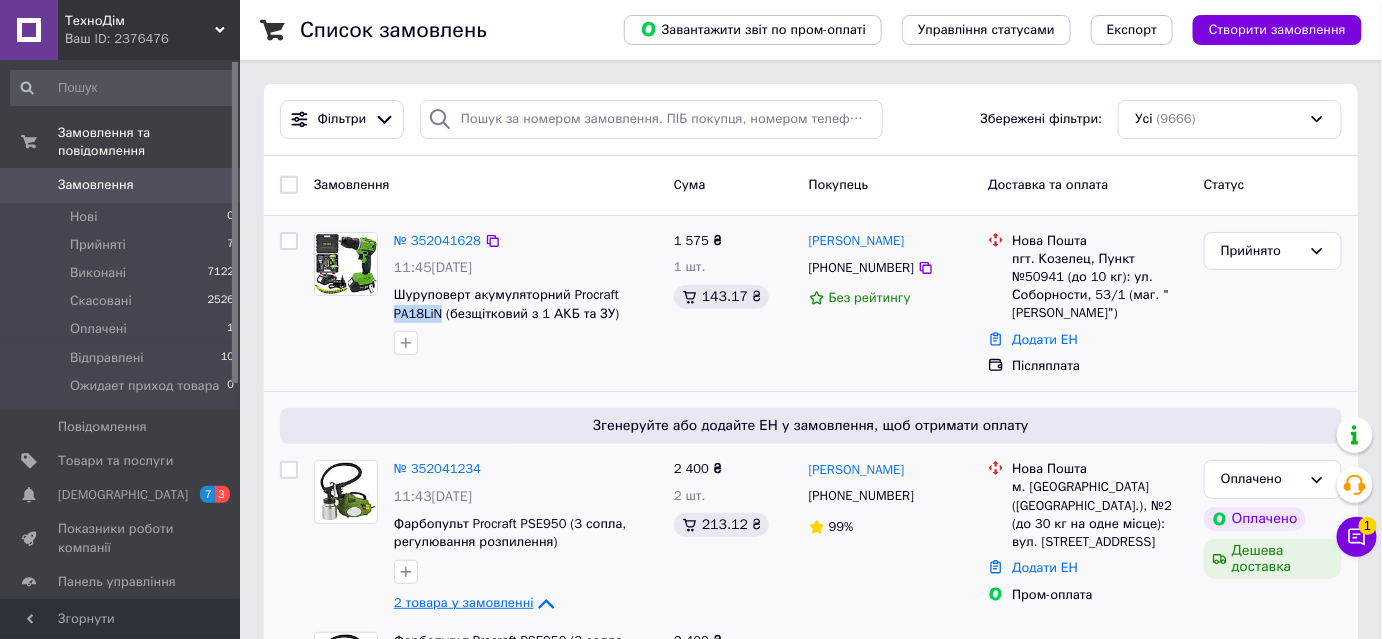 copy on "PA18LiN" 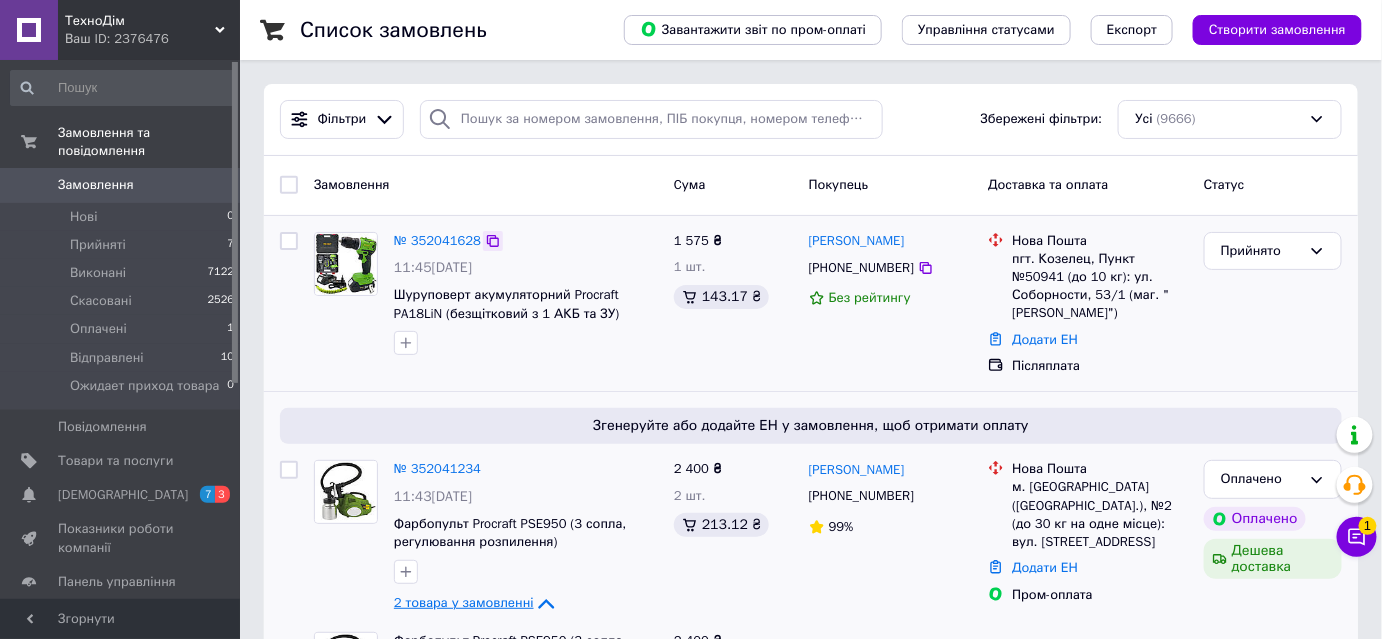 click 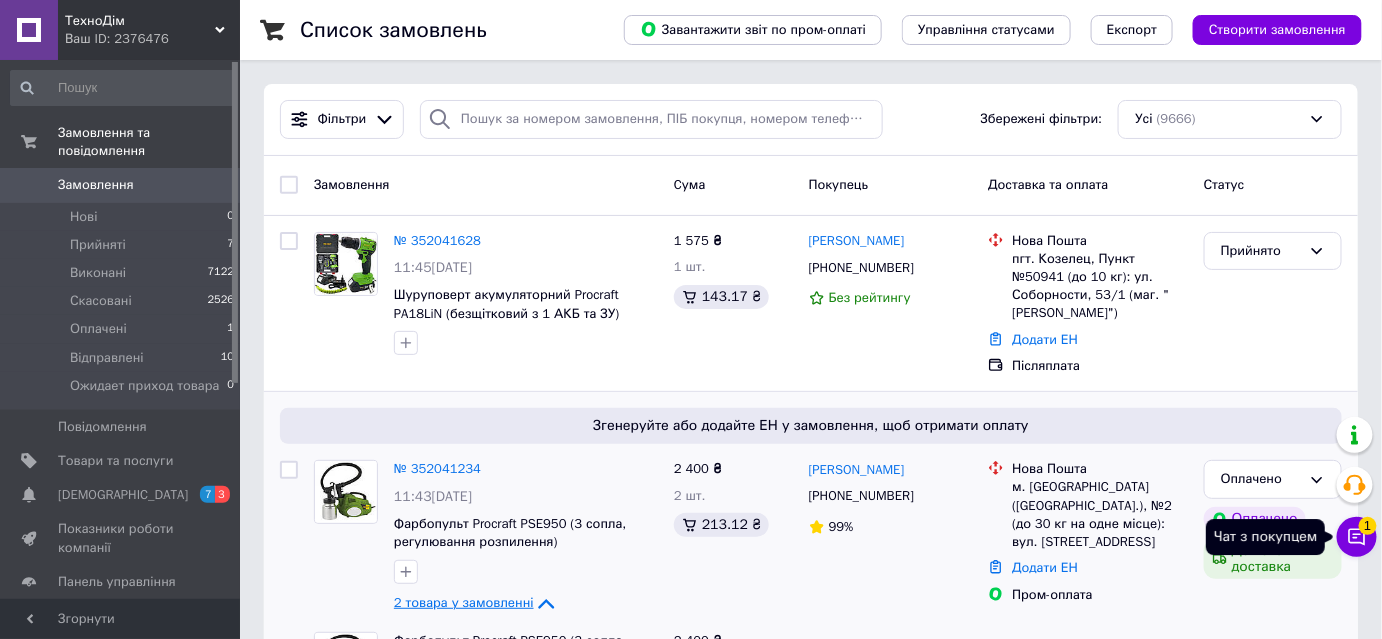 click 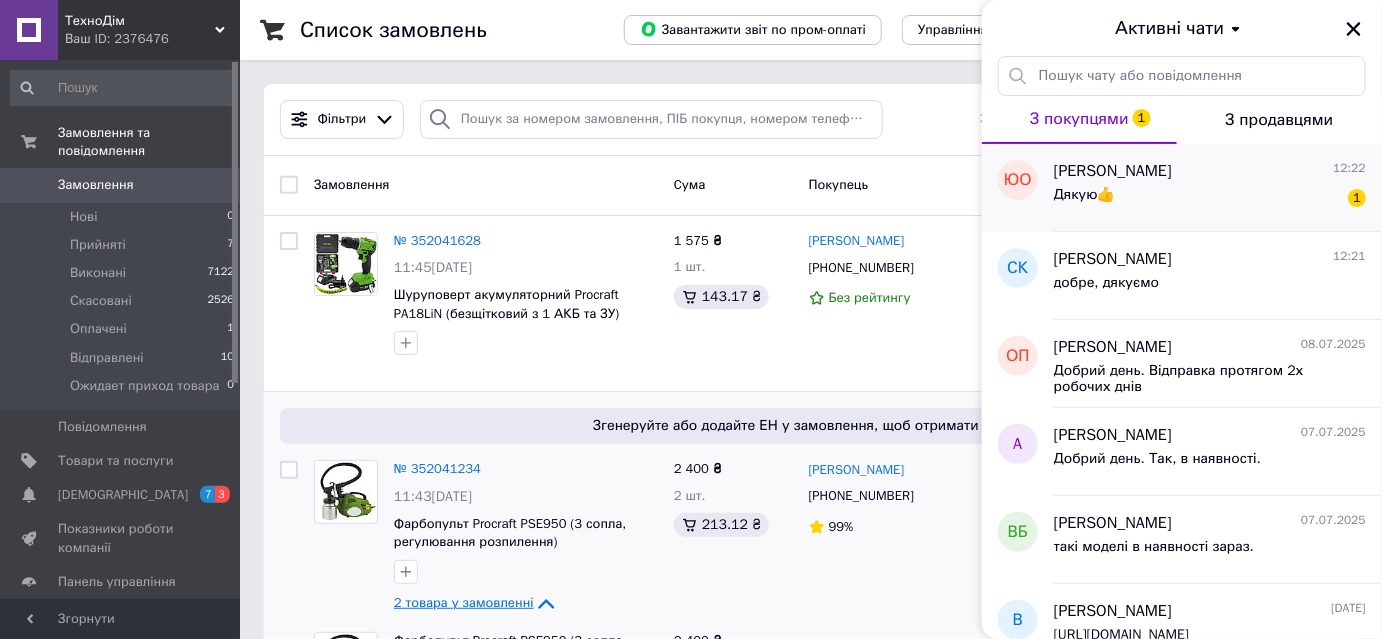 click on "[PERSON_NAME]" at bounding box center (1113, 171) 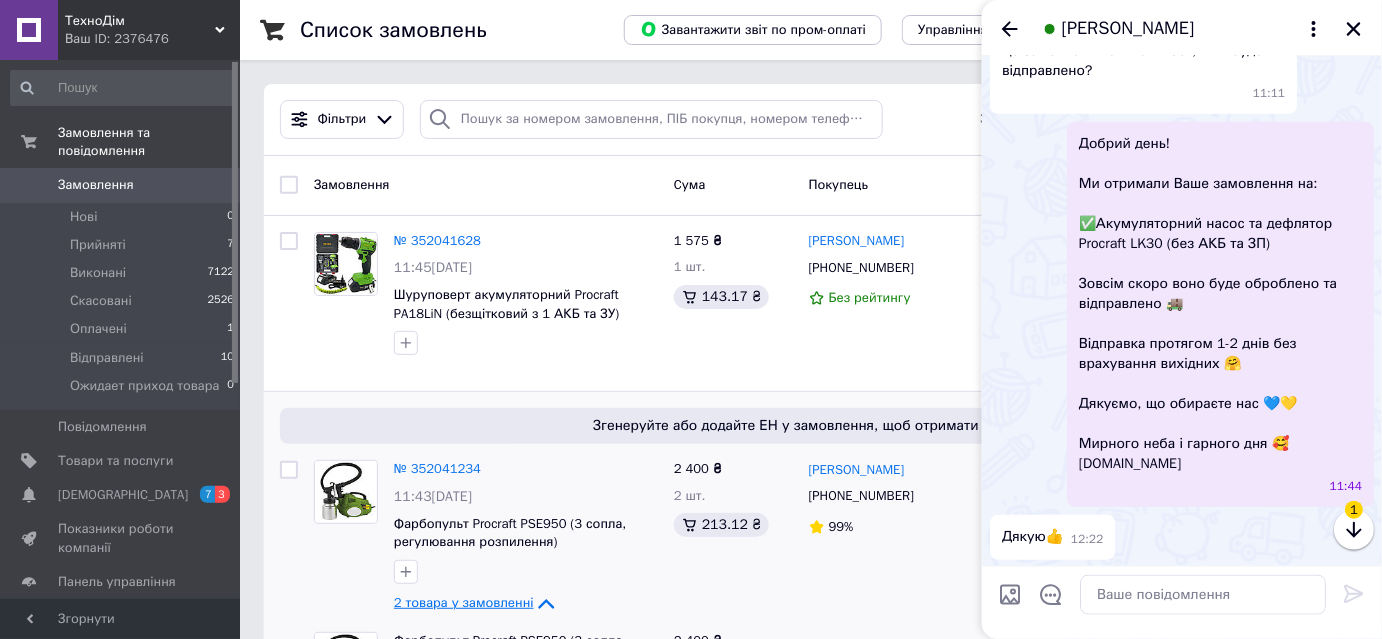 scroll, scrollTop: 439, scrollLeft: 0, axis: vertical 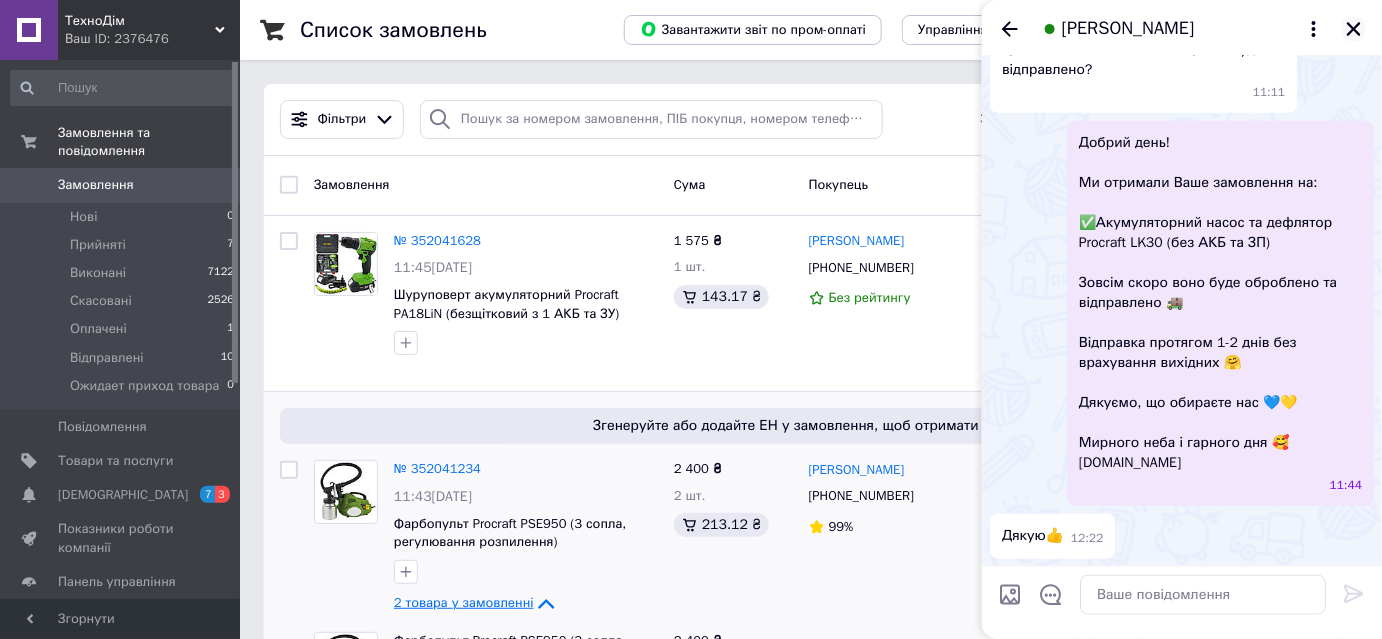 click 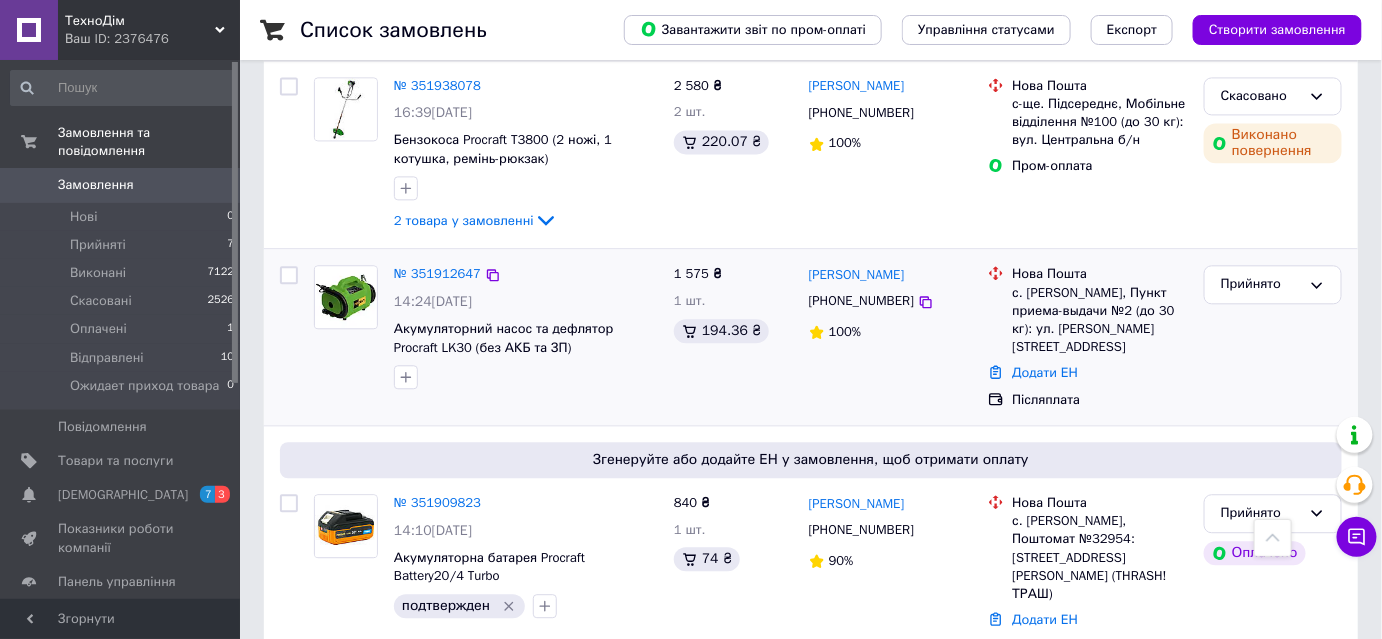 scroll, scrollTop: 1454, scrollLeft: 0, axis: vertical 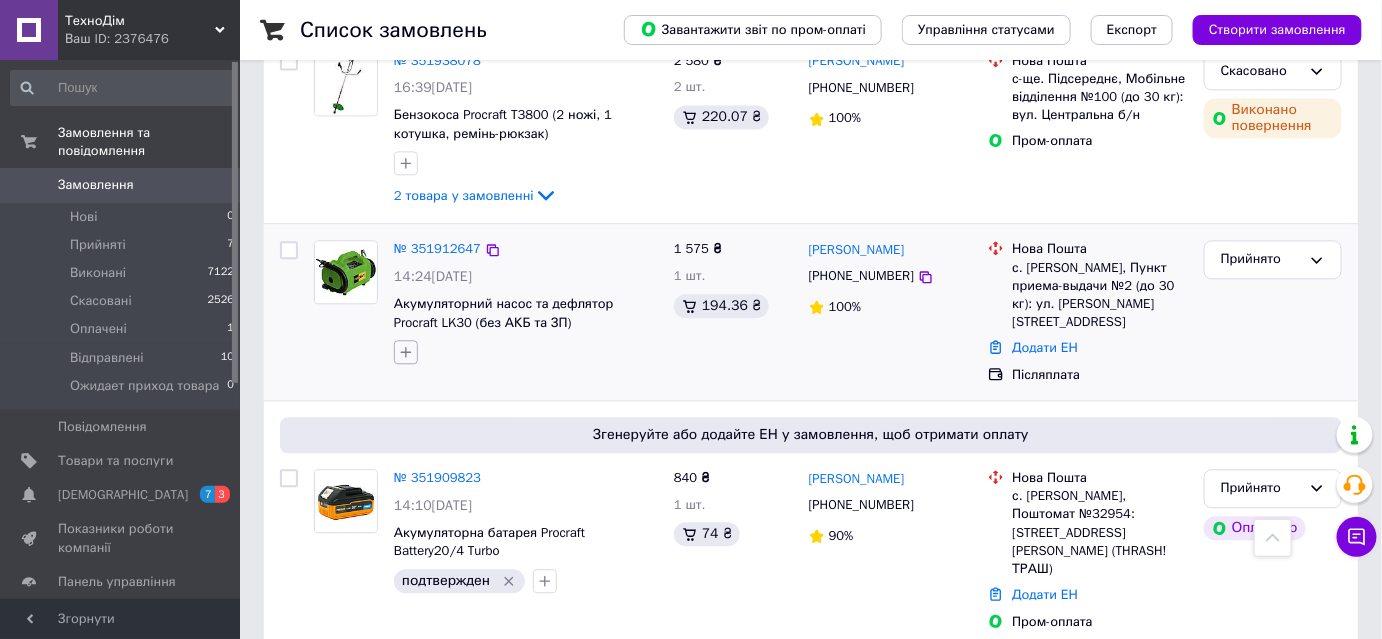 click at bounding box center (406, 352) 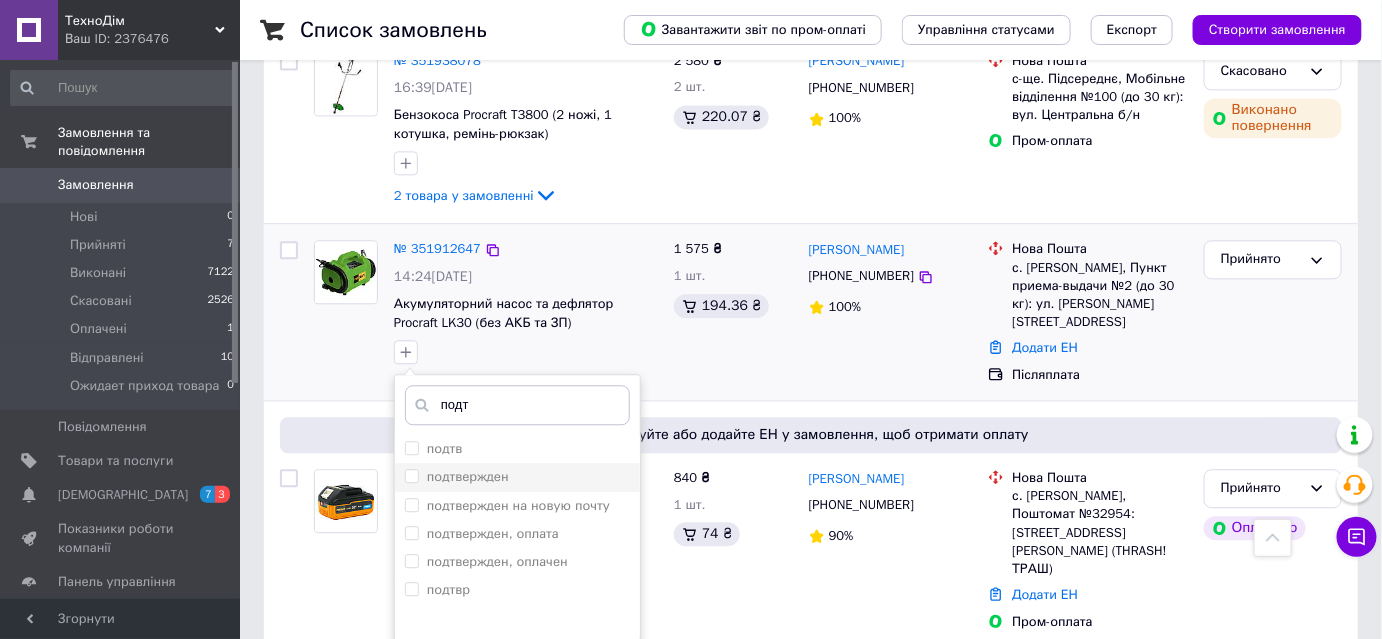 type on "подт" 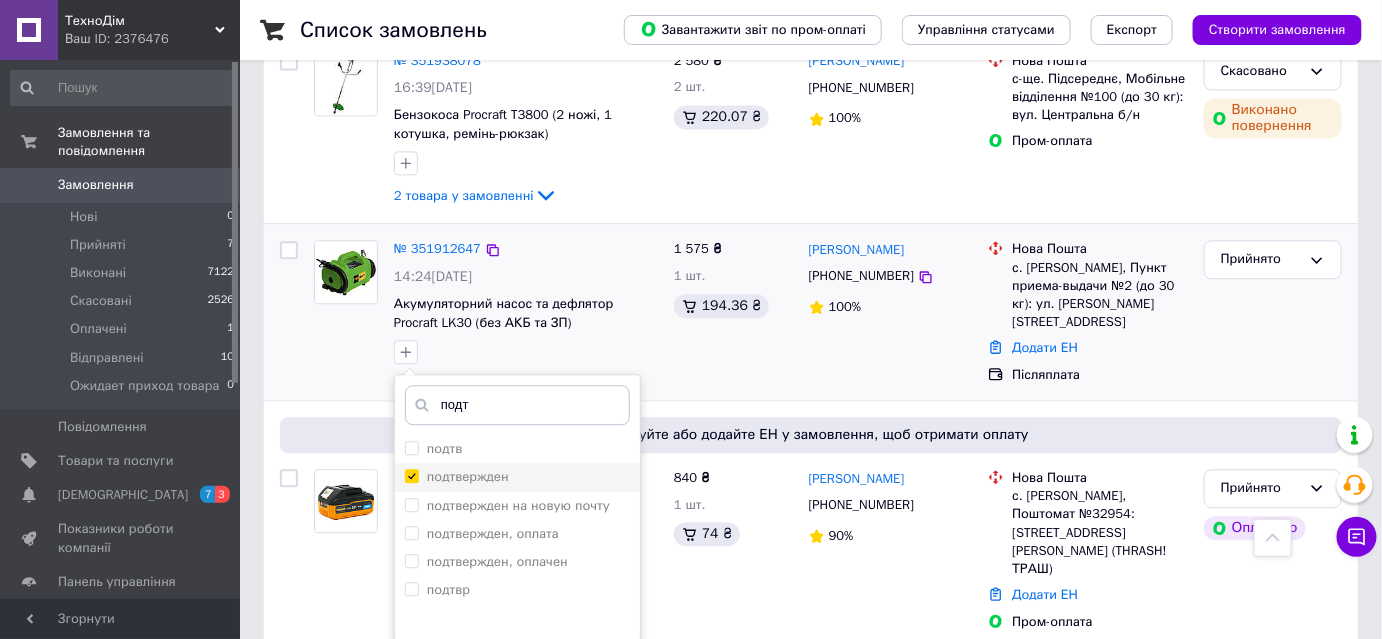 checkbox on "true" 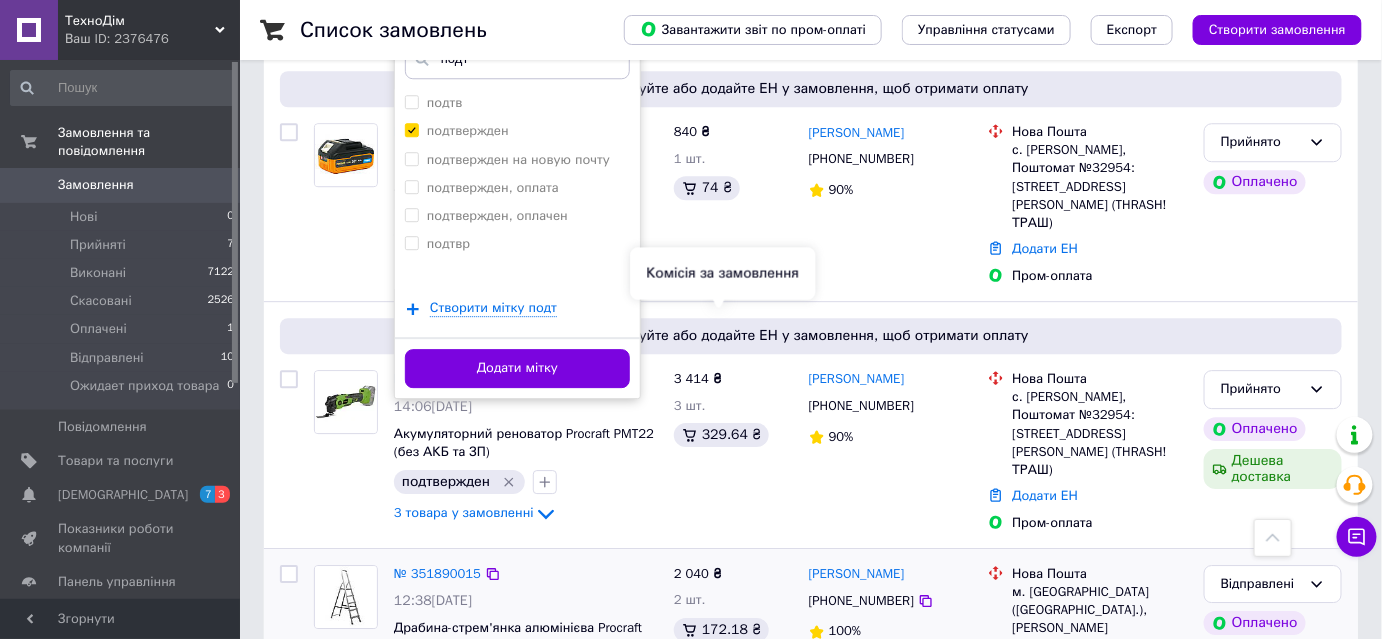 scroll, scrollTop: 1818, scrollLeft: 0, axis: vertical 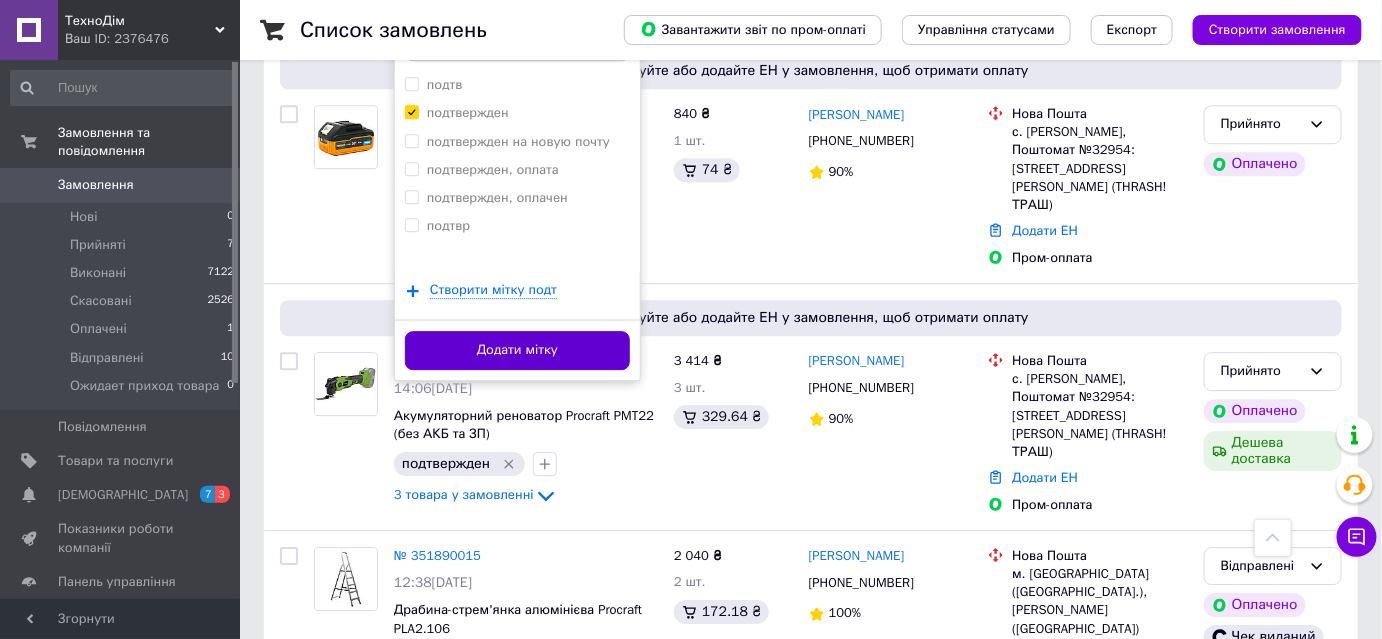 click on "Додати мітку" at bounding box center [517, 350] 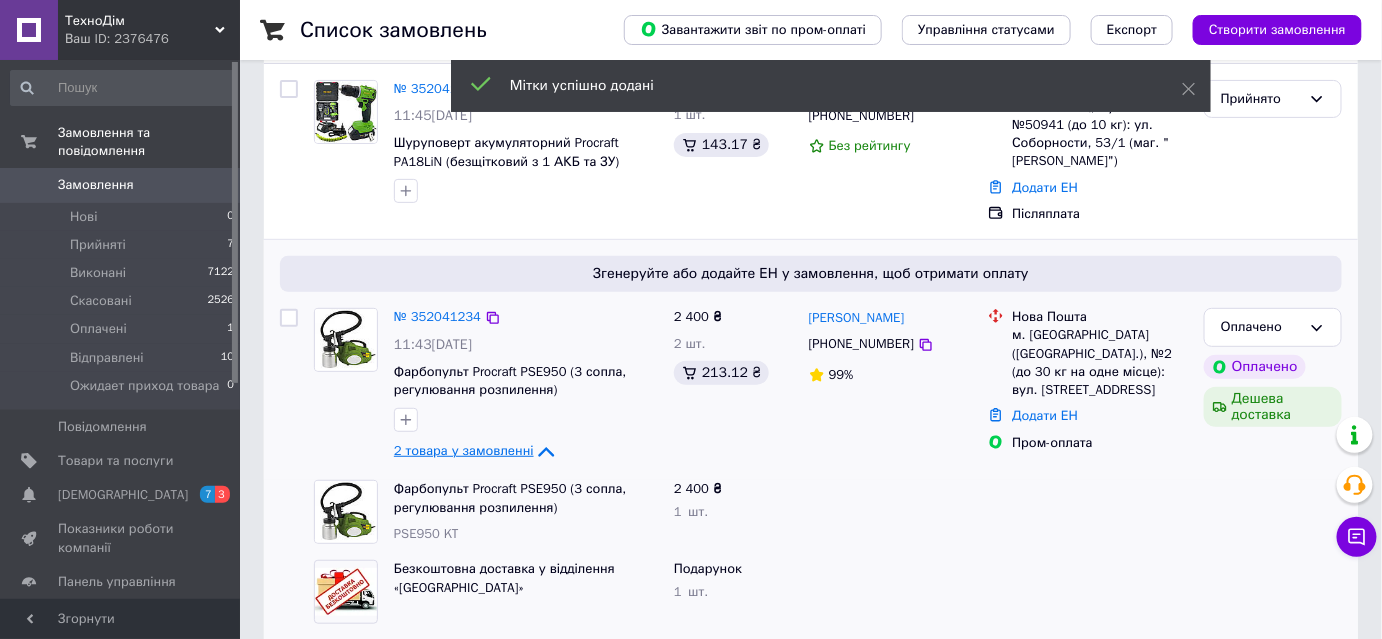 scroll, scrollTop: 0, scrollLeft: 0, axis: both 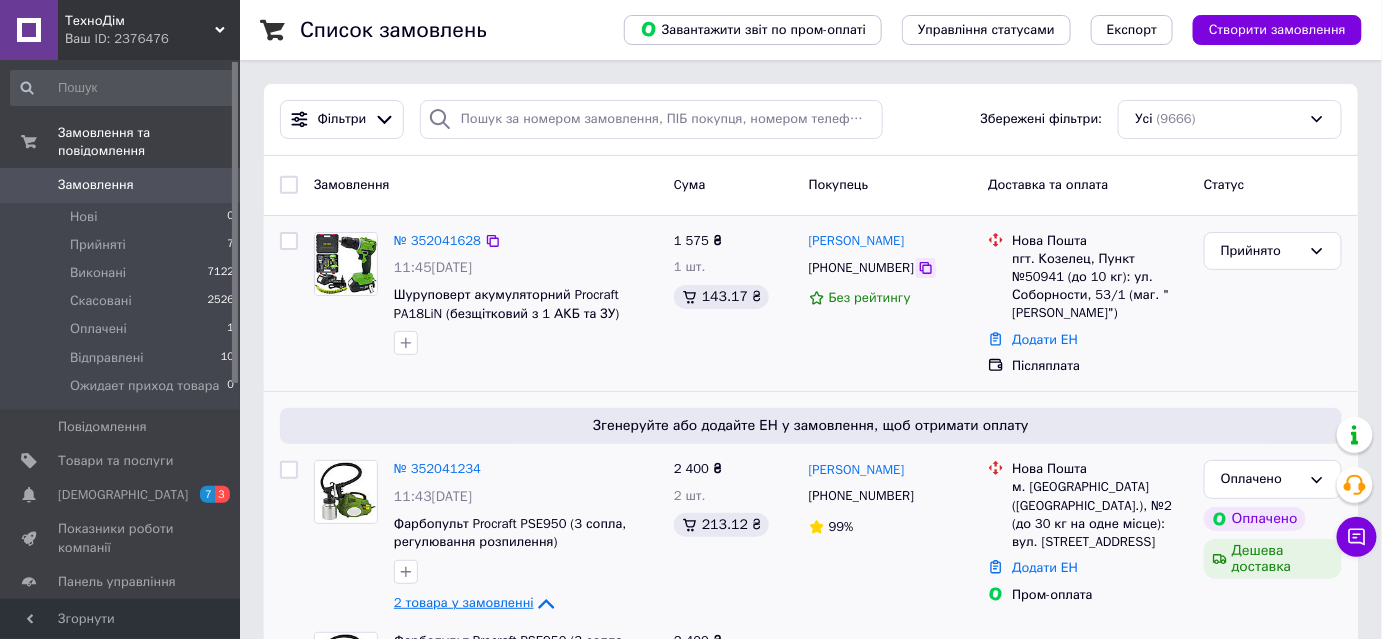 click 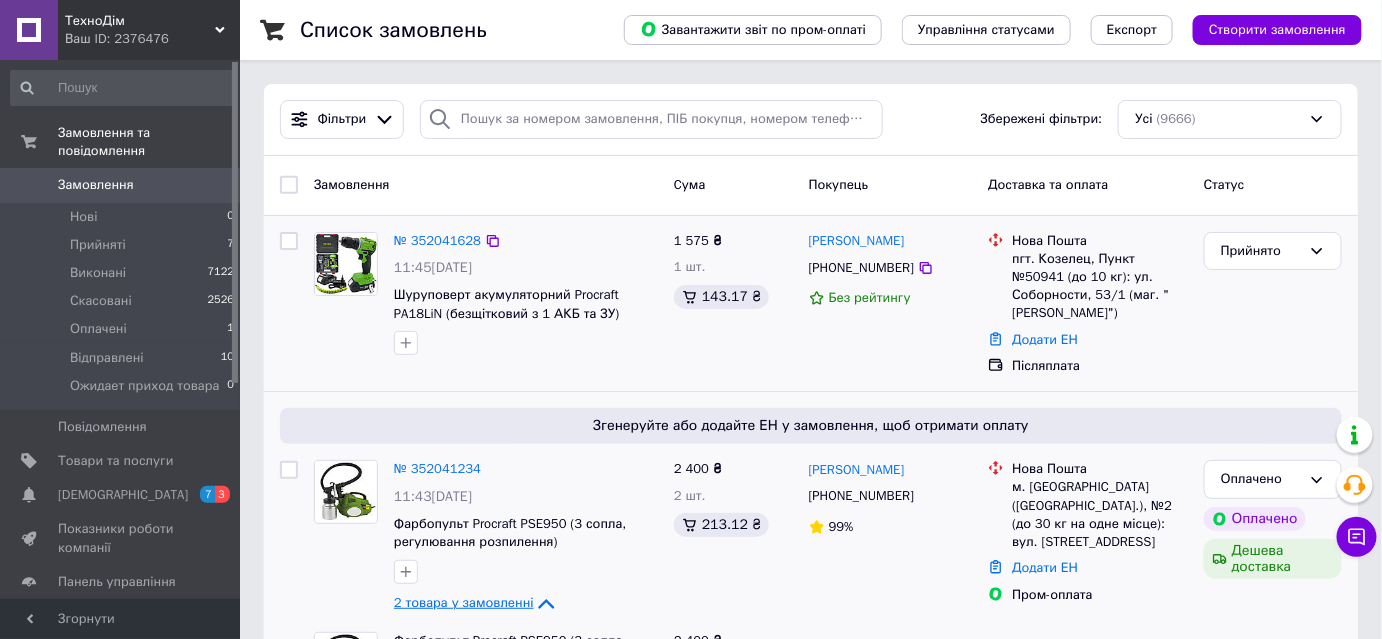 click at bounding box center (493, 241) 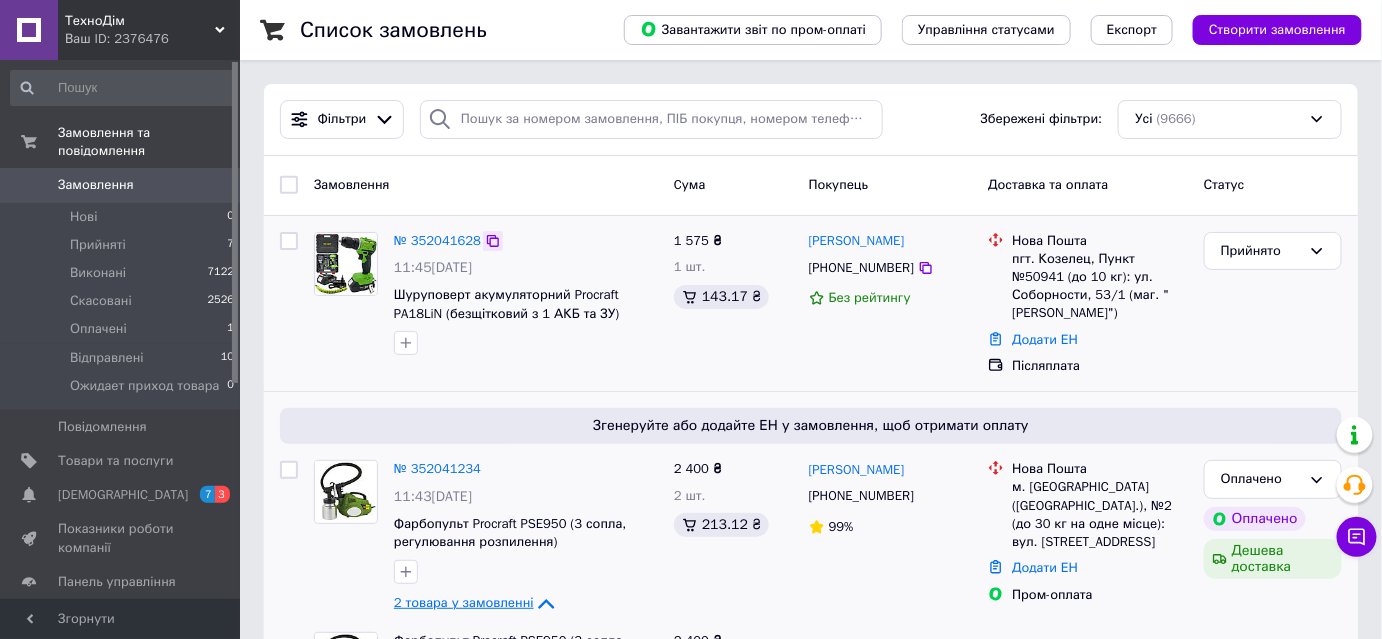 click on "№ 352041628" at bounding box center (437, 241) 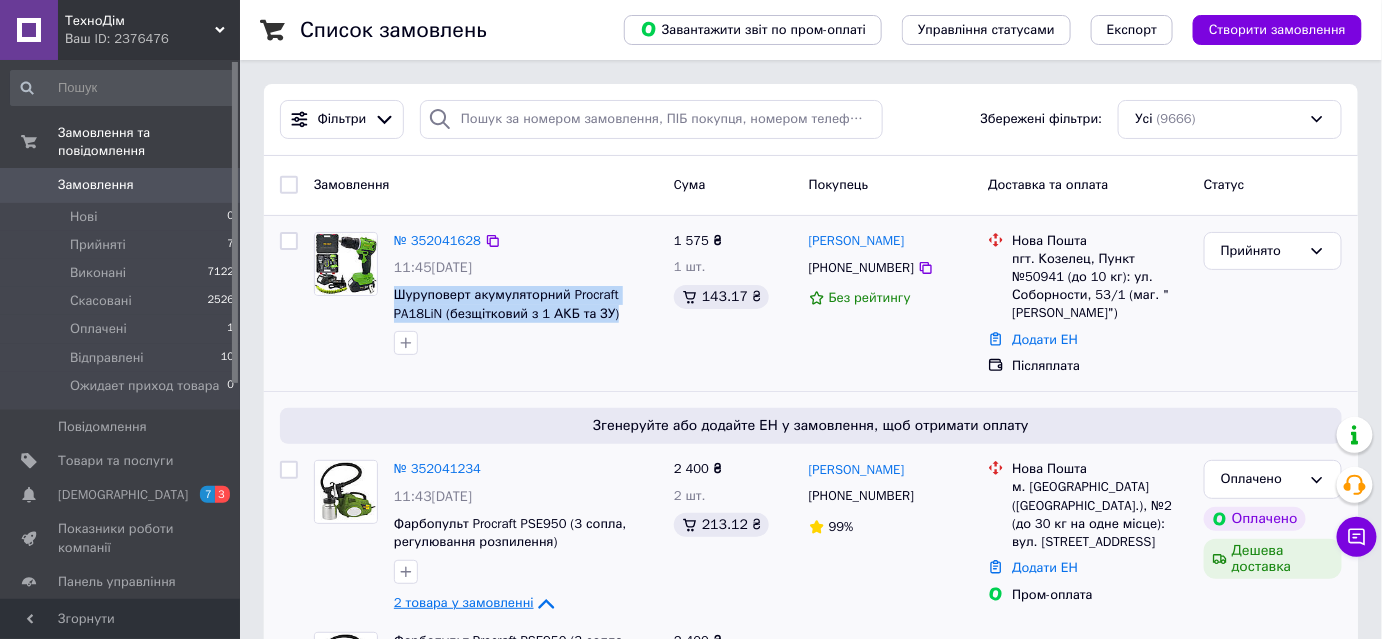 drag, startPoint x: 395, startPoint y: 295, endPoint x: 623, endPoint y: 323, distance: 229.71286 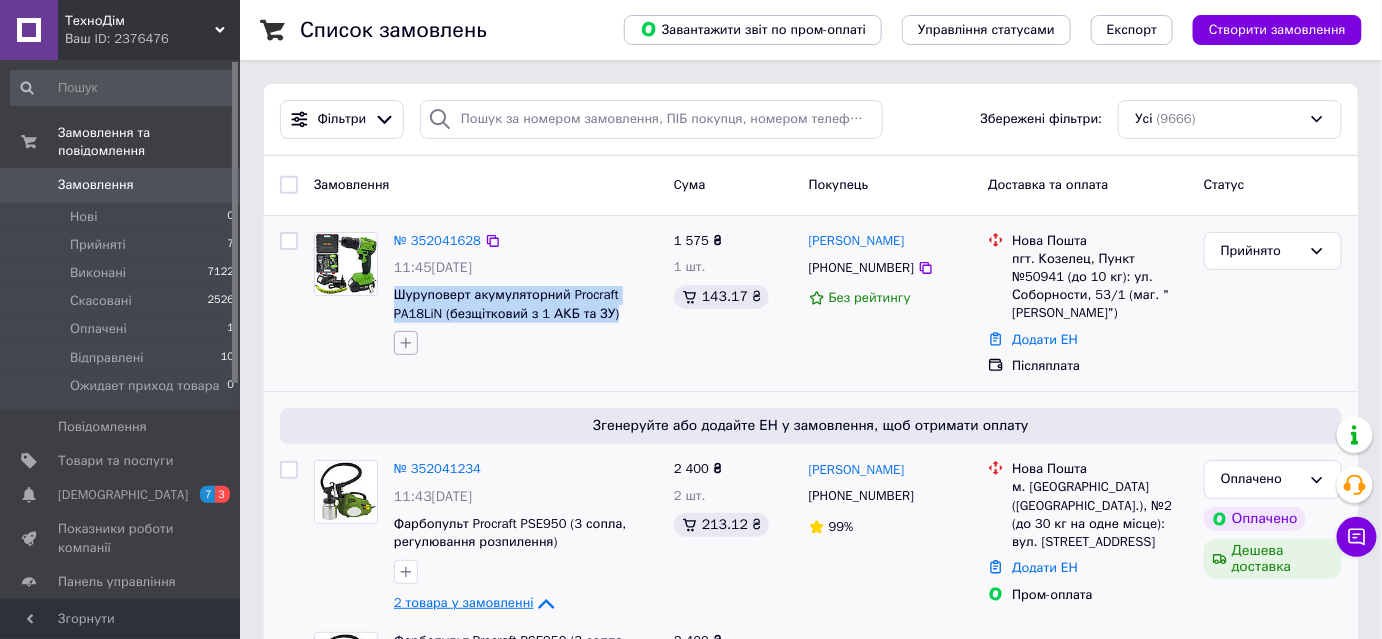 click 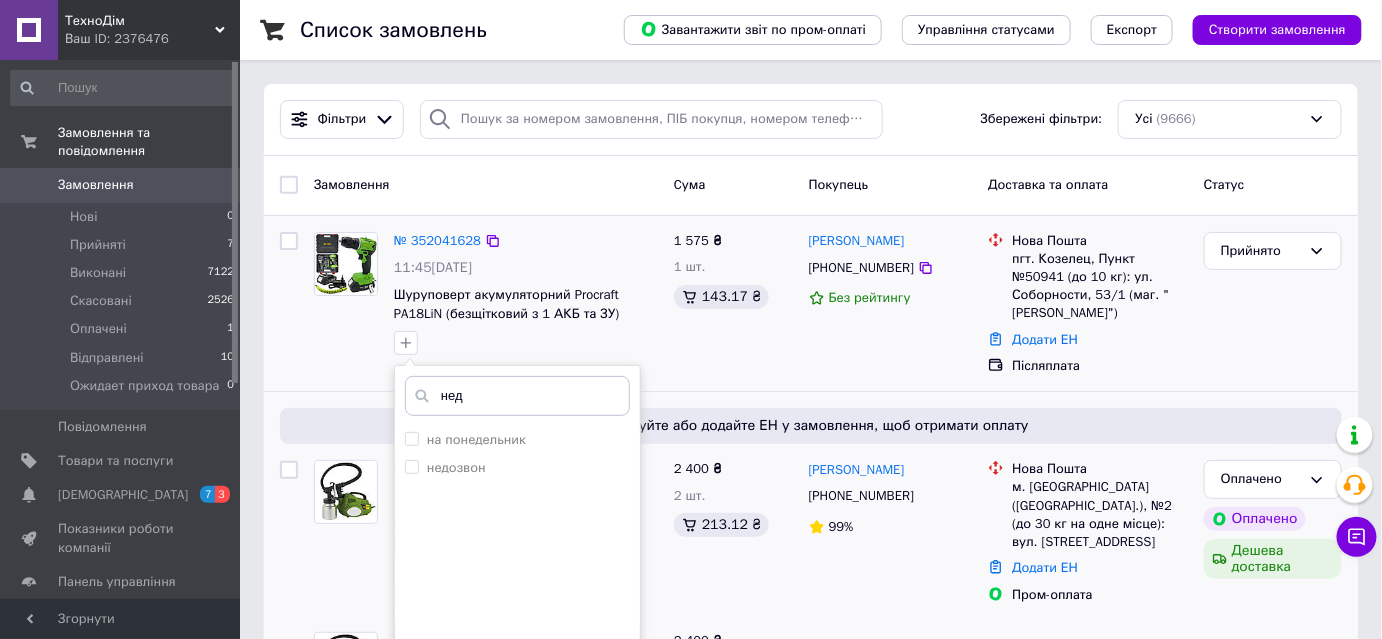 type on "недо" 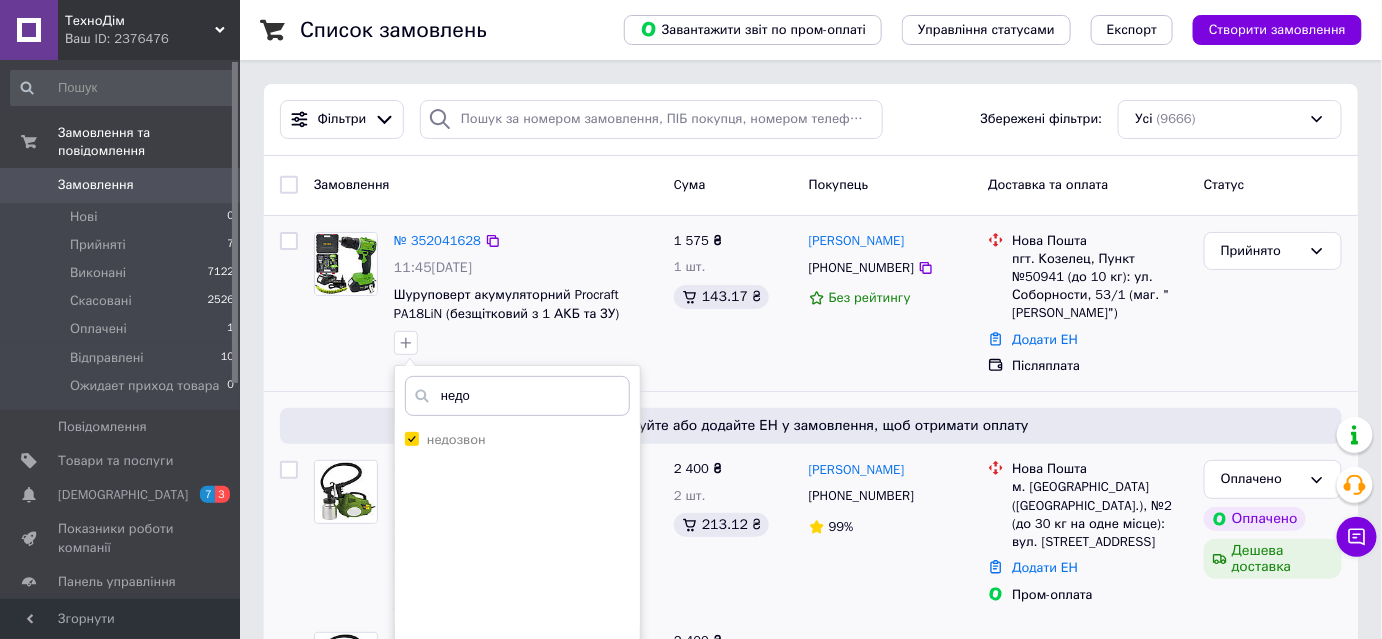 checkbox on "true" 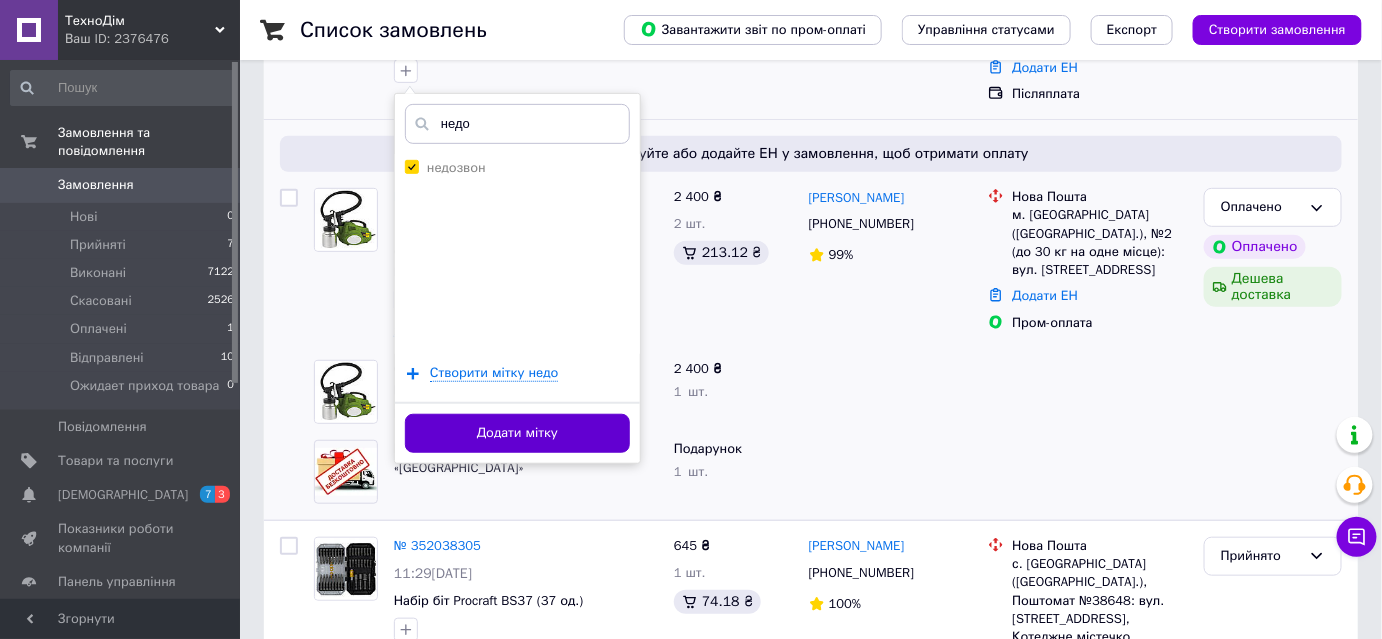 type on "недо" 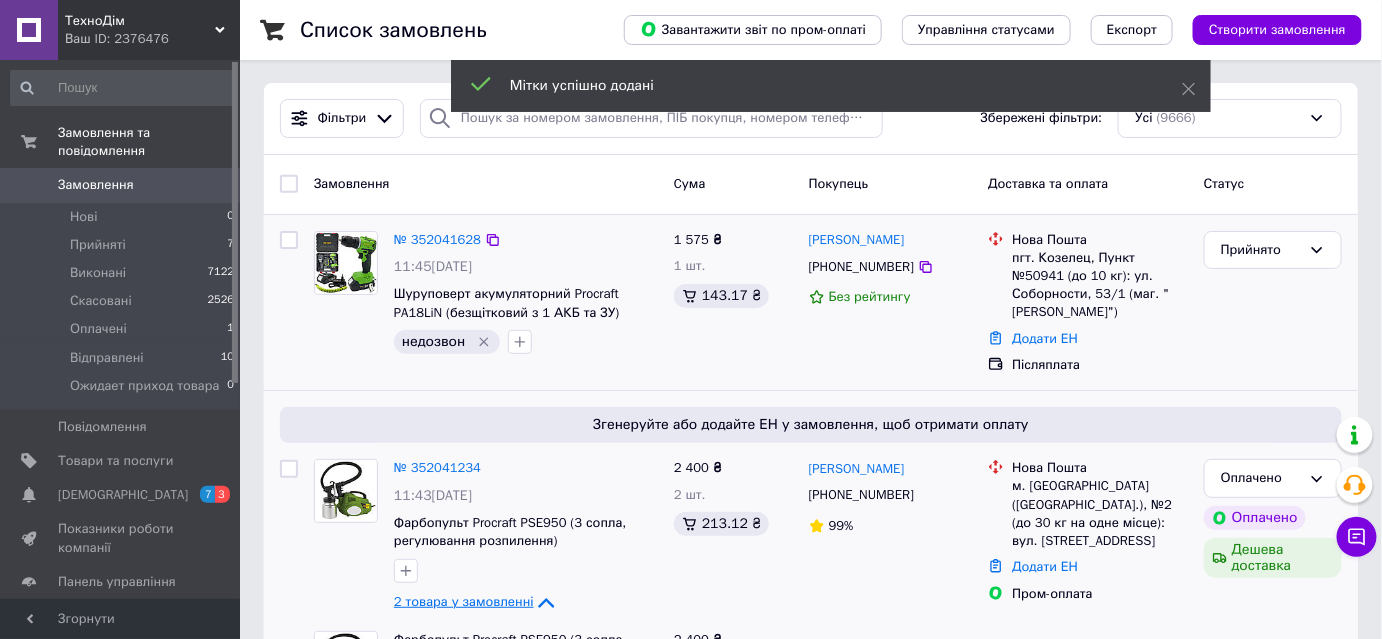 scroll, scrollTop: 0, scrollLeft: 0, axis: both 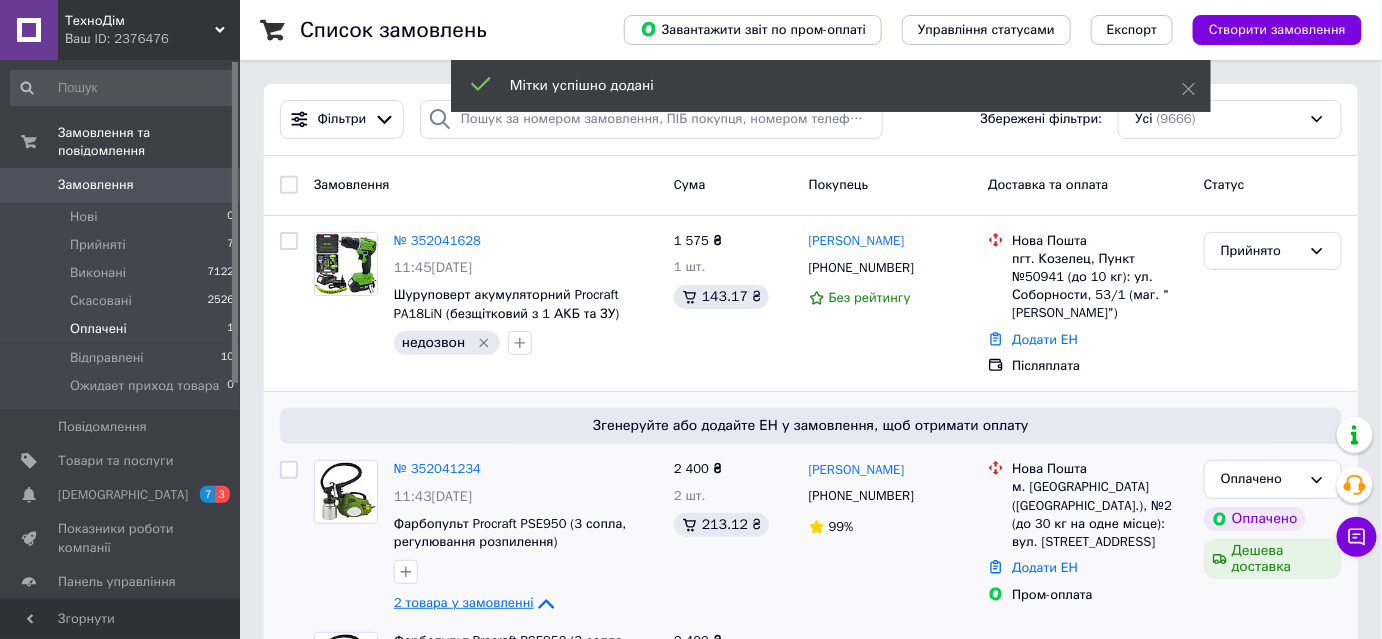 click on "Оплачені 1" at bounding box center (123, 329) 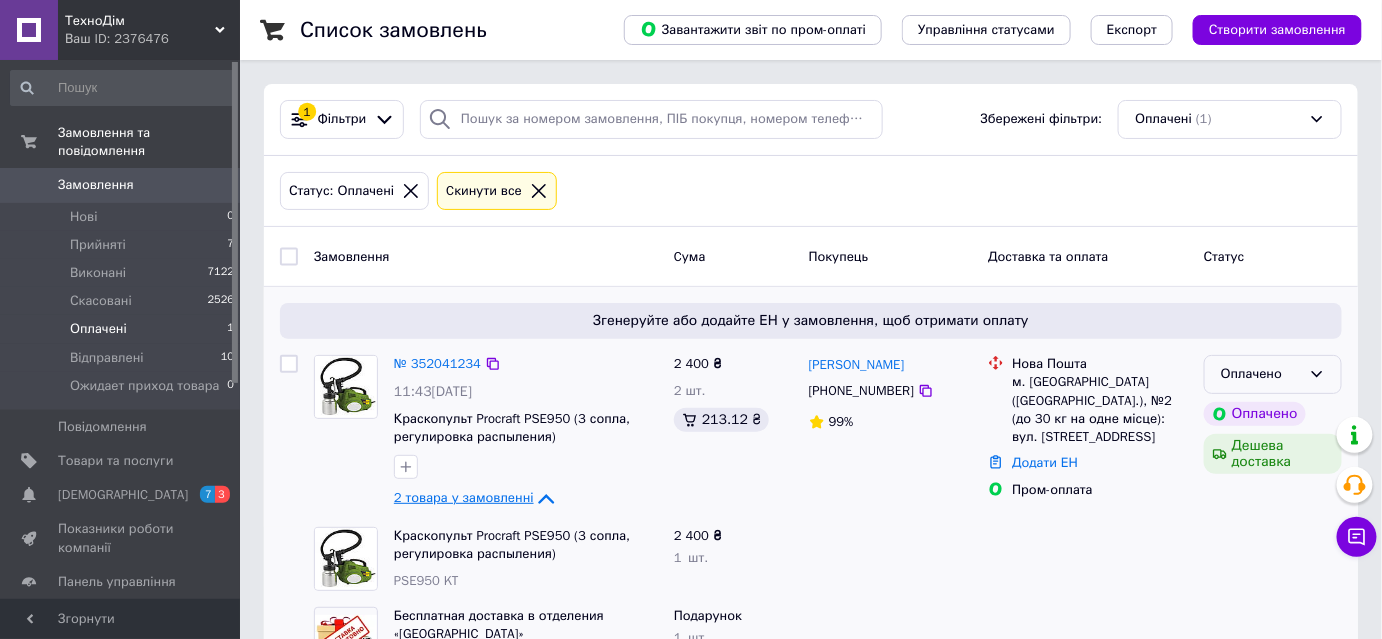 click on "Оплачено" at bounding box center [1273, 374] 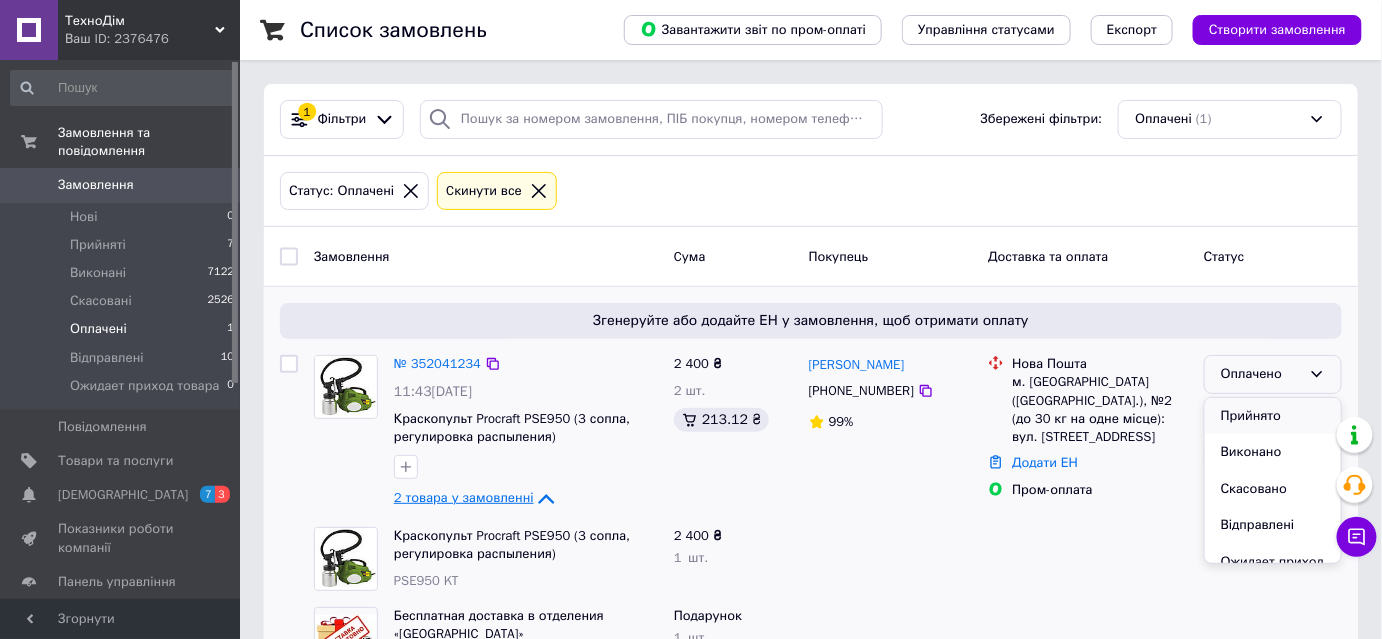 click on "Прийнято" at bounding box center (1273, 416) 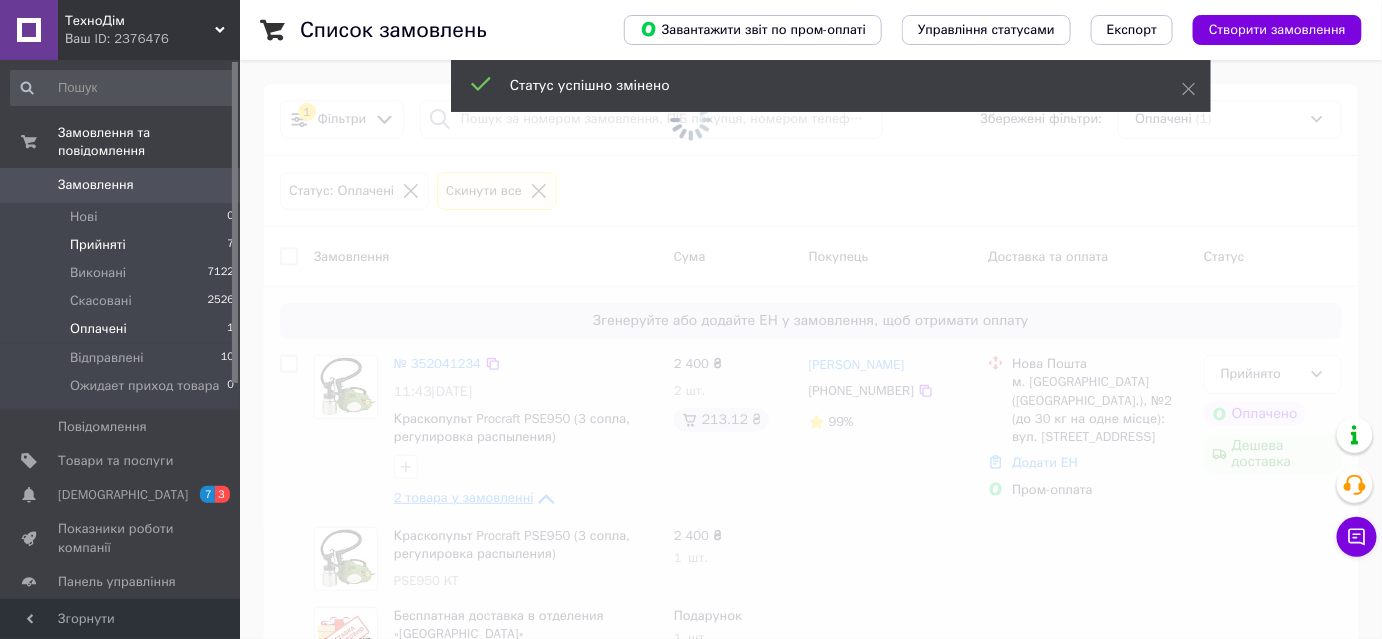 click on "Прийняті 7" at bounding box center (123, 245) 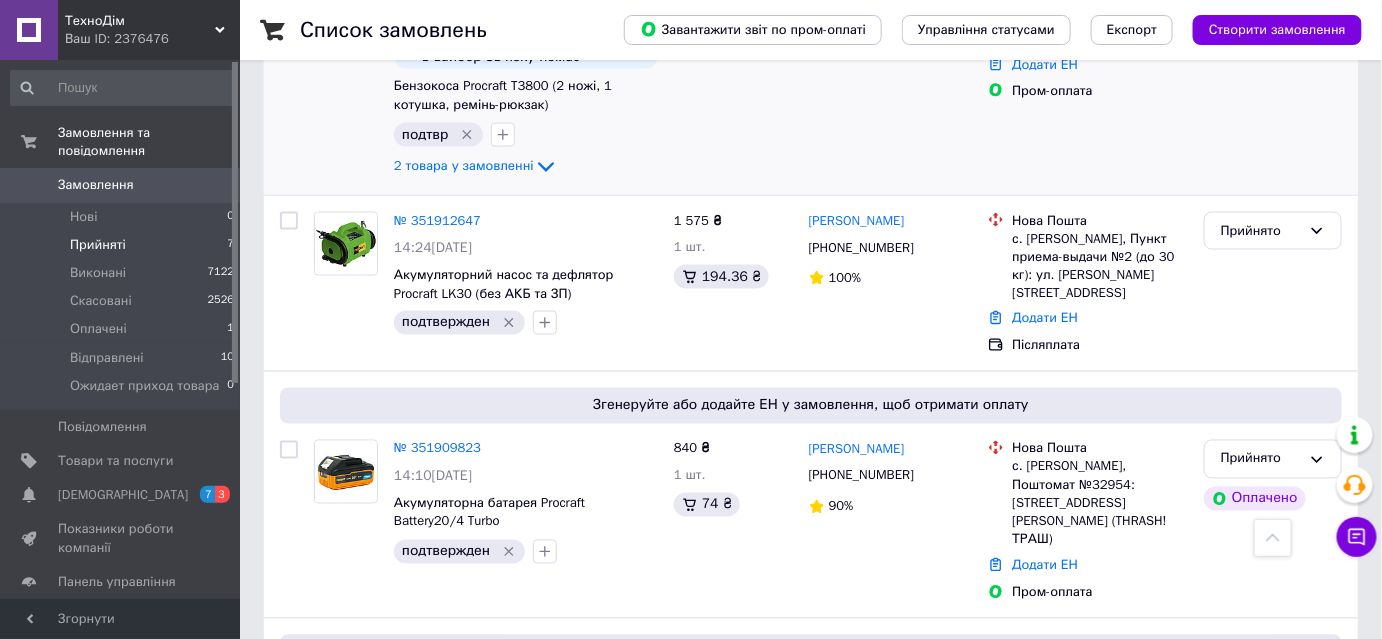scroll, scrollTop: 1096, scrollLeft: 0, axis: vertical 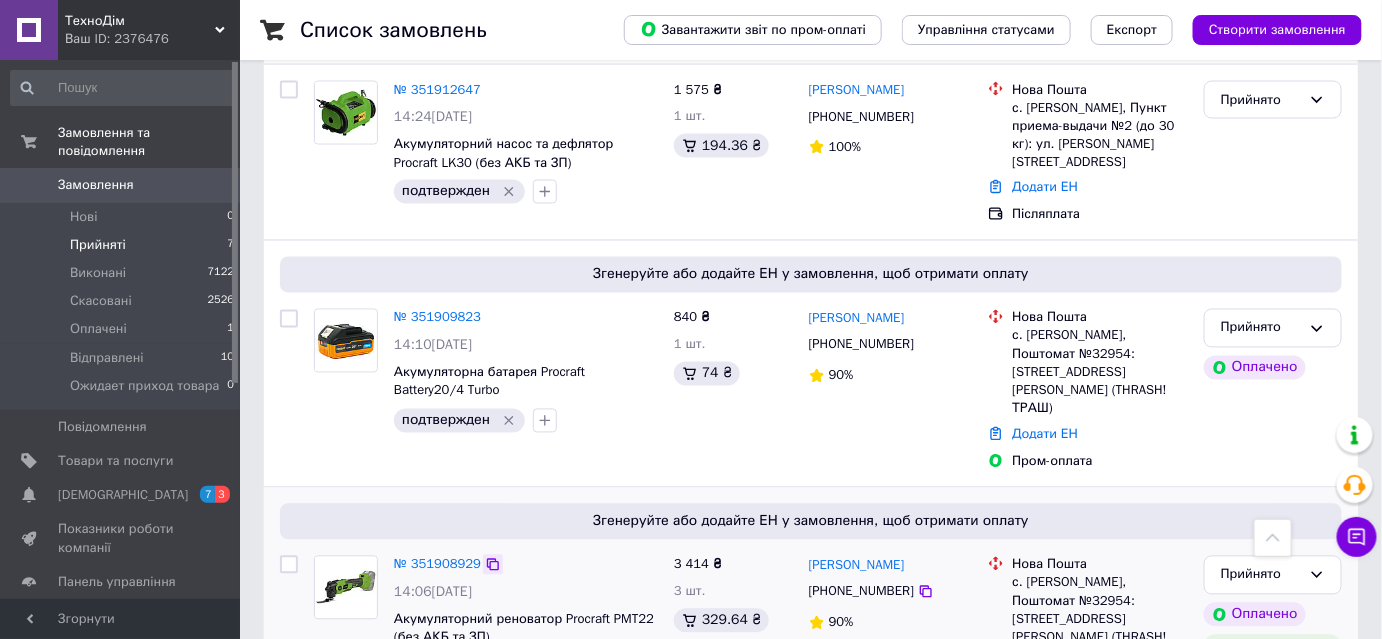 click 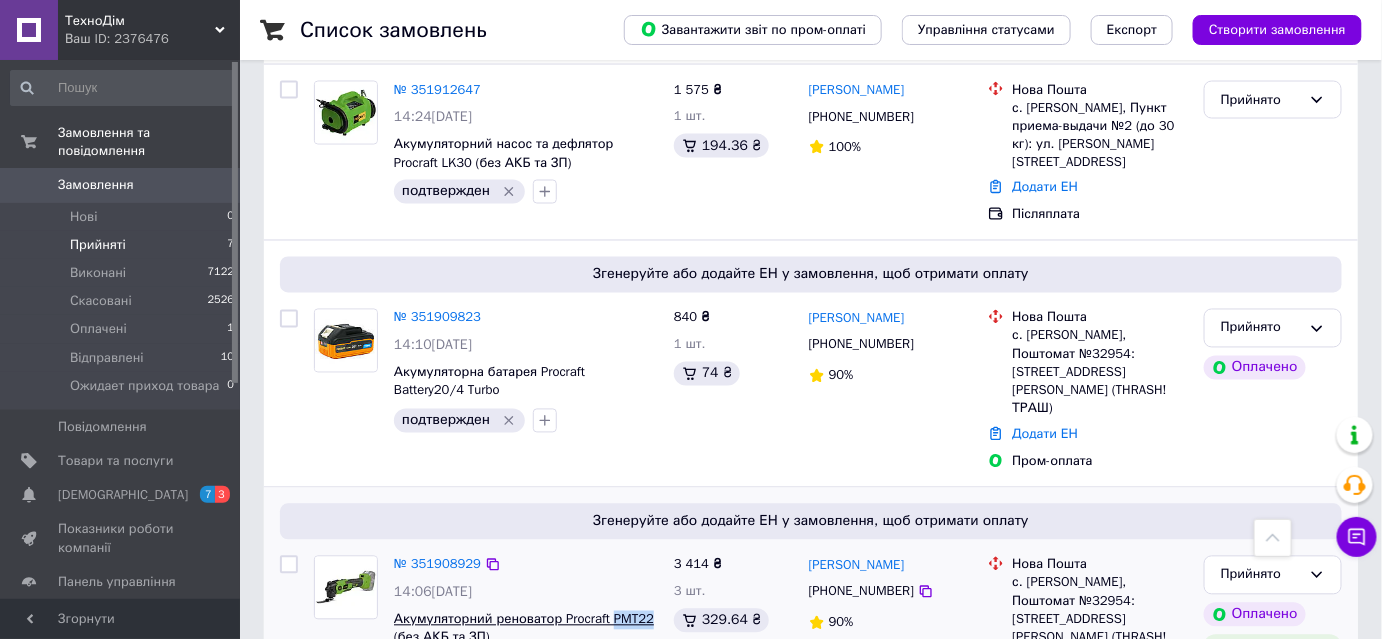 drag, startPoint x: 650, startPoint y: 496, endPoint x: 608, endPoint y: 500, distance: 42.190044 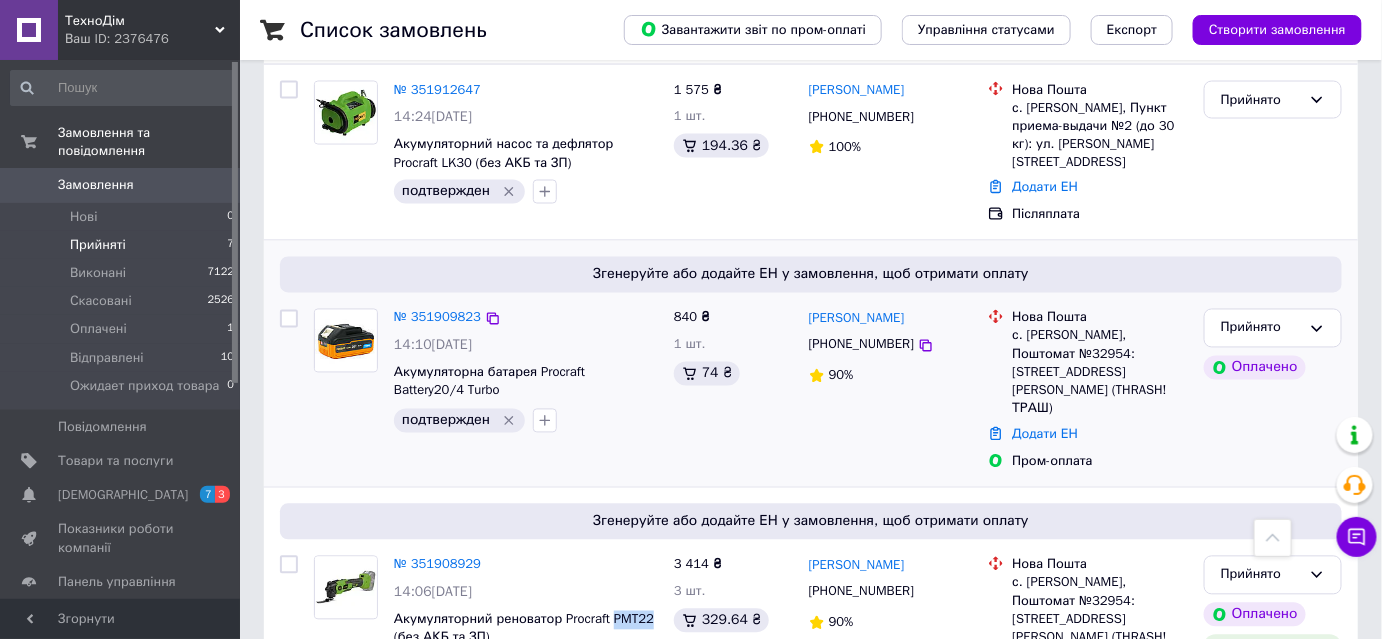 copy on "PMT22" 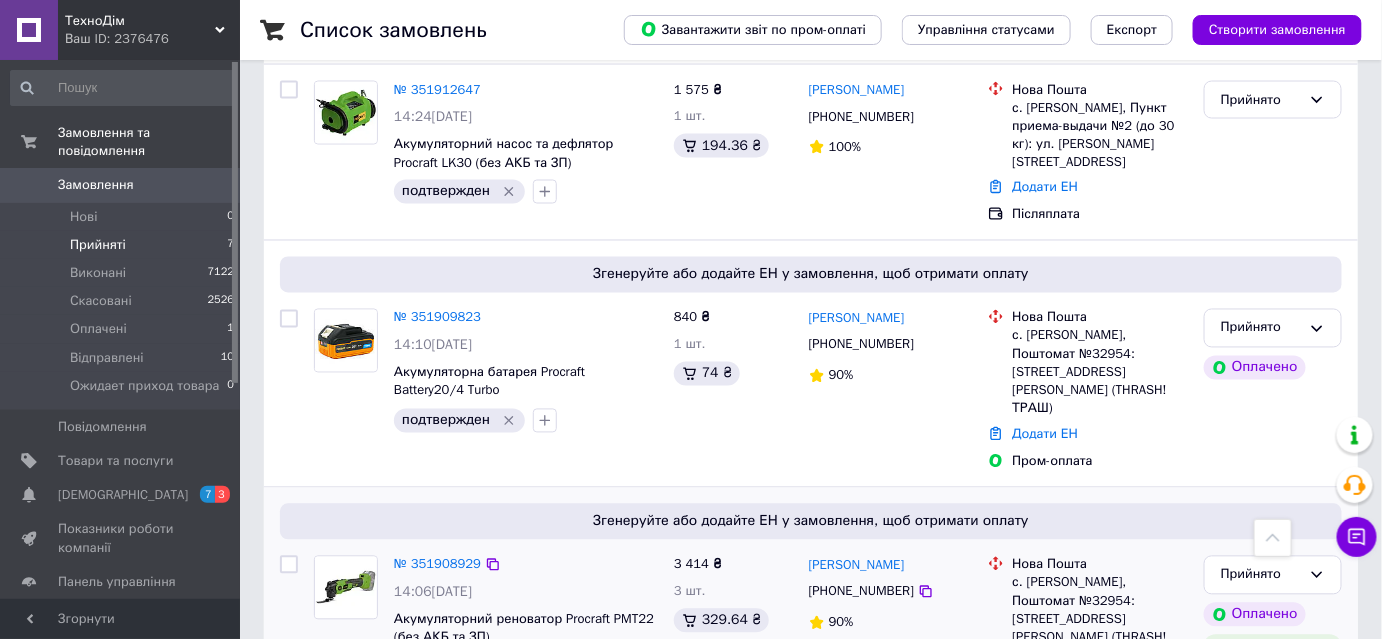 click 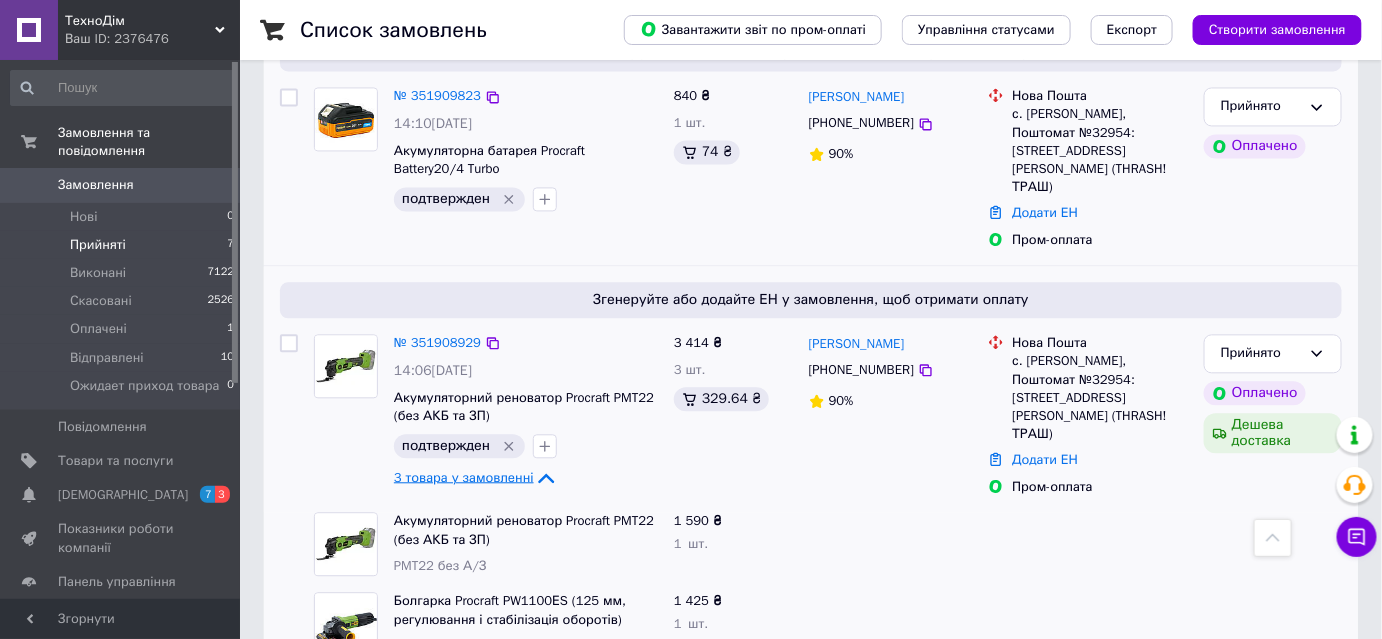 scroll, scrollTop: 1337, scrollLeft: 0, axis: vertical 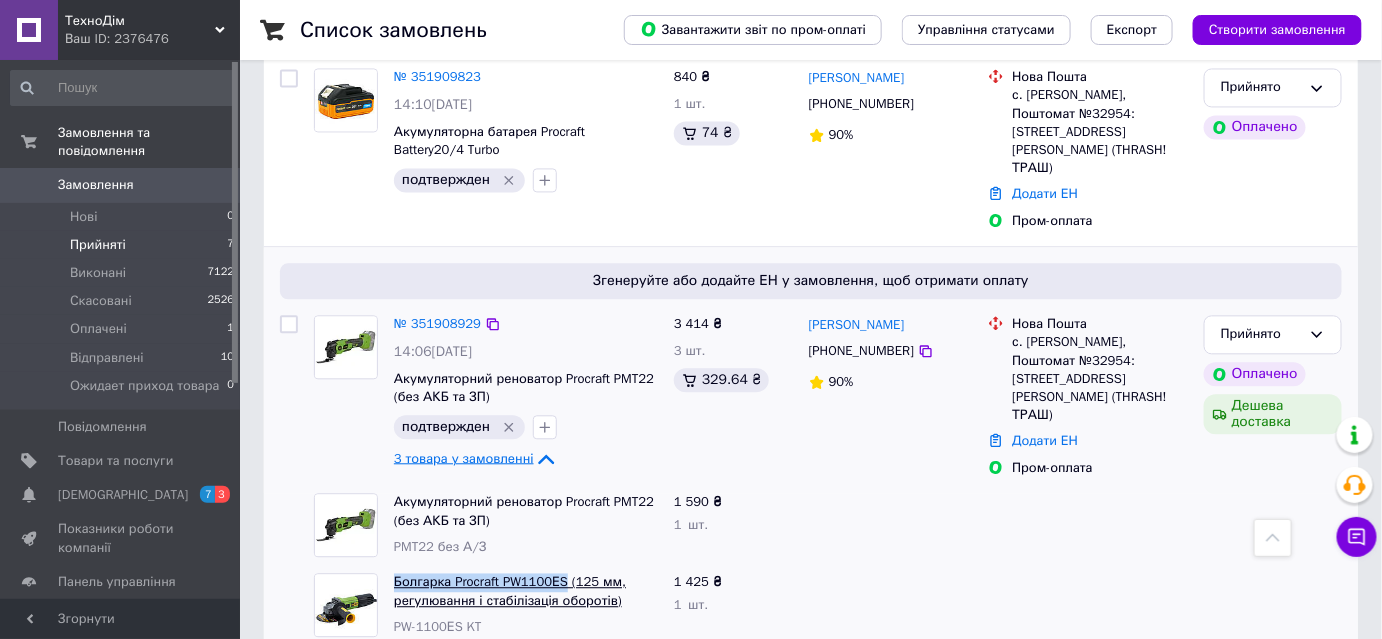 drag, startPoint x: 389, startPoint y: 463, endPoint x: 562, endPoint y: 459, distance: 173.04623 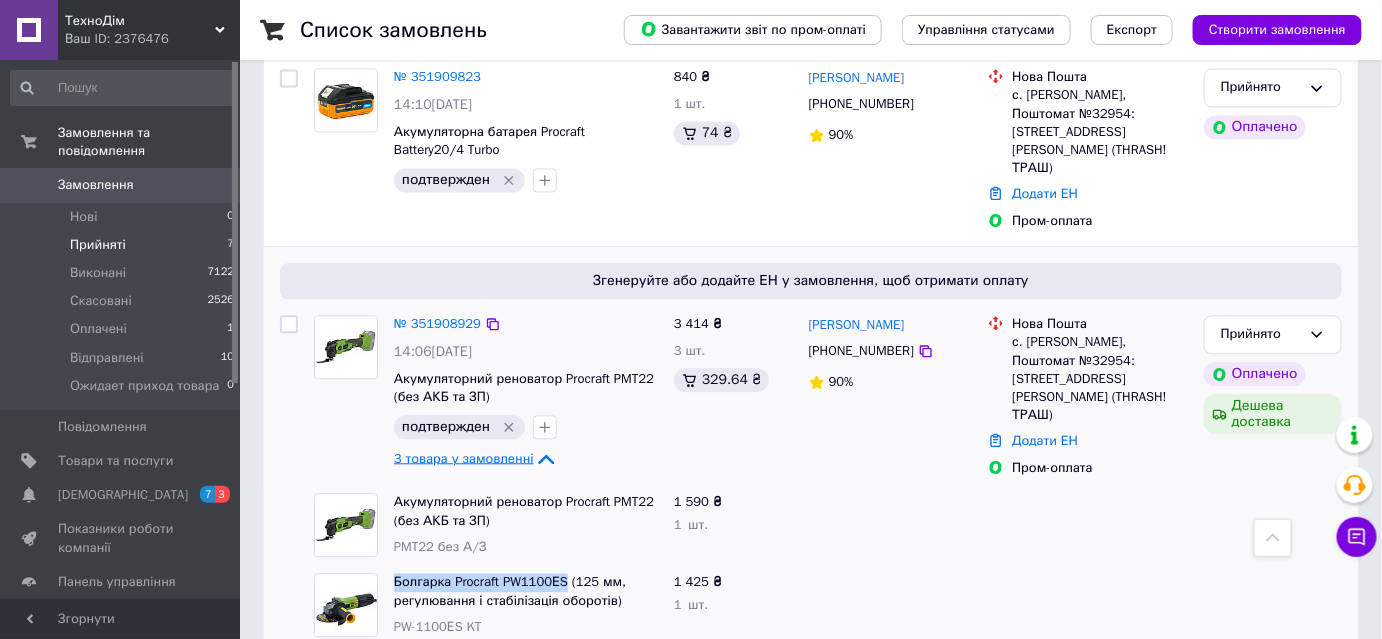 copy on "Болгарка Procraft PW1100ЕS" 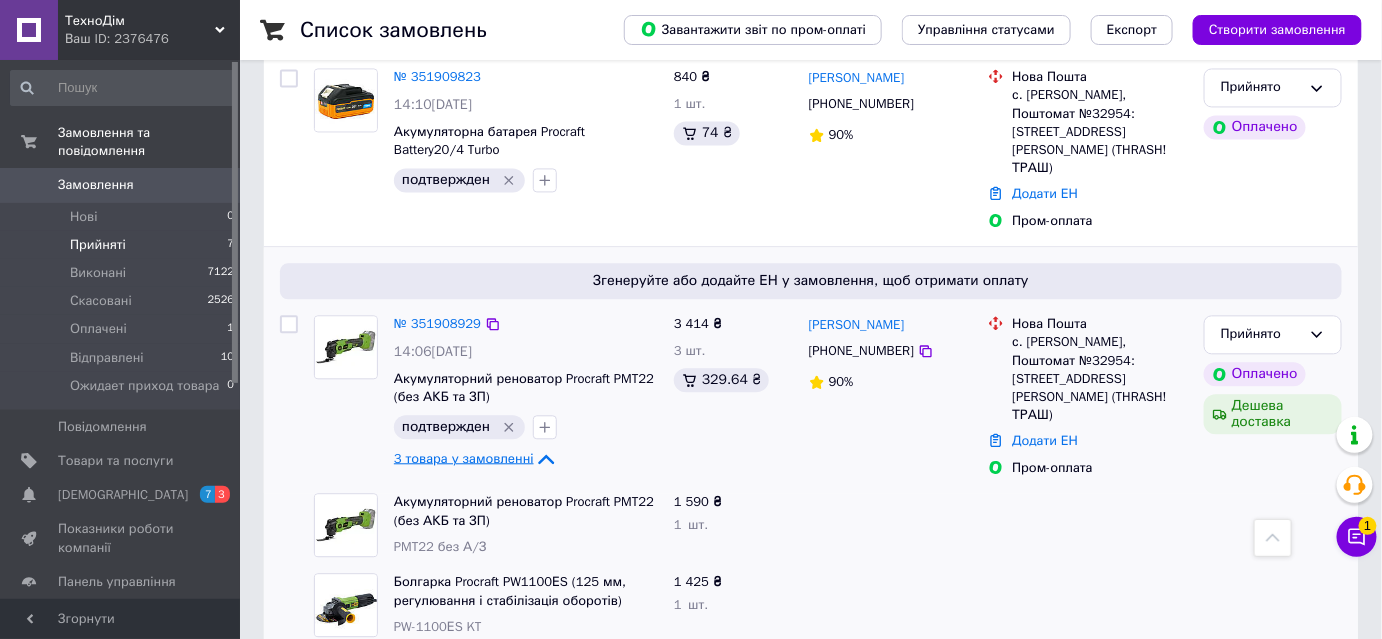 drag, startPoint x: 642, startPoint y: 544, endPoint x: 562, endPoint y: 540, distance: 80.09994 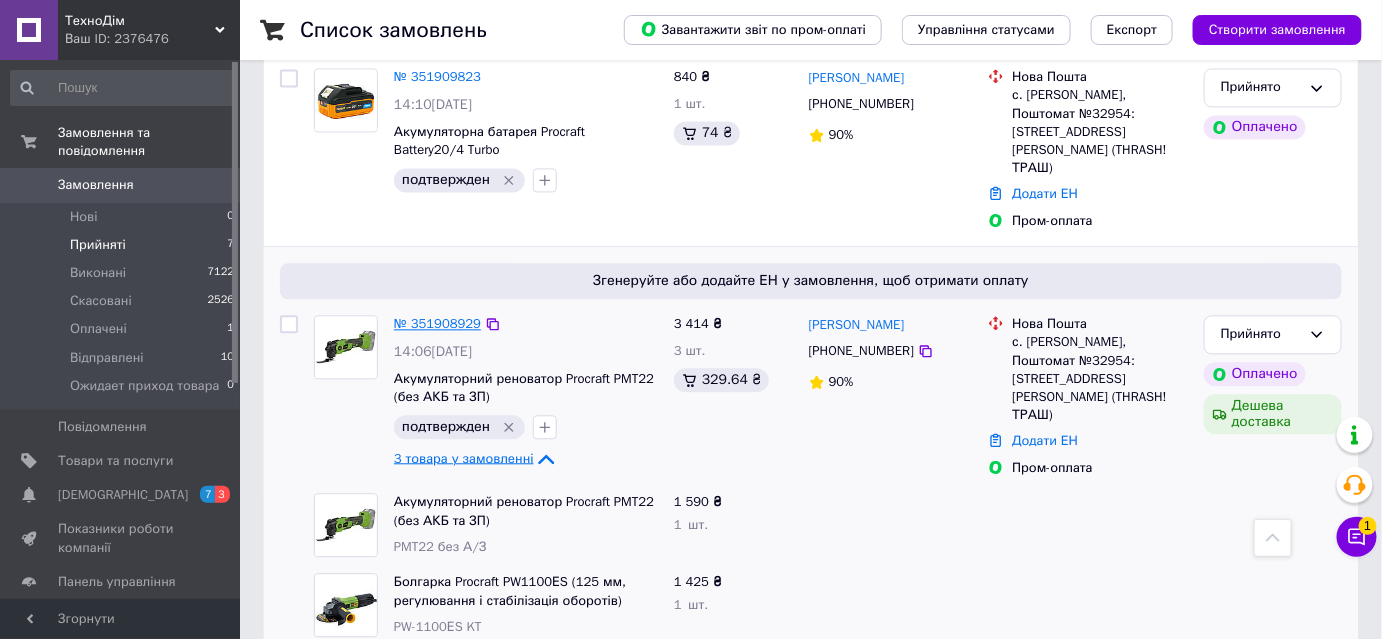 click on "№ 351908929" at bounding box center (437, 323) 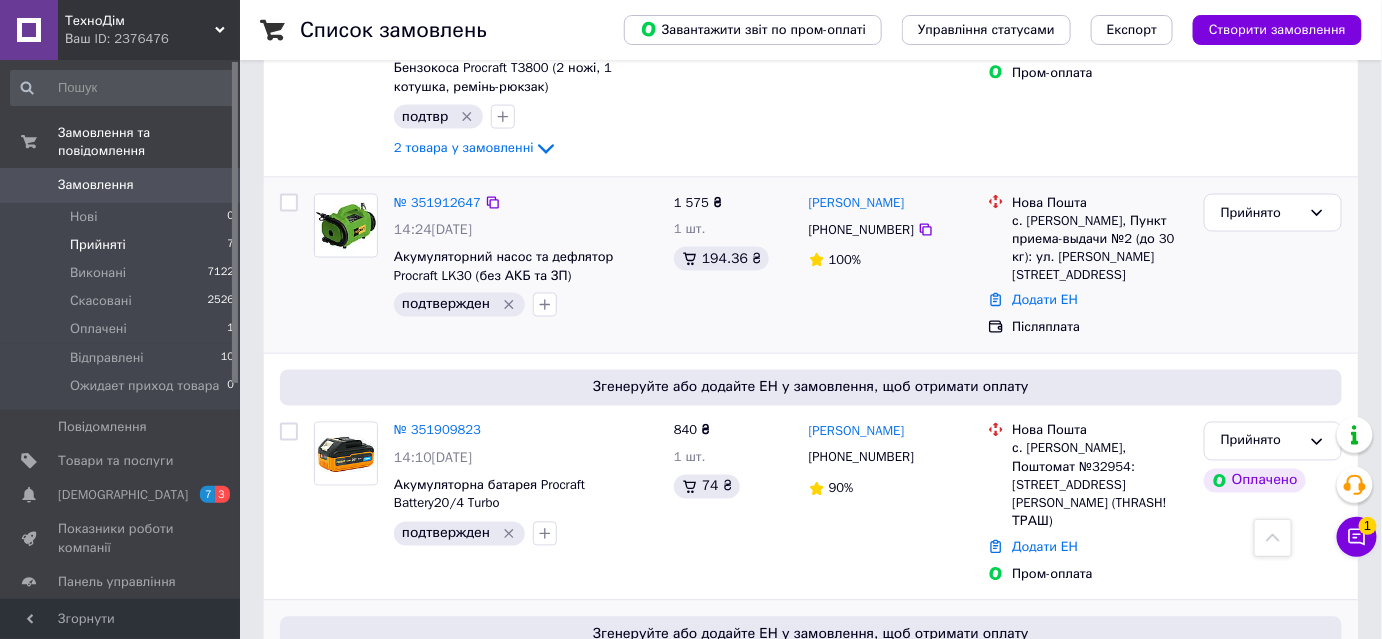 scroll, scrollTop: 973, scrollLeft: 0, axis: vertical 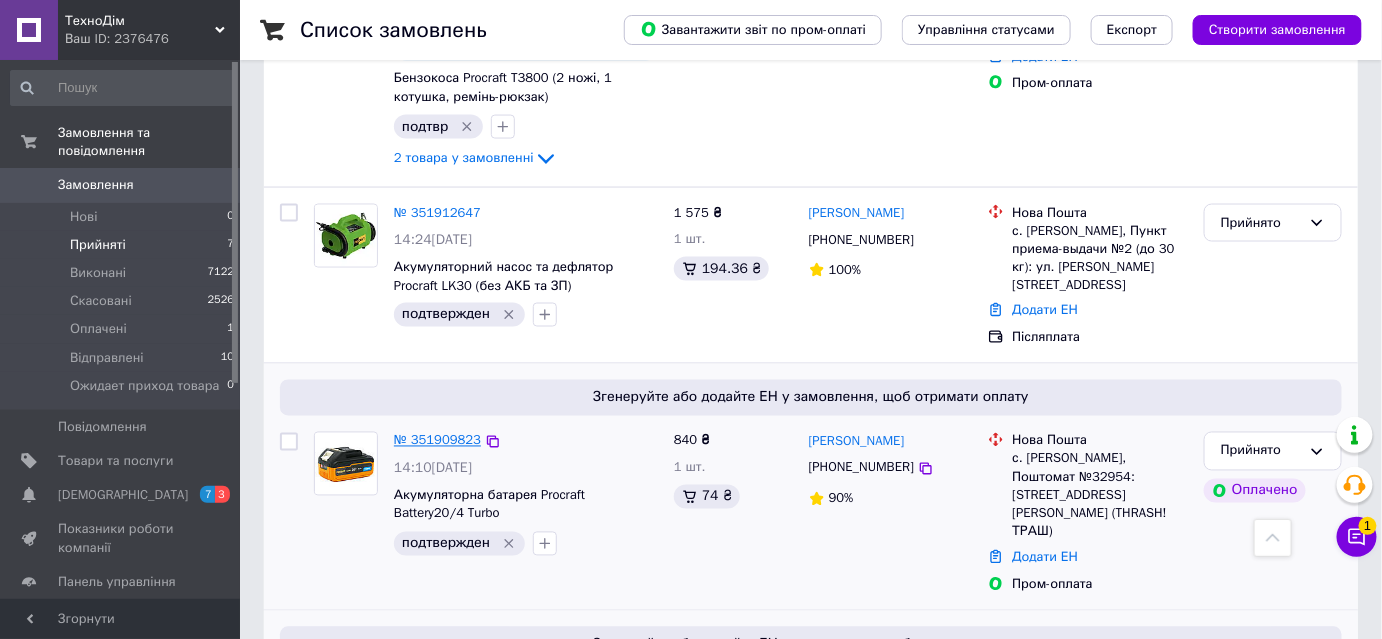 click on "№ 351909823" at bounding box center [437, 440] 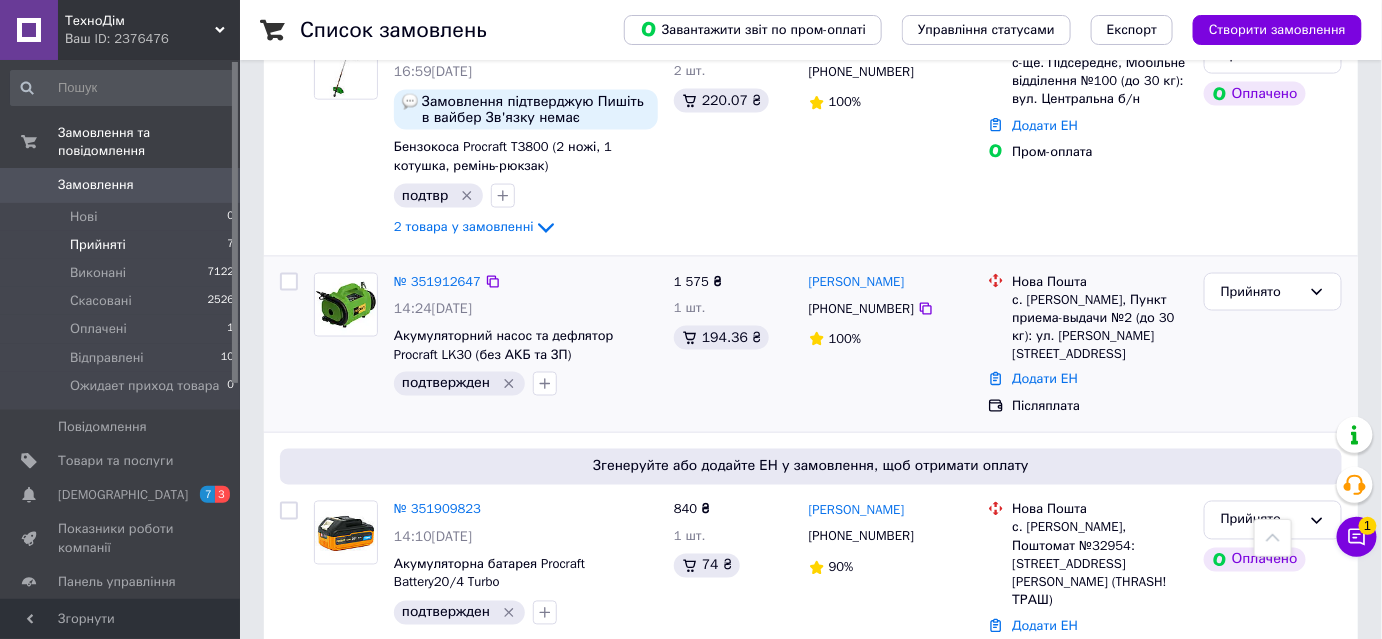 scroll, scrollTop: 701, scrollLeft: 0, axis: vertical 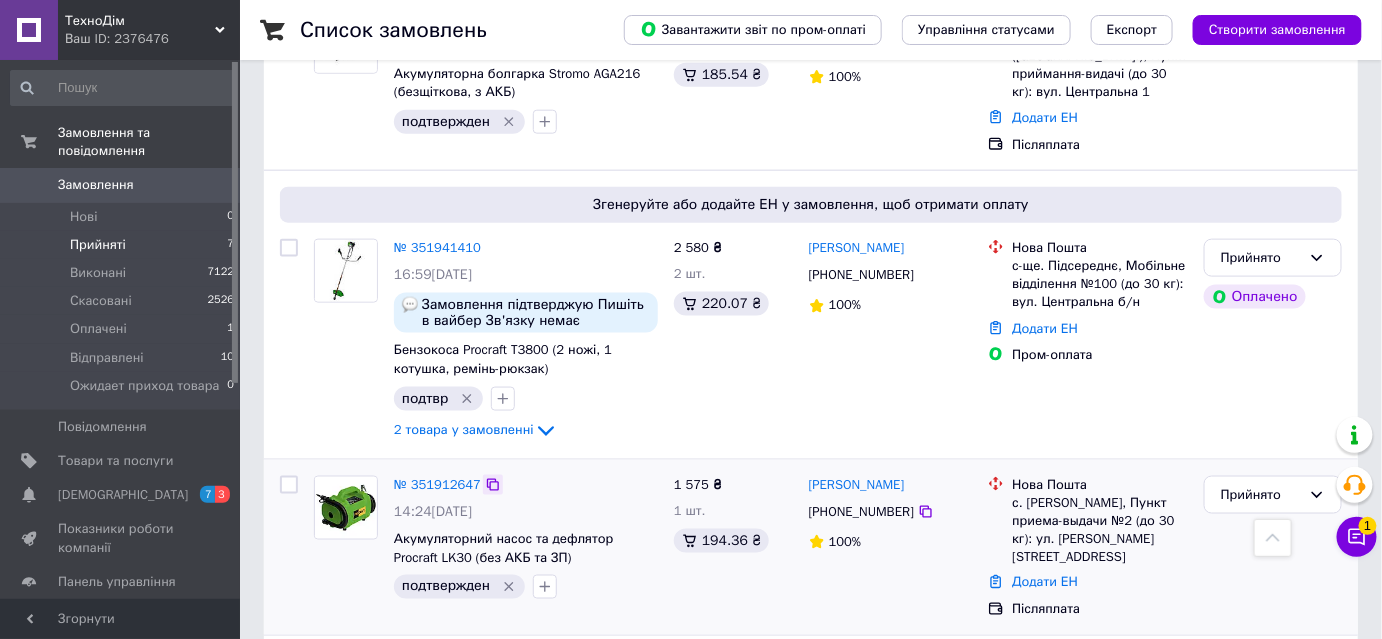 click 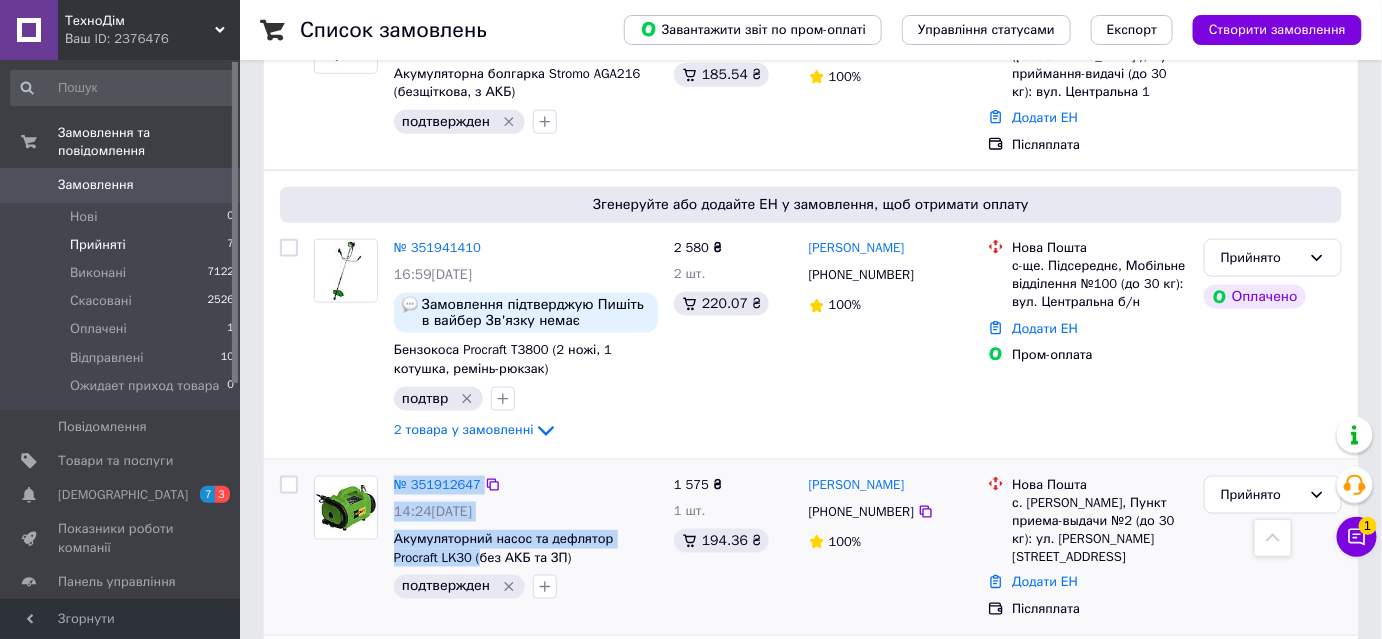 click on "№ 351912647 14:24, 09.07.2025 Акумуляторний насос та дефлятор Procraft LK30 (без АКБ та ЗП) подтвержден" at bounding box center (486, 538) 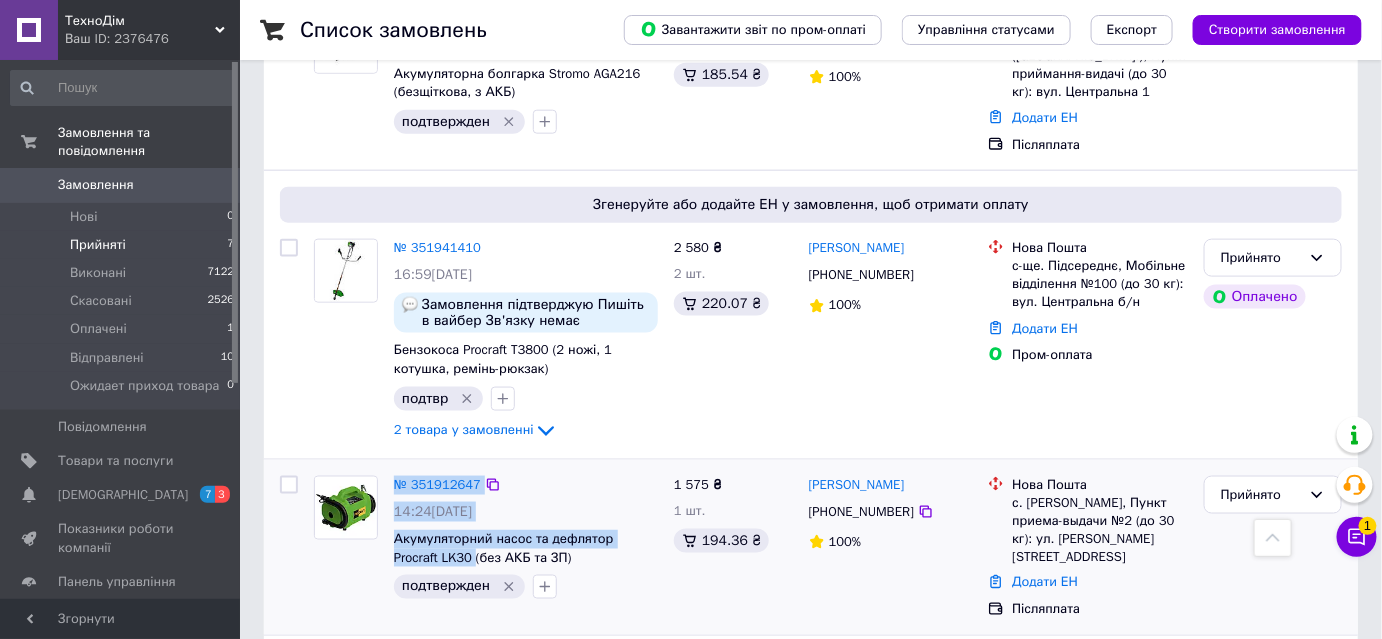 click at bounding box center (346, 538) 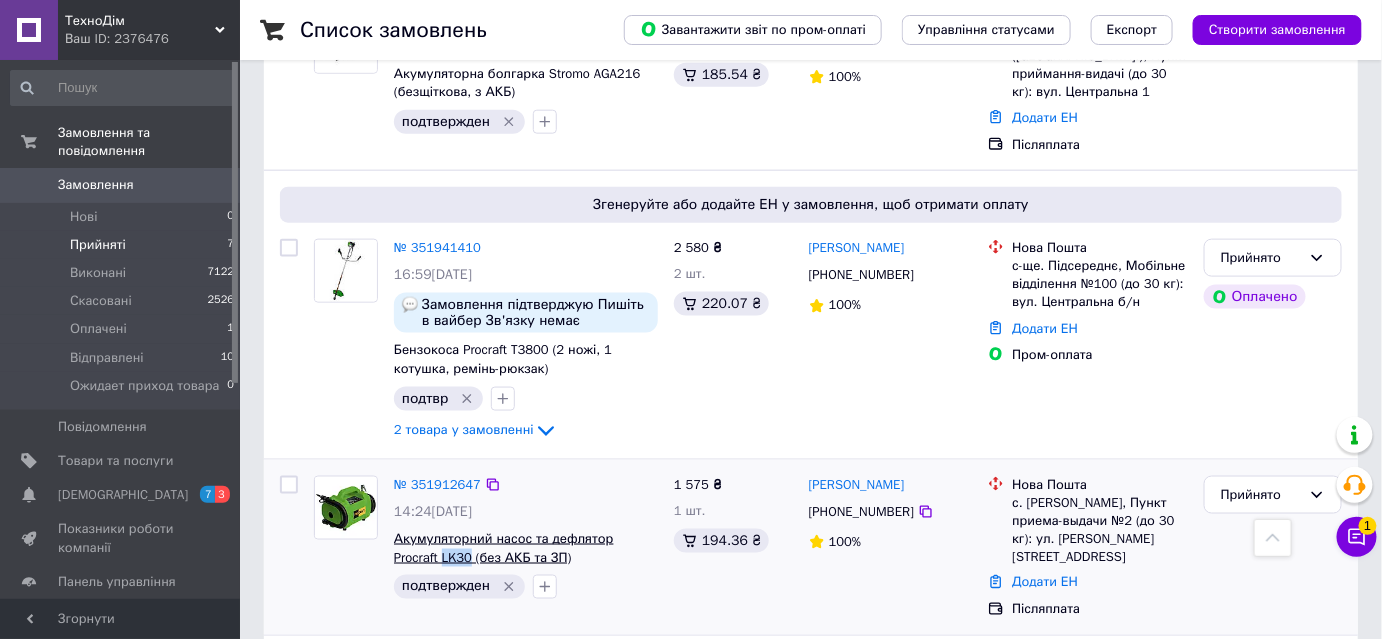 drag, startPoint x: 399, startPoint y: 495, endPoint x: 420, endPoint y: 495, distance: 21 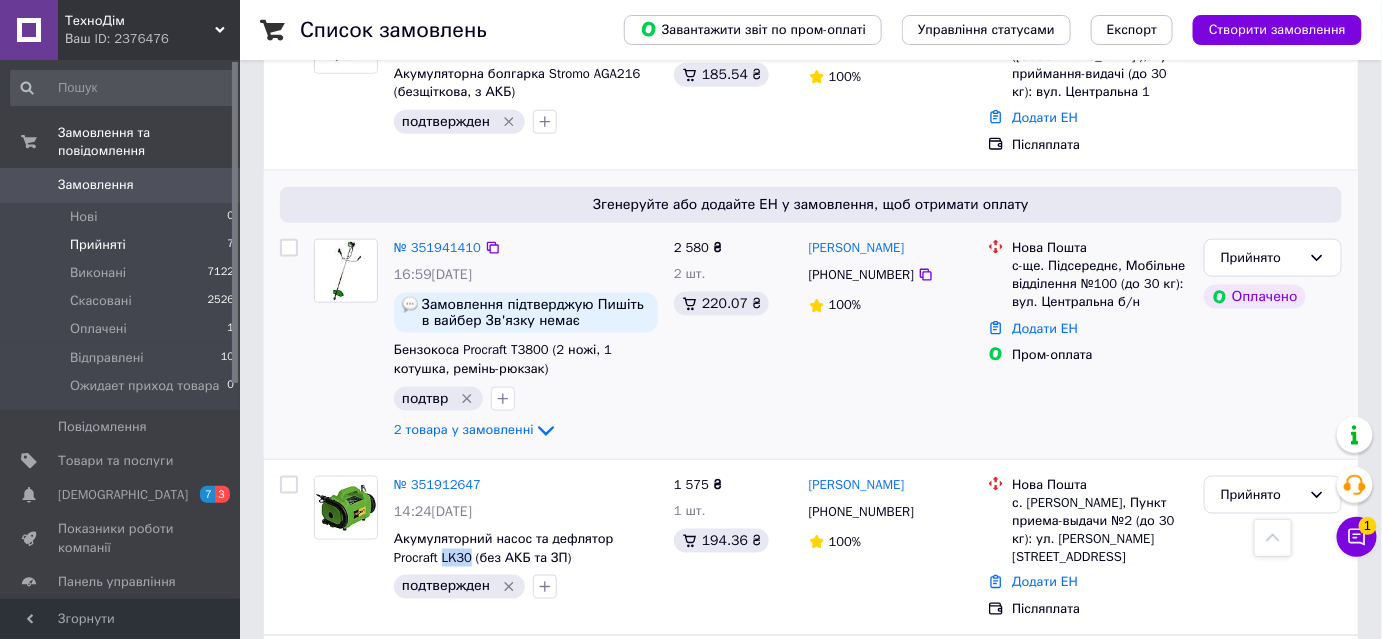 copy on "LK30" 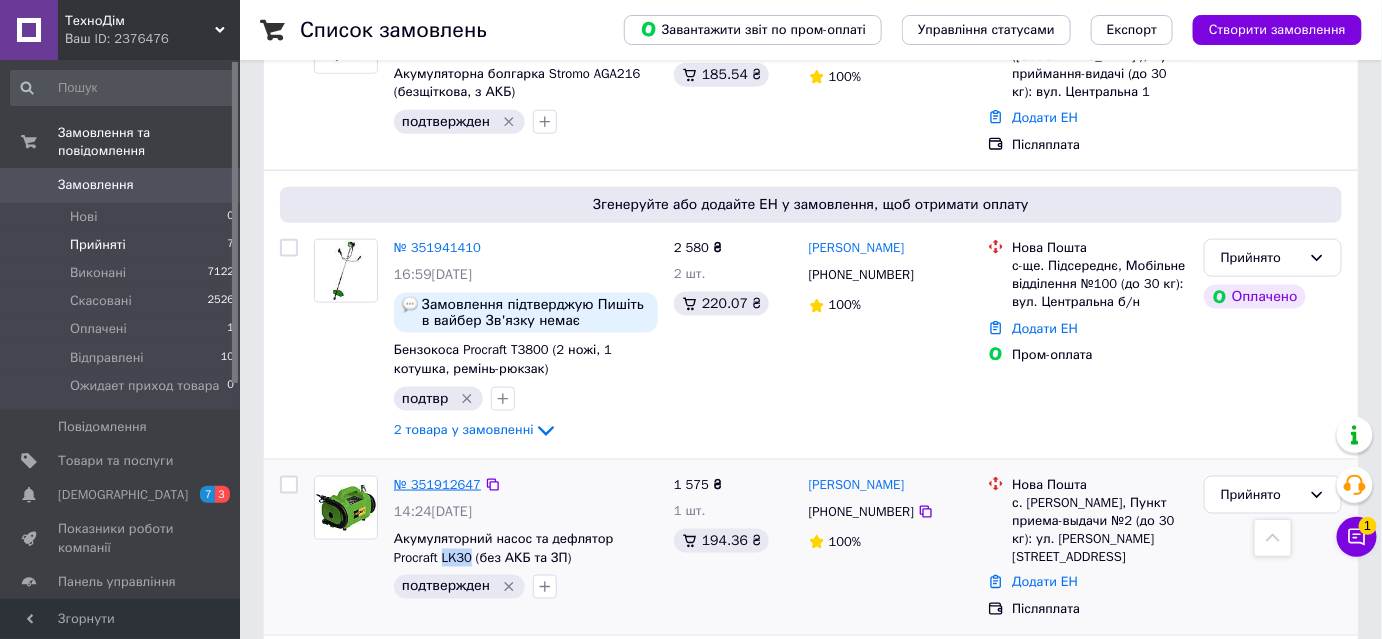 click on "№ 351912647" at bounding box center (437, 484) 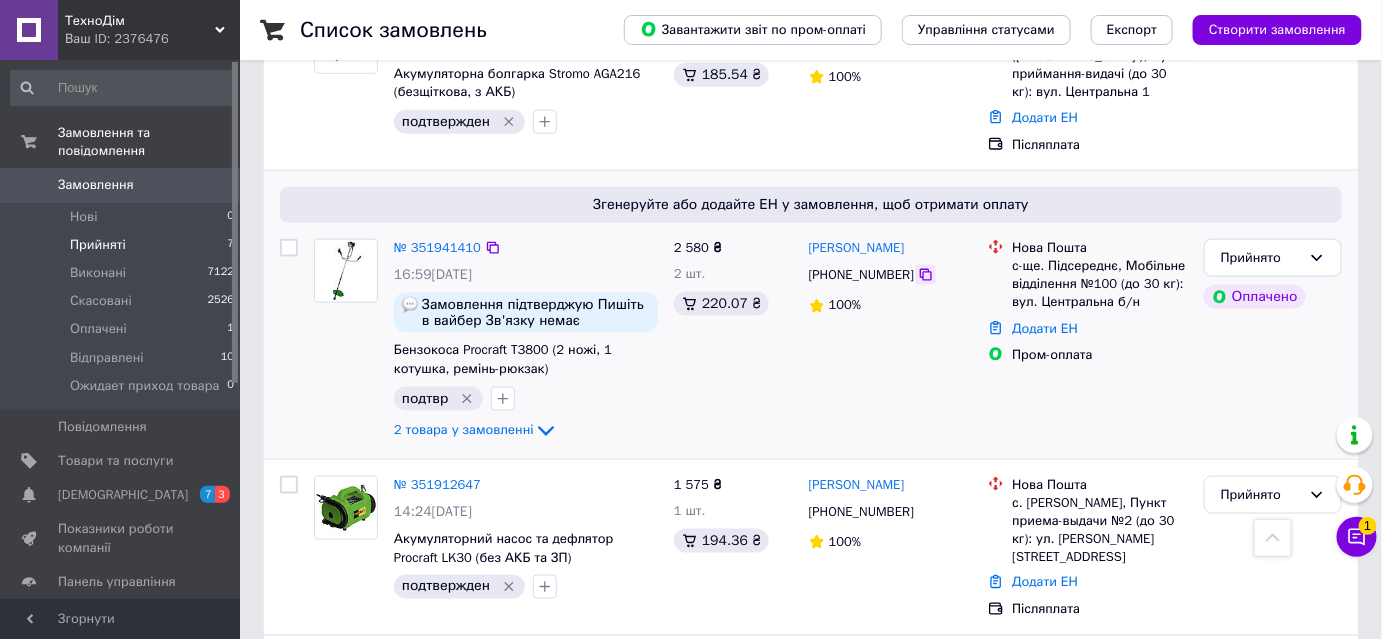 click 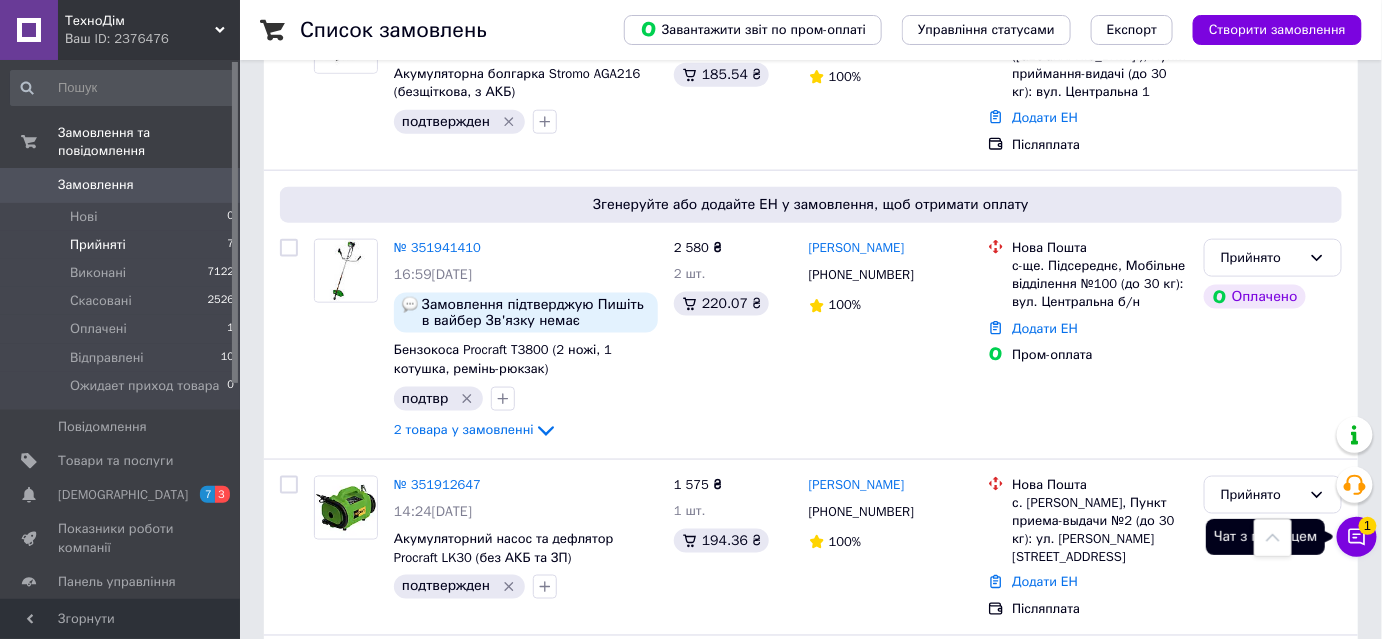 click 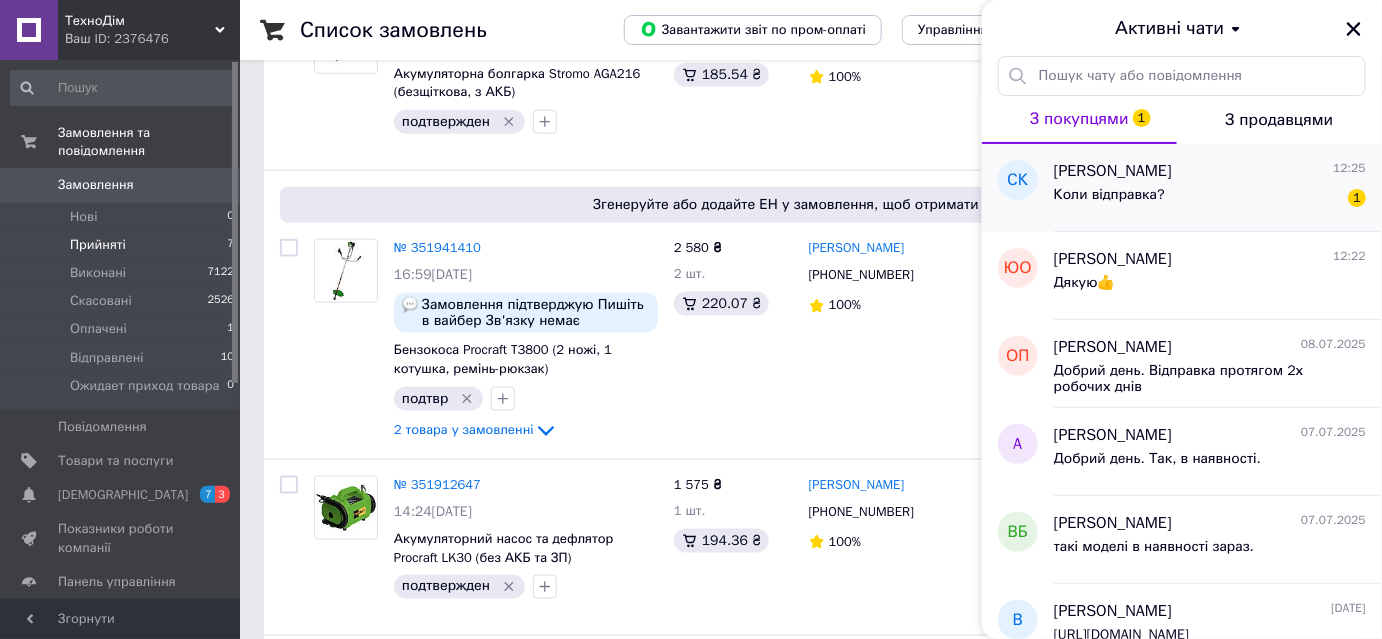 click on "Коли відправка?" at bounding box center [1109, 195] 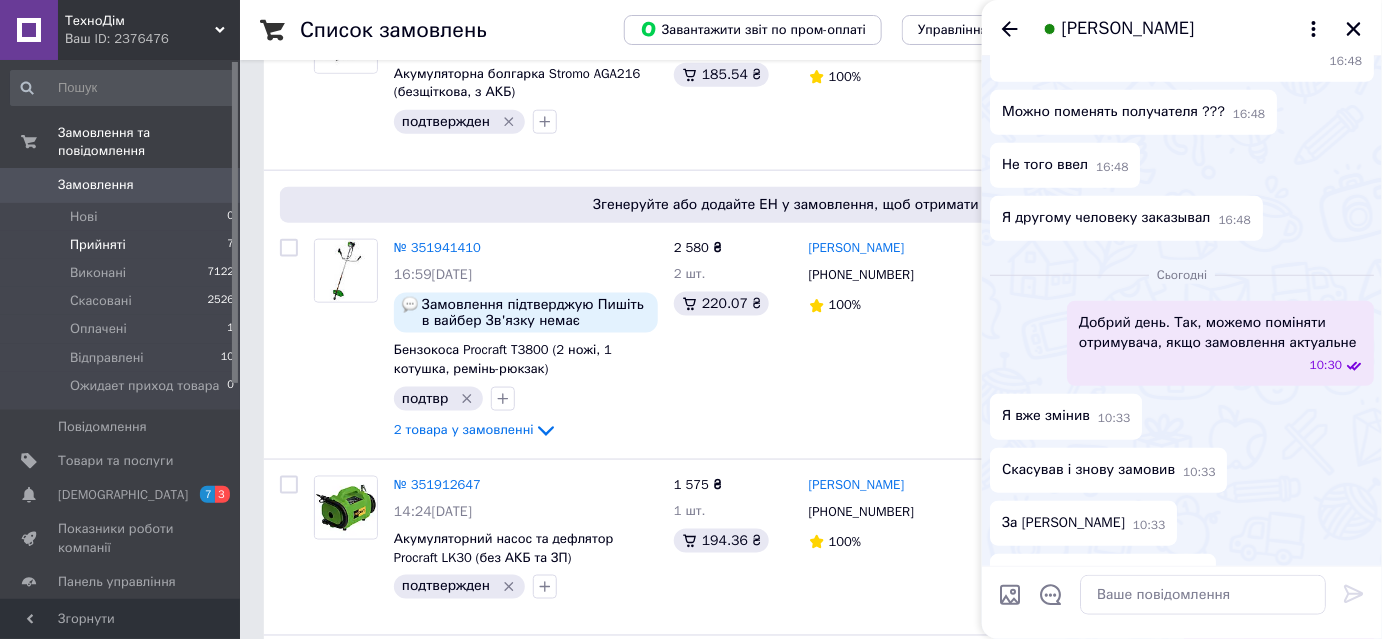 scroll, scrollTop: 177, scrollLeft: 0, axis: vertical 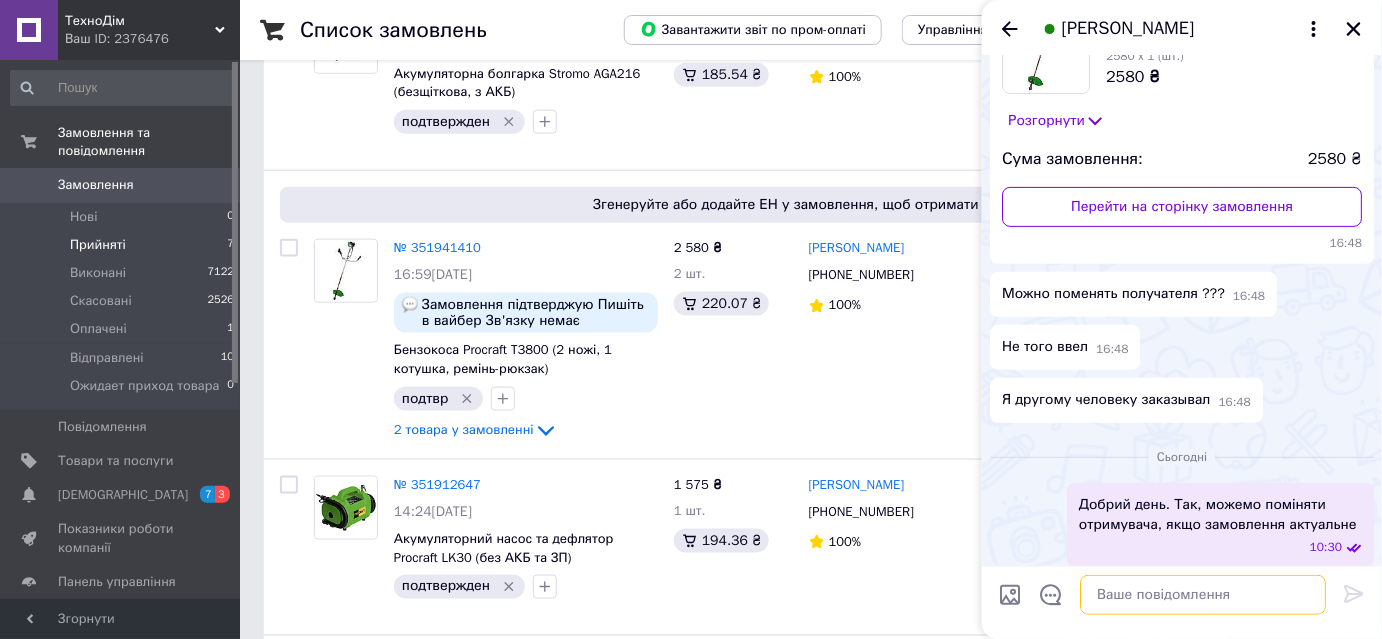 click at bounding box center (1203, 595) 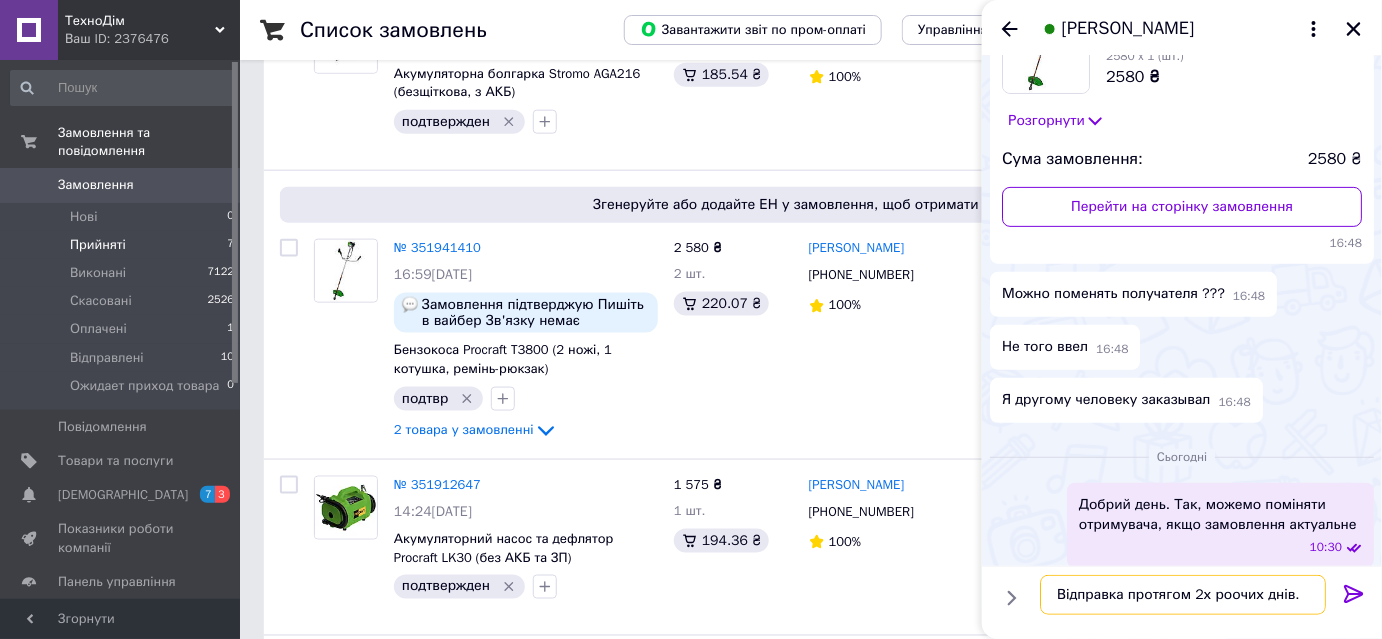 scroll, scrollTop: 34, scrollLeft: 0, axis: vertical 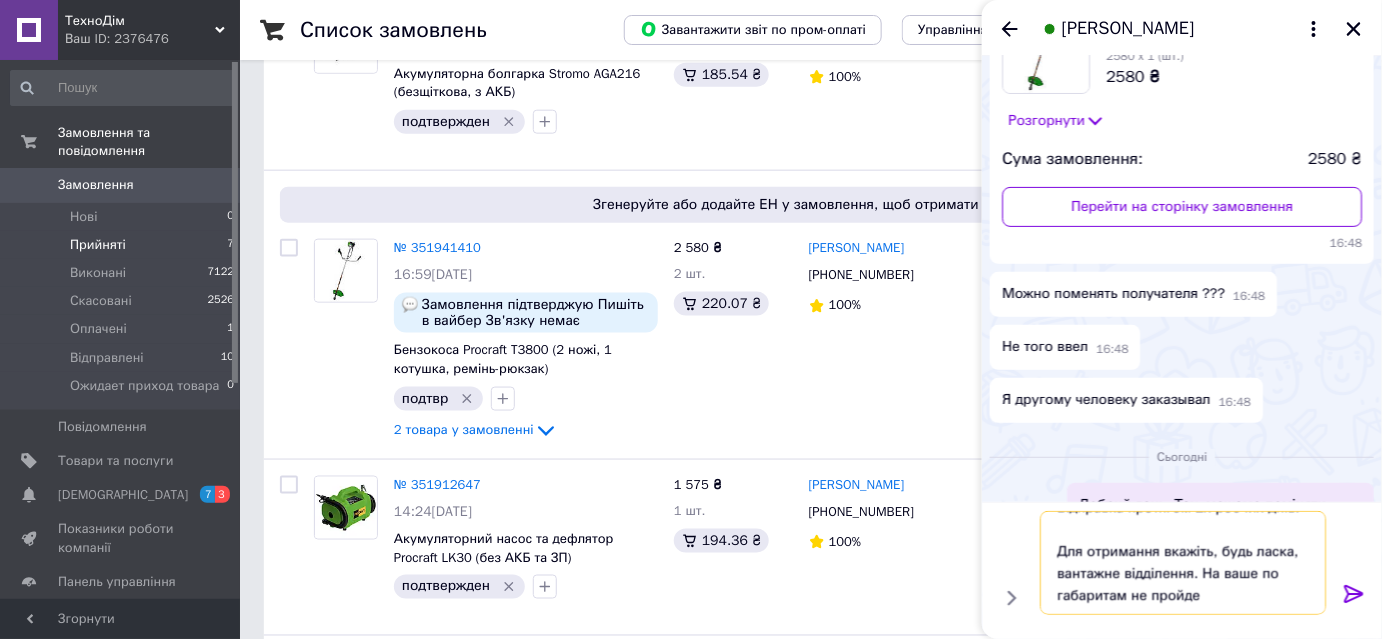type on "Відправка протягом 2х роочих днів.
Для отримання вкажіть, будь ласка, вантажне відділення. На ваше по габаритам не пройде" 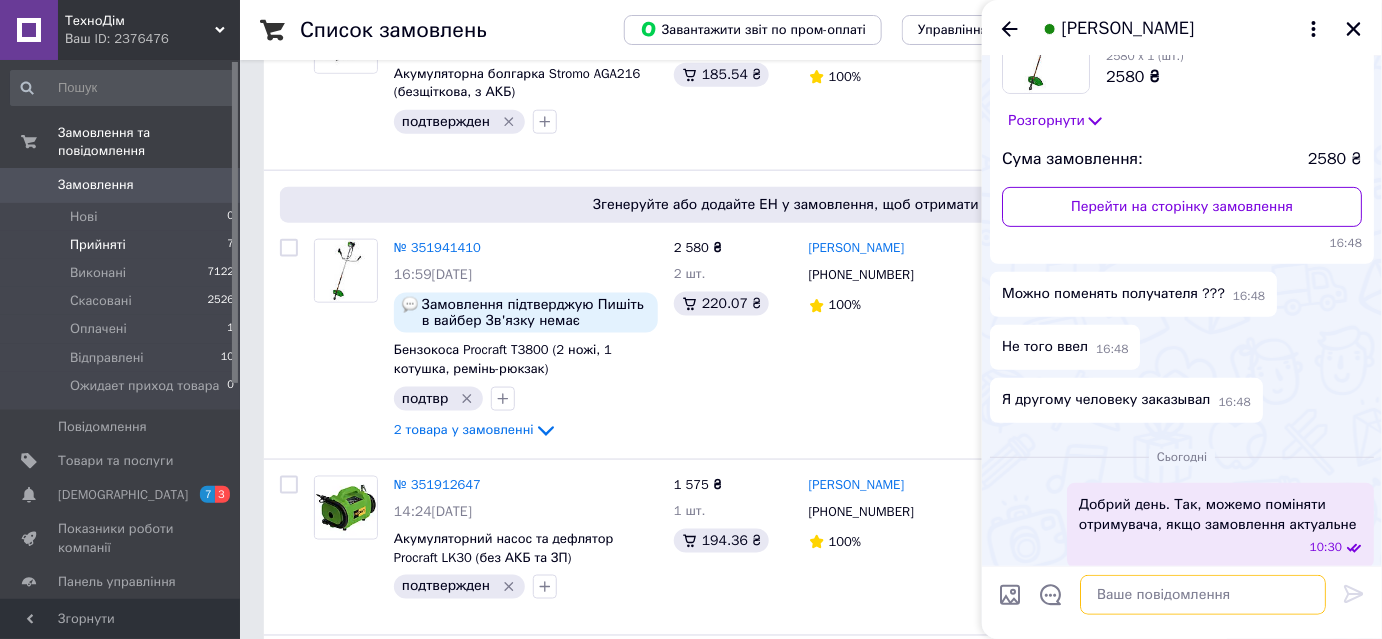 scroll, scrollTop: 0, scrollLeft: 0, axis: both 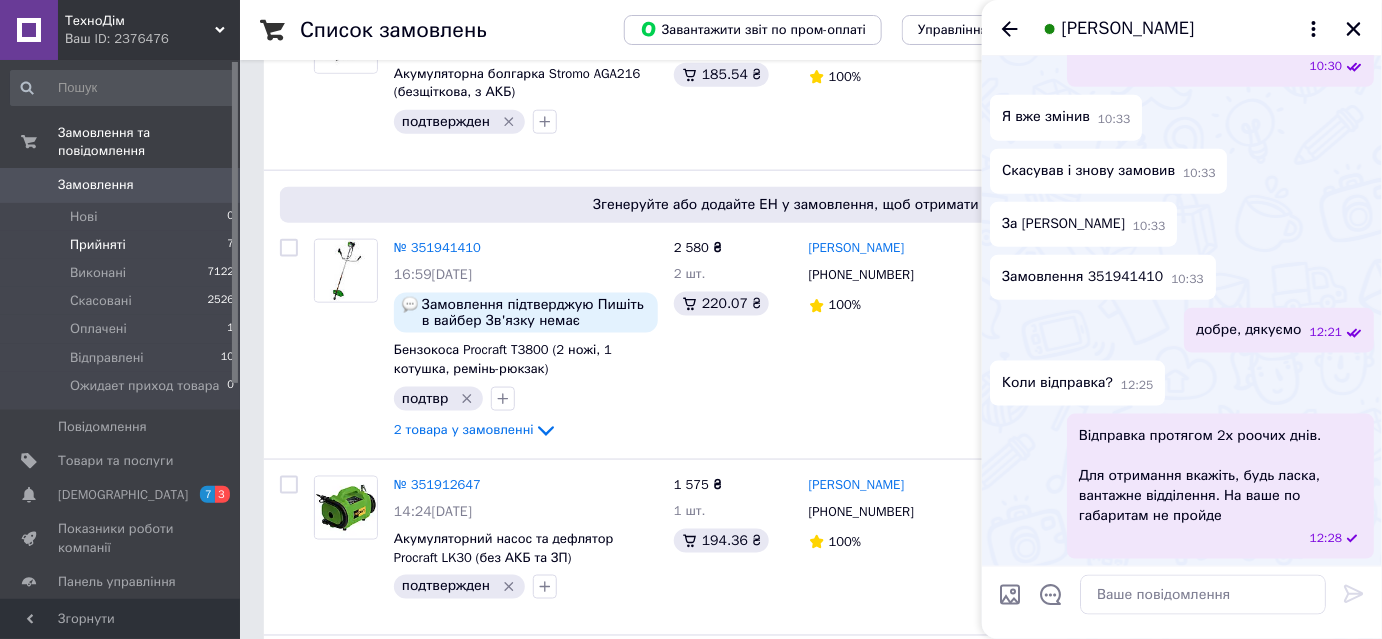 click on "[PERSON_NAME]" at bounding box center (1182, 28) 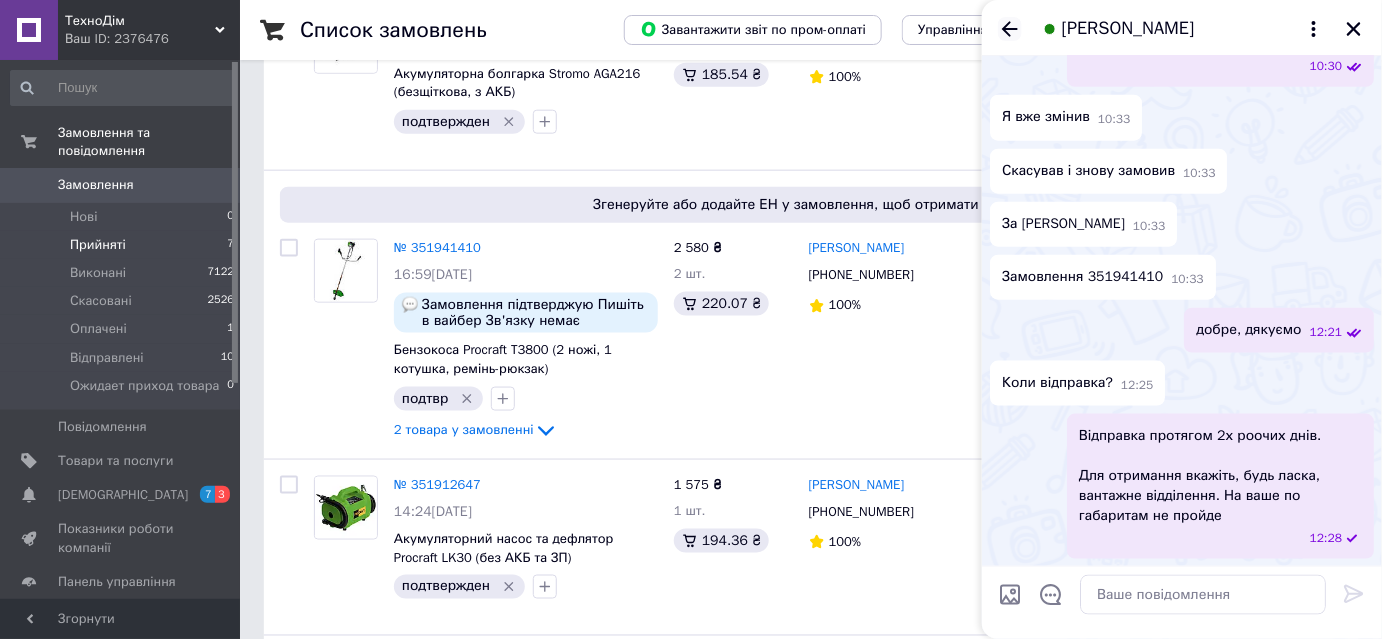 click 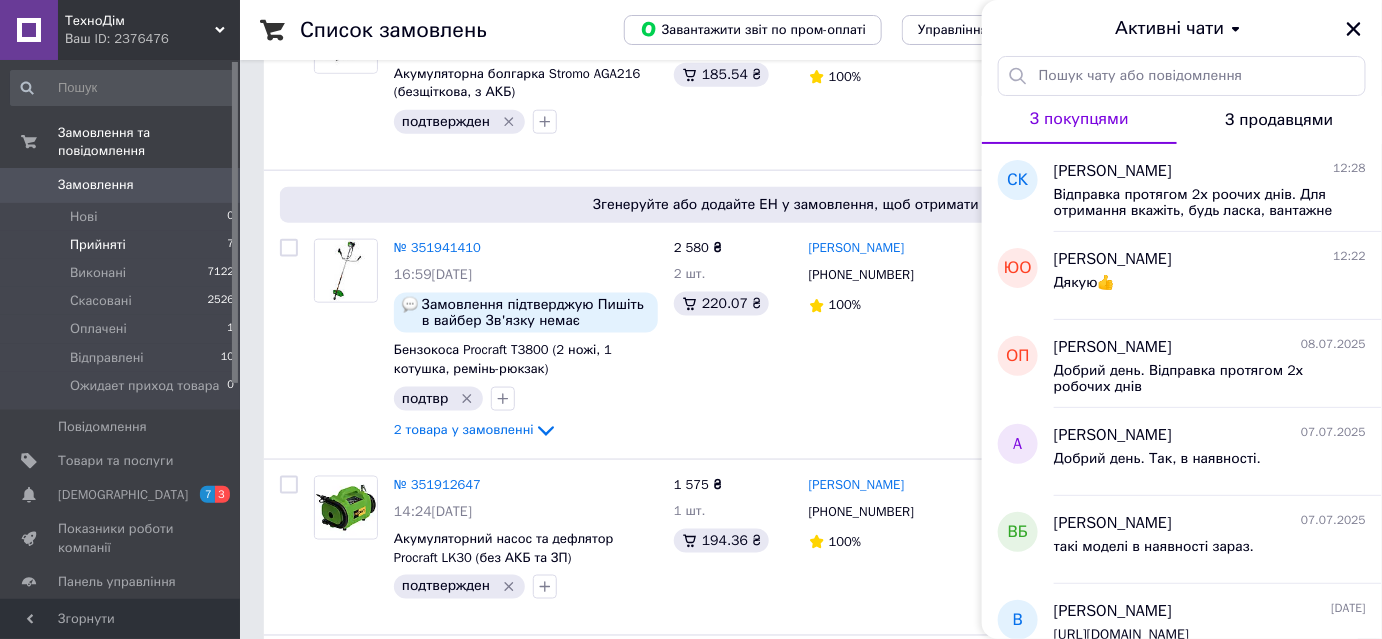 click on "Активні чати" at bounding box center (1182, 28) 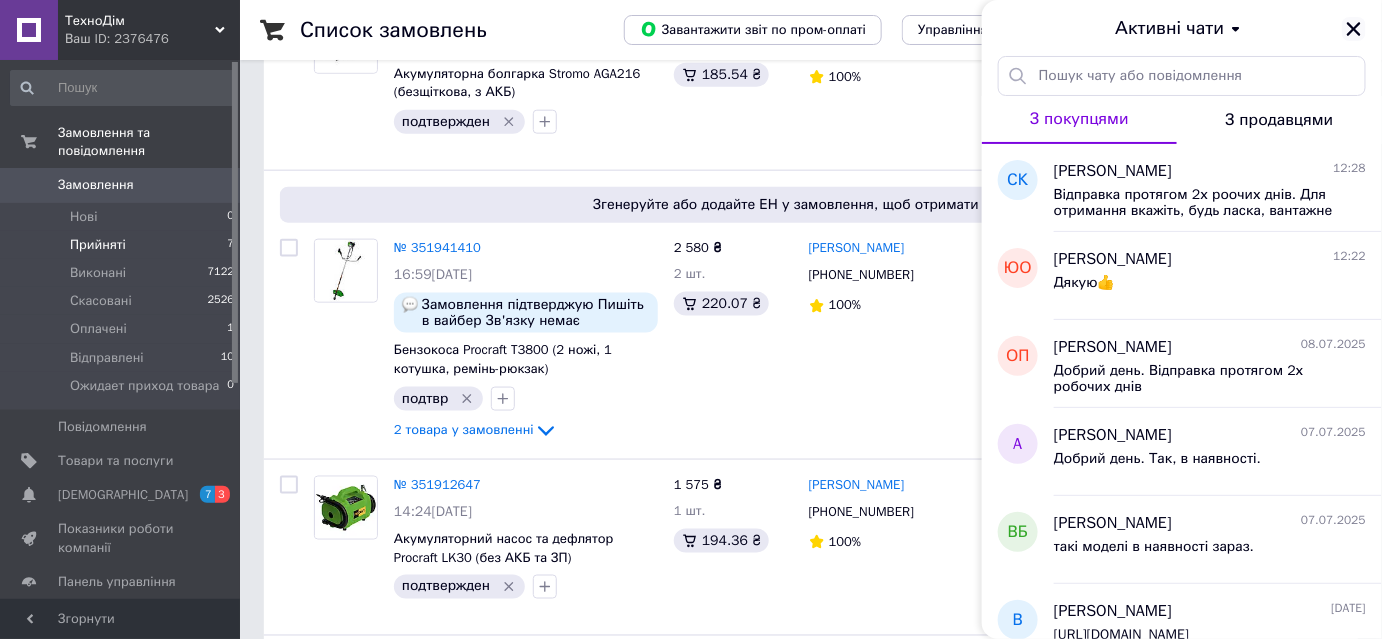 click 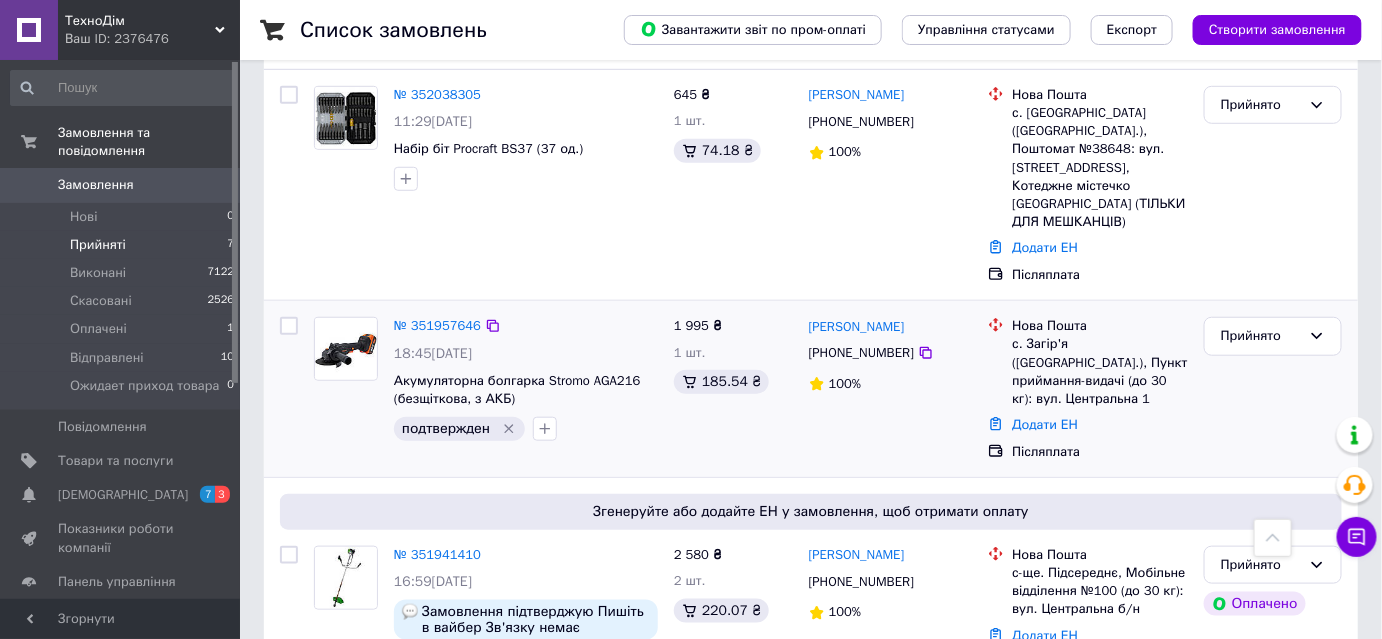 scroll, scrollTop: 337, scrollLeft: 0, axis: vertical 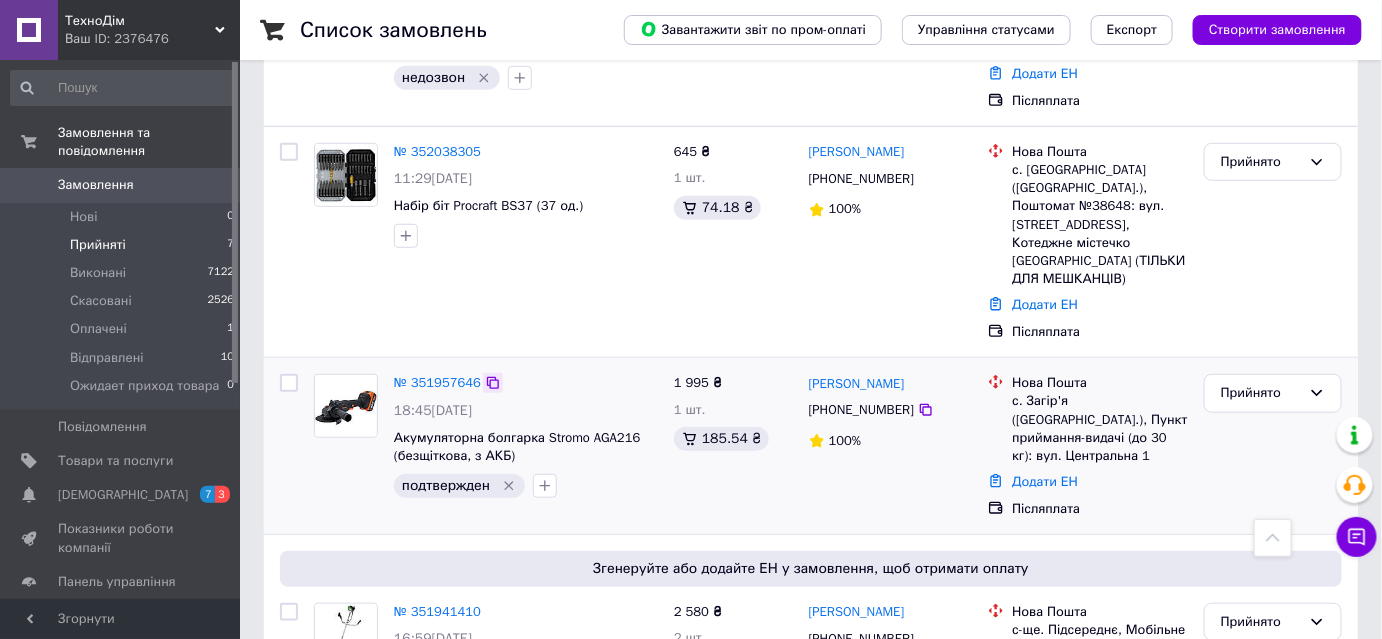 click 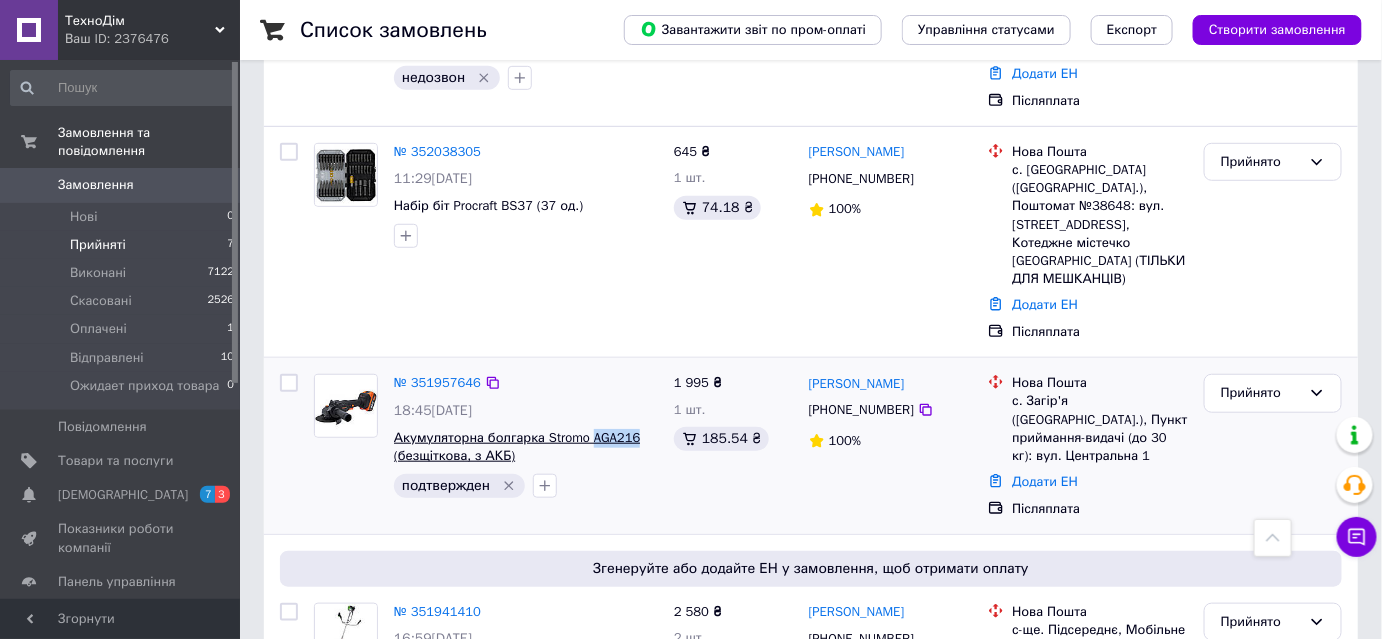 drag, startPoint x: 626, startPoint y: 383, endPoint x: 589, endPoint y: 384, distance: 37.01351 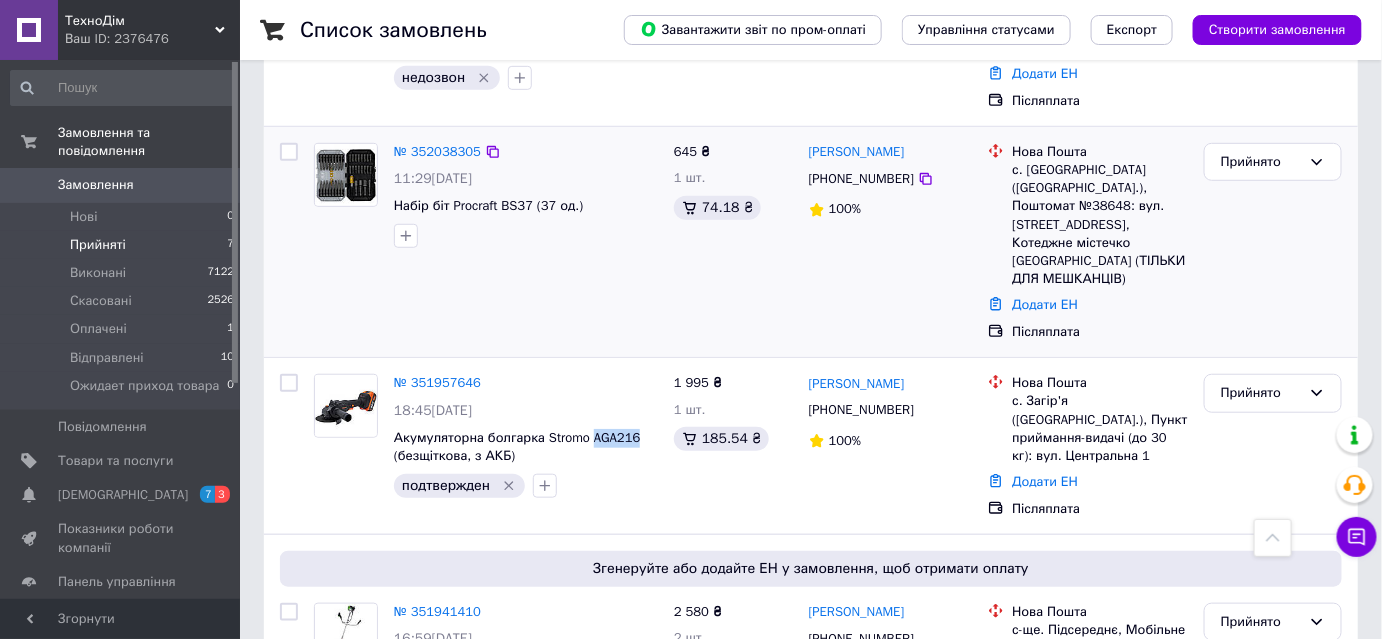 copy on "AGA216" 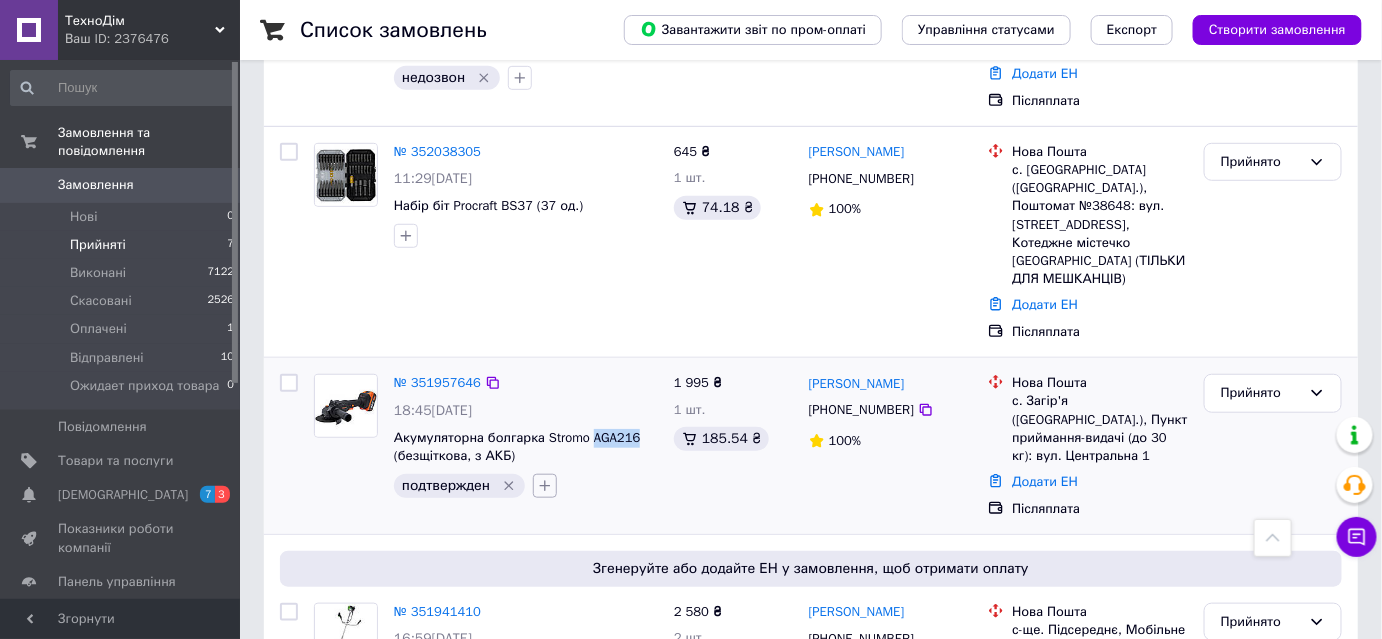 click 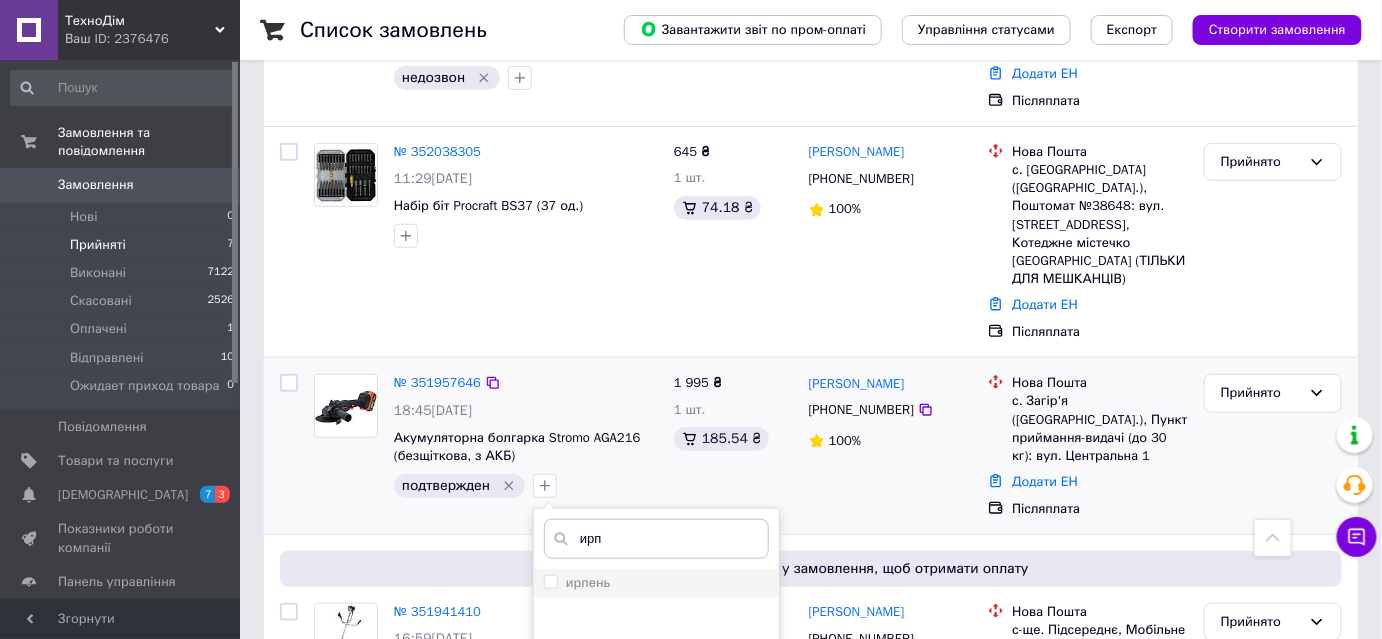 type on "ирп" 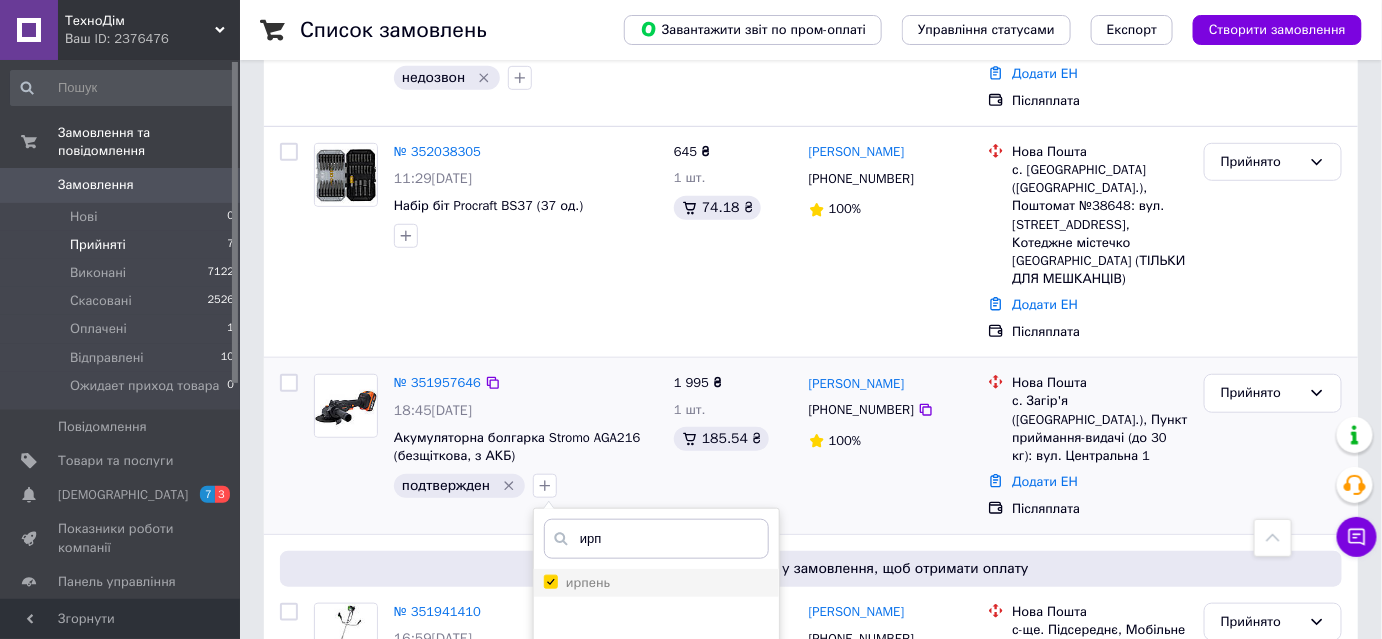 checkbox on "true" 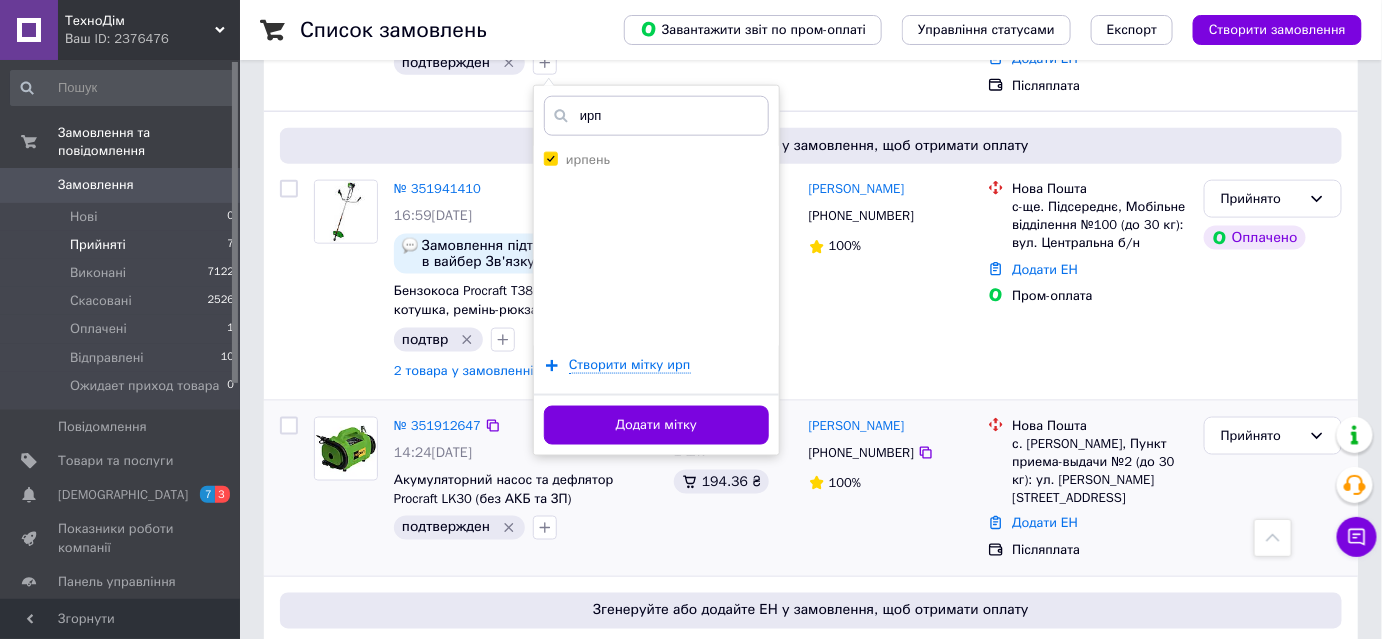 scroll, scrollTop: 792, scrollLeft: 0, axis: vertical 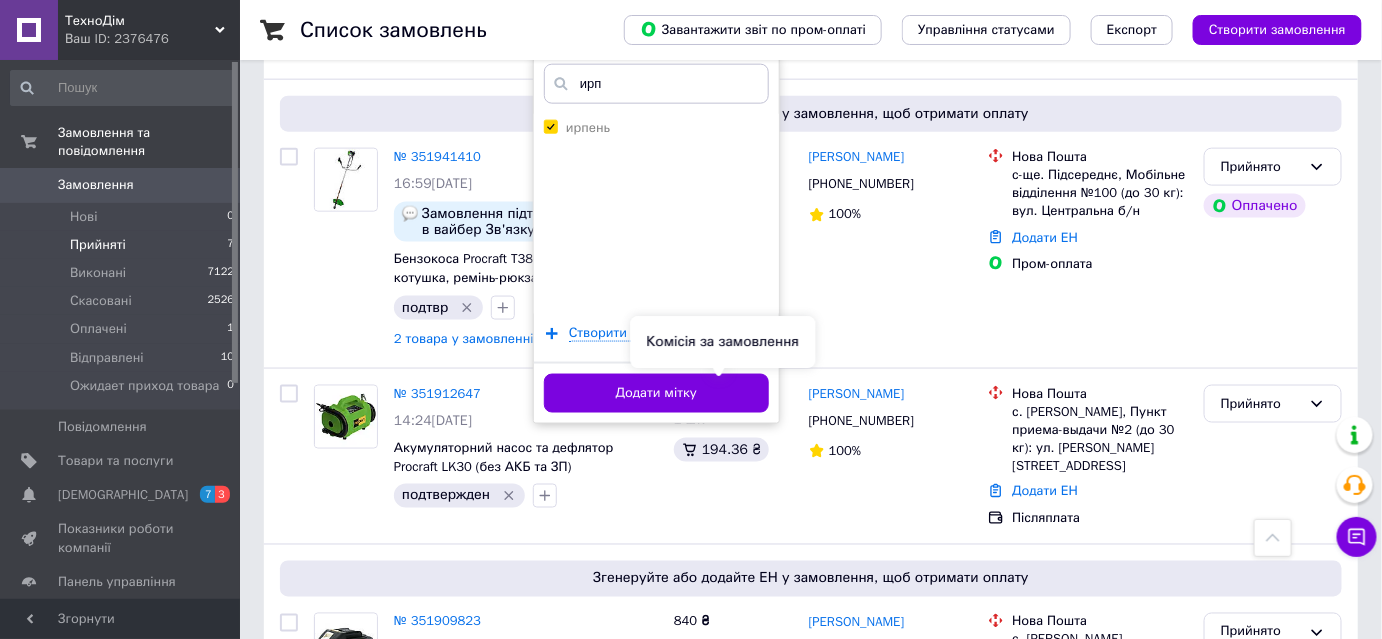 click on "Комісія за замовлення" at bounding box center (723, 342) 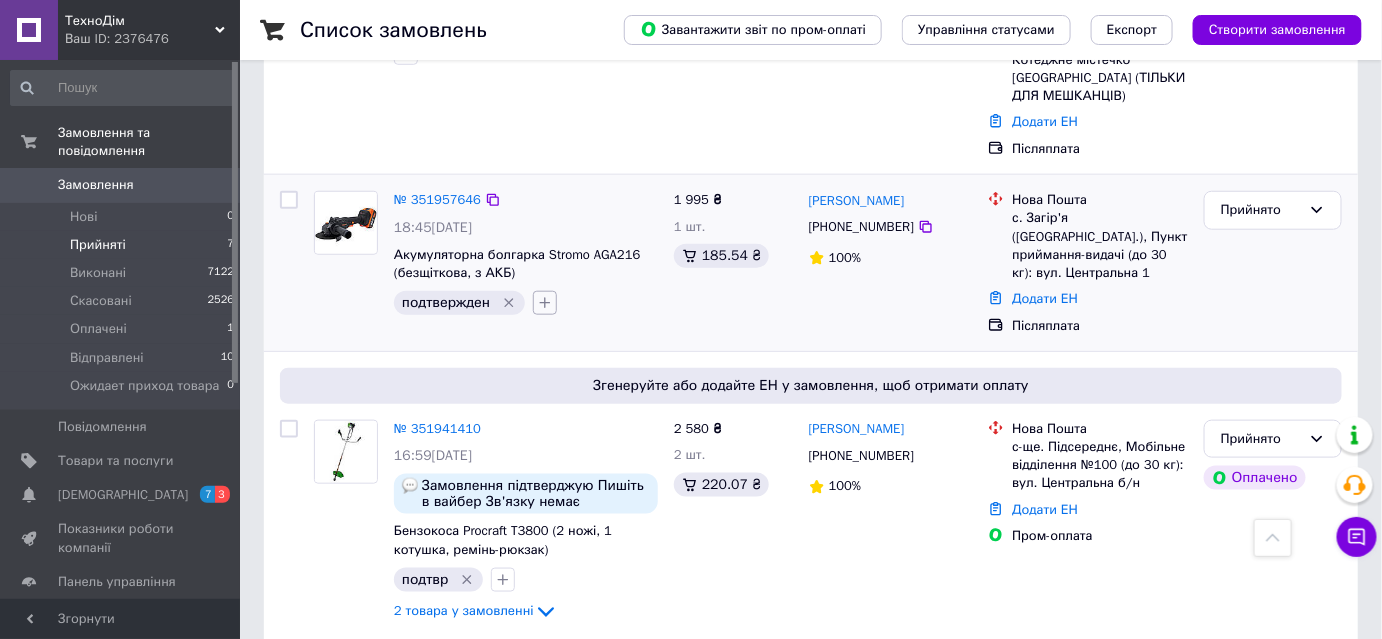 scroll, scrollTop: 519, scrollLeft: 0, axis: vertical 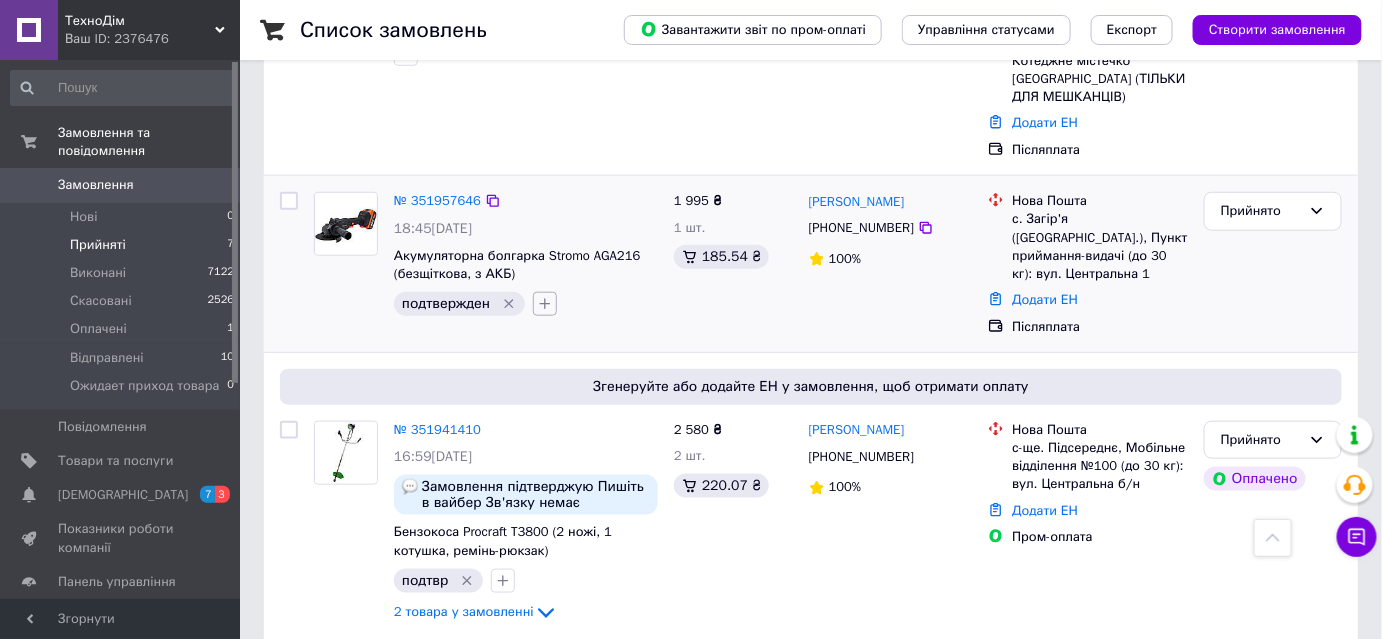 click at bounding box center (545, 304) 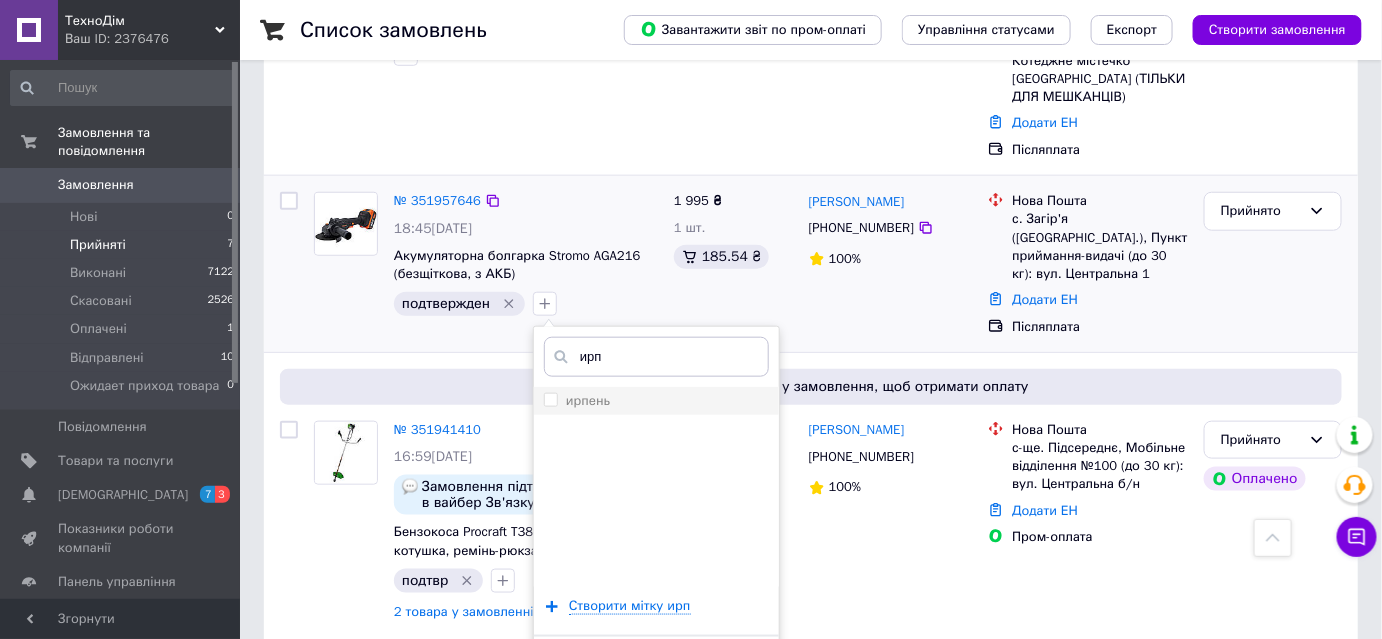 type on "ирп" 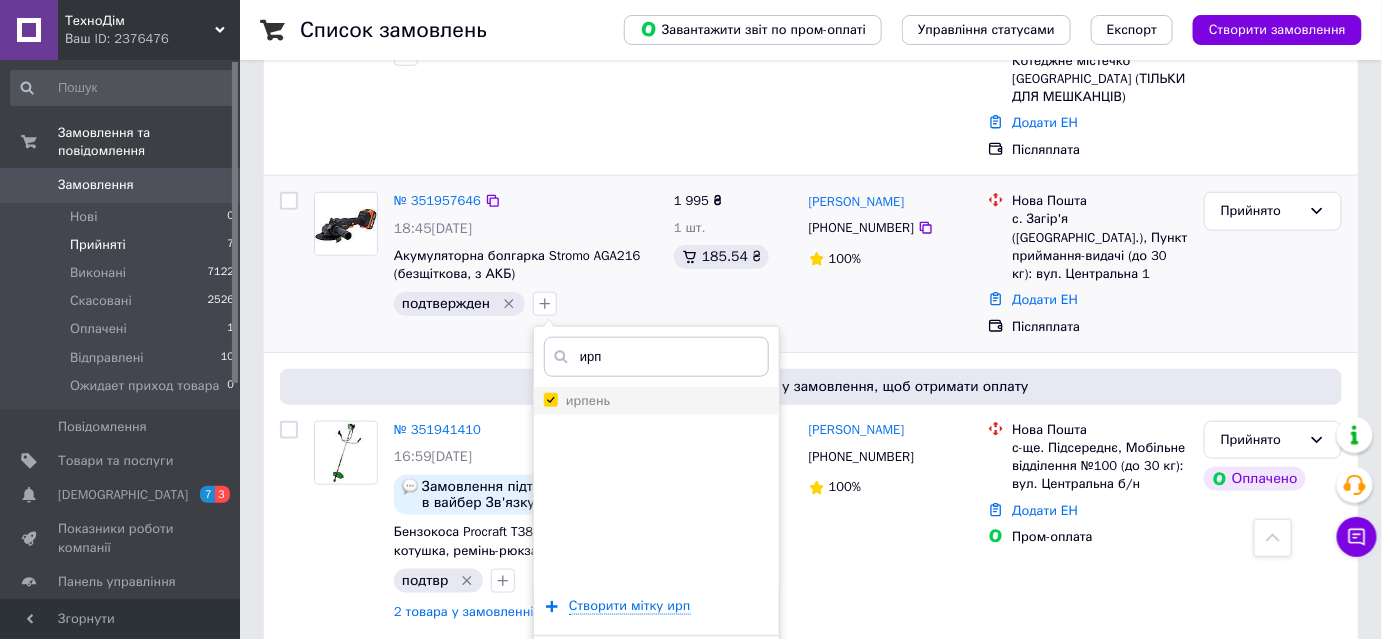 checkbox on "true" 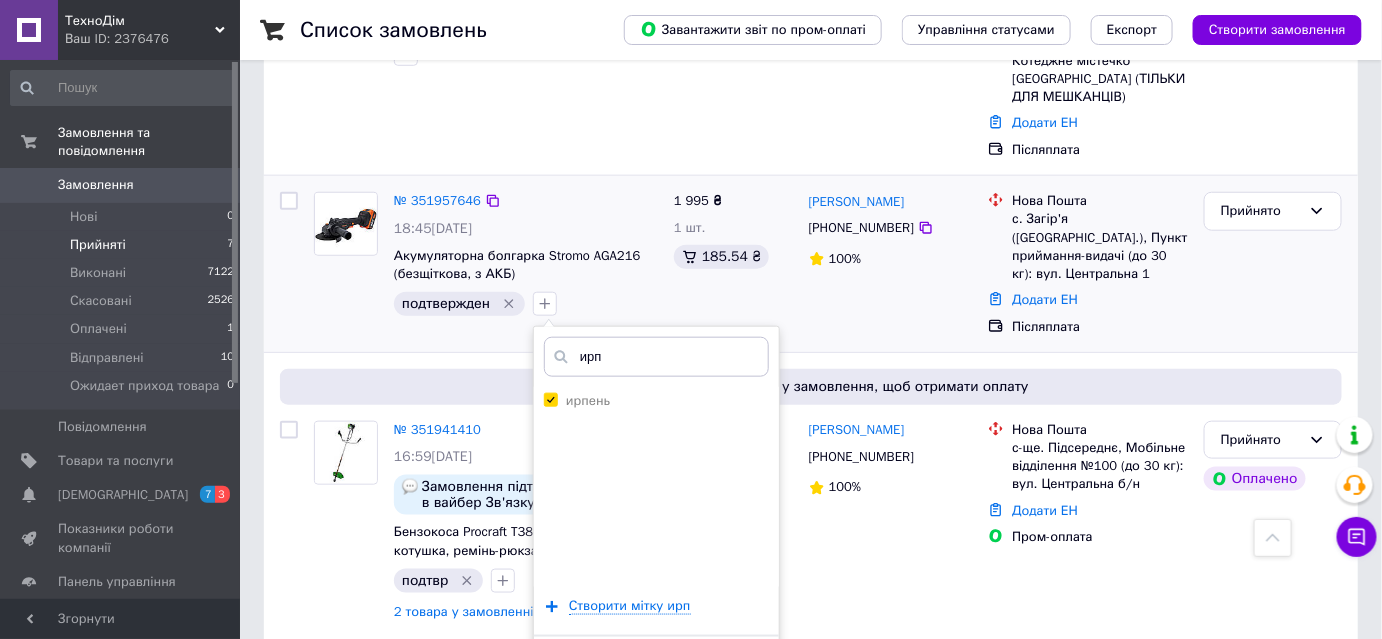 click on "Додати мітку" at bounding box center [656, 666] 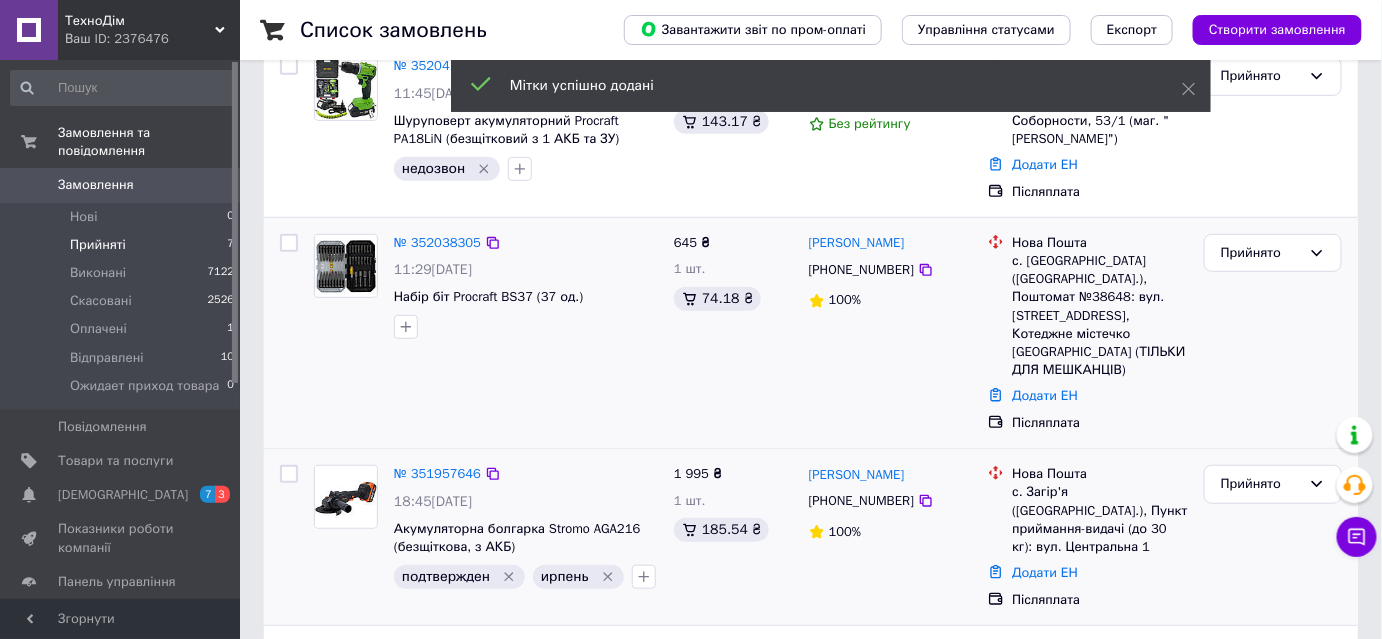 scroll, scrollTop: 155, scrollLeft: 0, axis: vertical 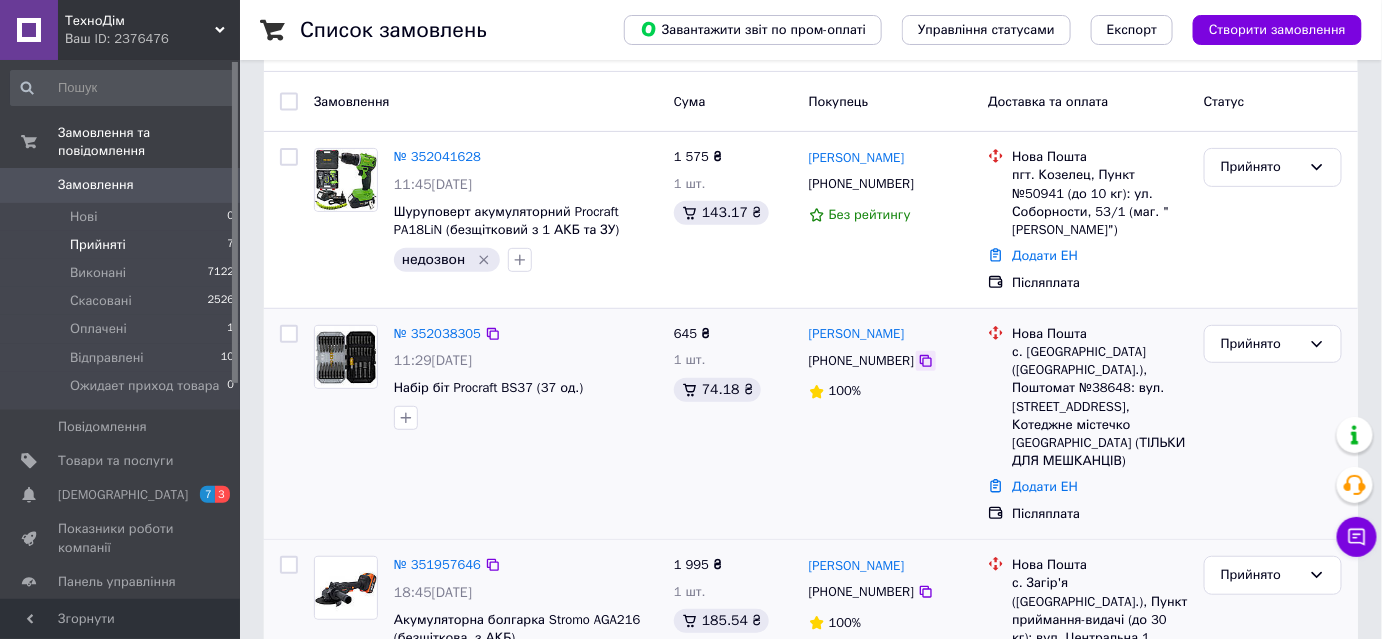 click 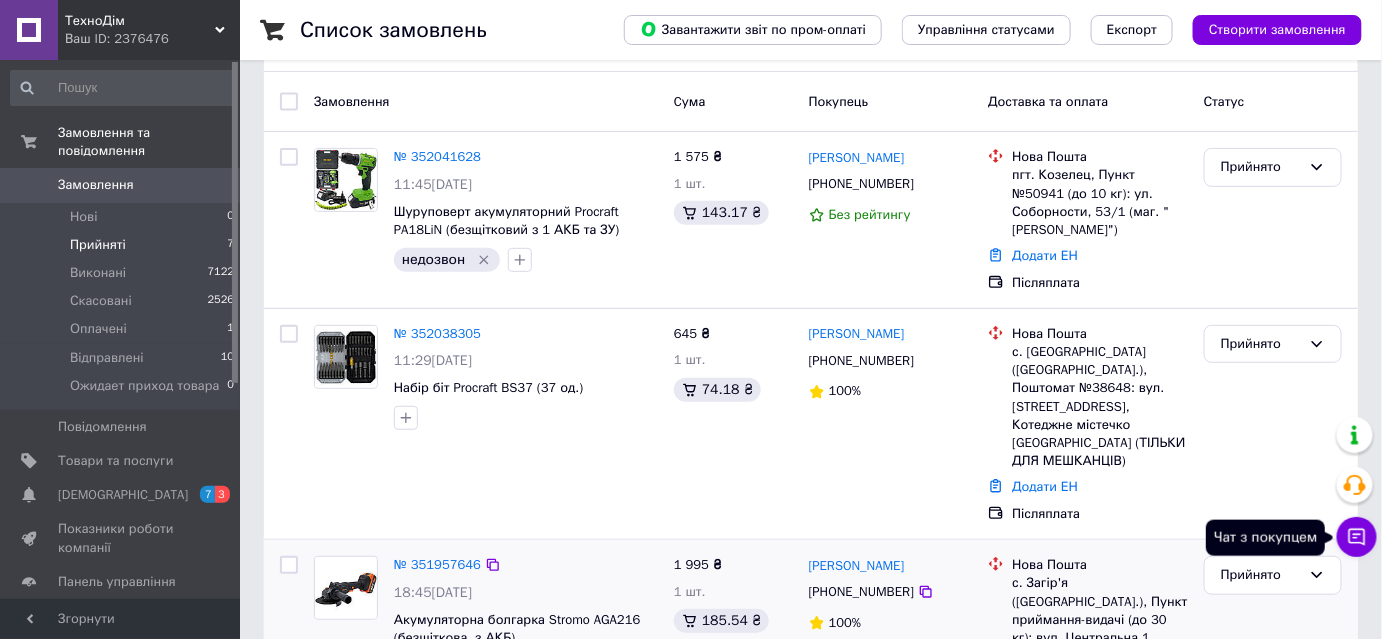 click on "Чат з покупцем" at bounding box center (1357, 537) 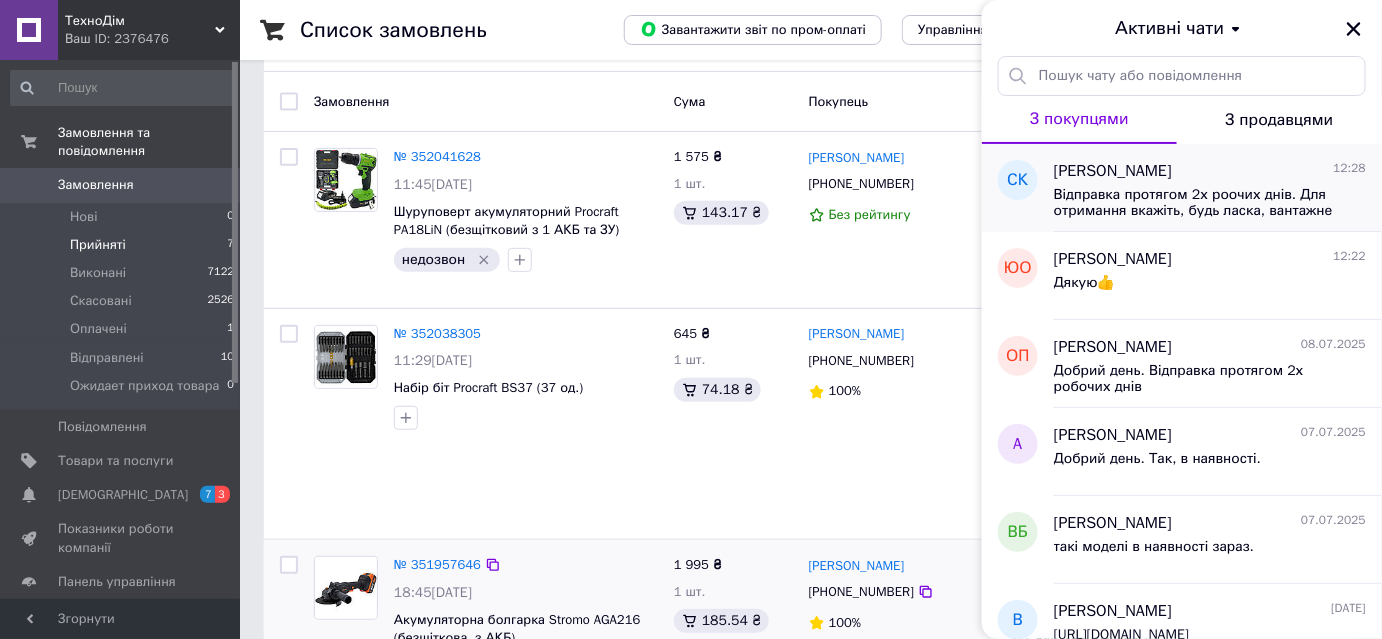 click on "Відправка протягом 2х роочих днів.
Для отримання вкажіть, будь ласка, вантажне відділення. На ваше по габаритам не пройде" at bounding box center (1196, 203) 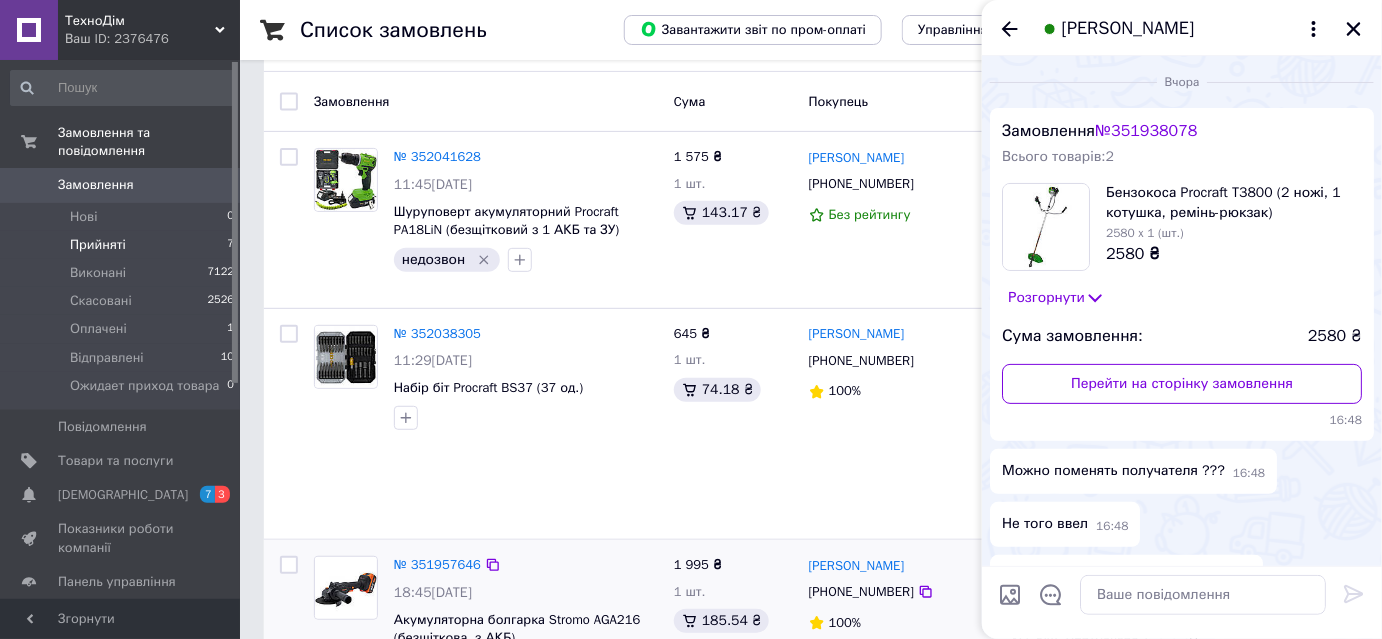 scroll, scrollTop: 658, scrollLeft: 0, axis: vertical 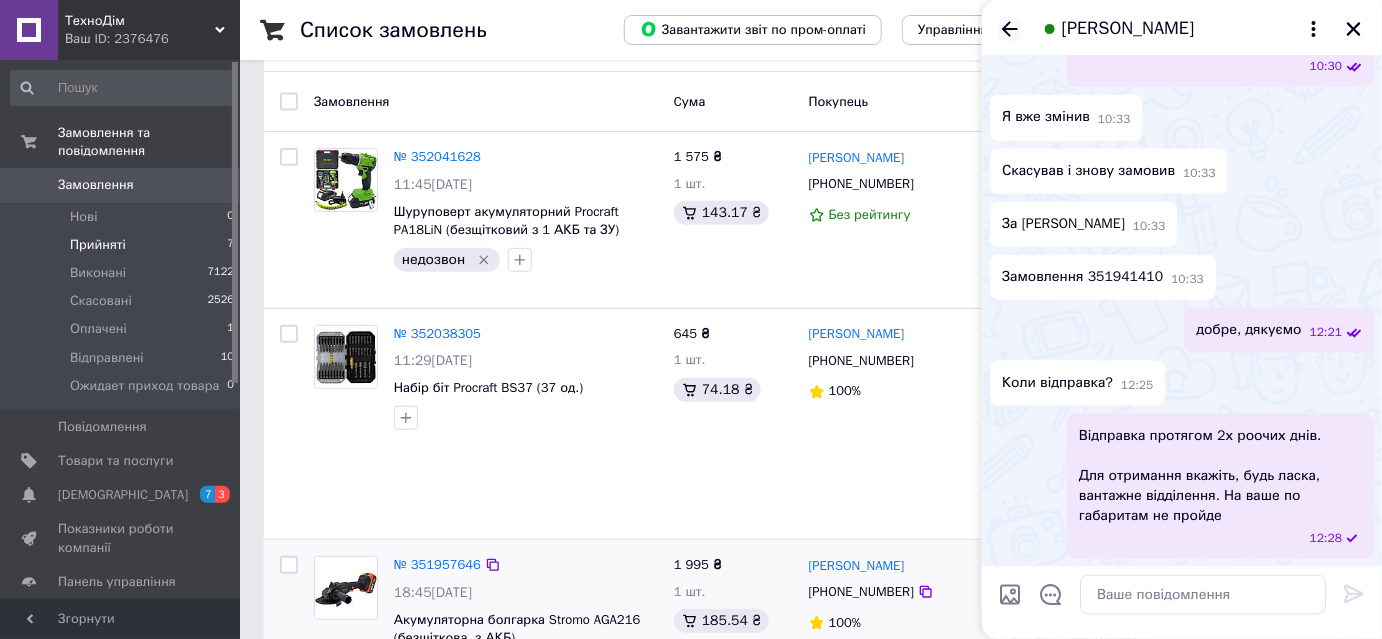 click 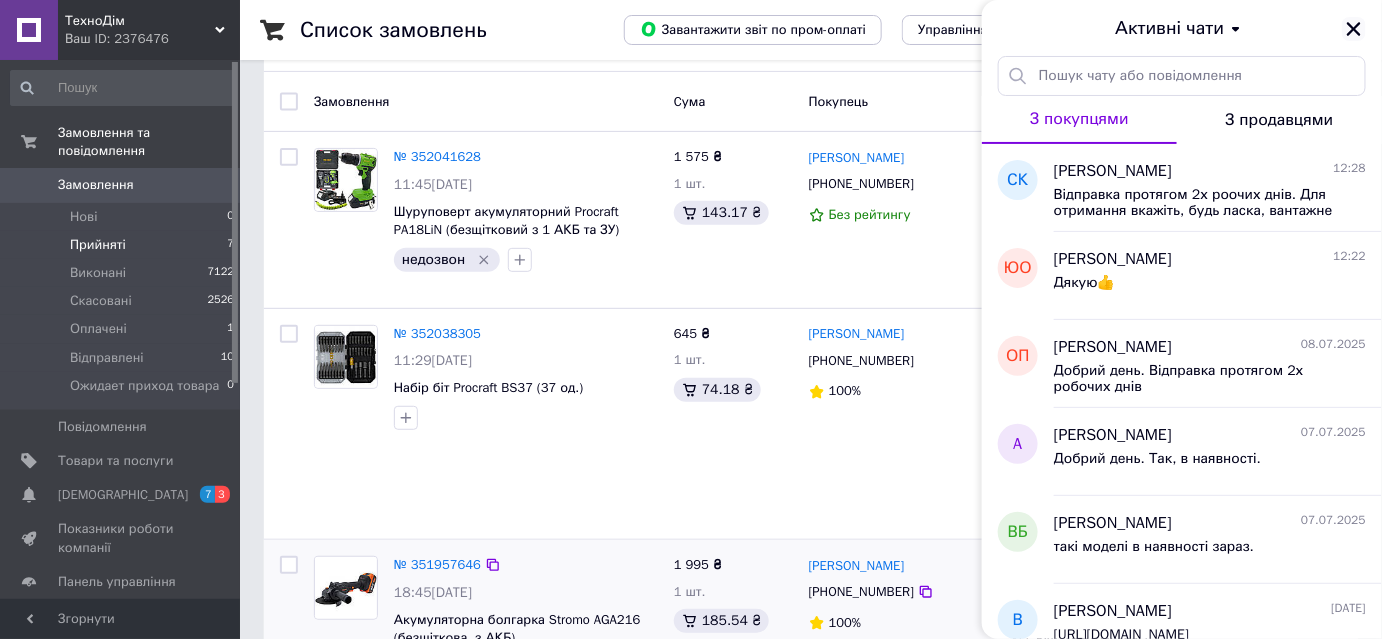 click 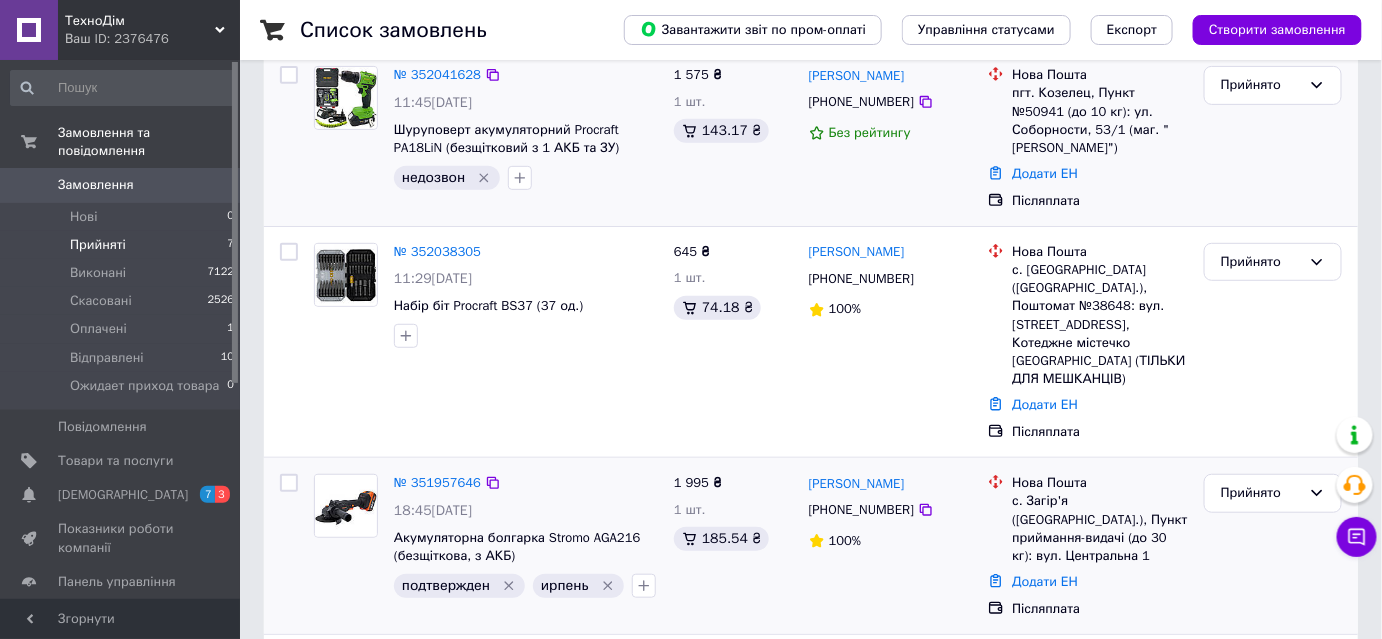 scroll, scrollTop: 272, scrollLeft: 0, axis: vertical 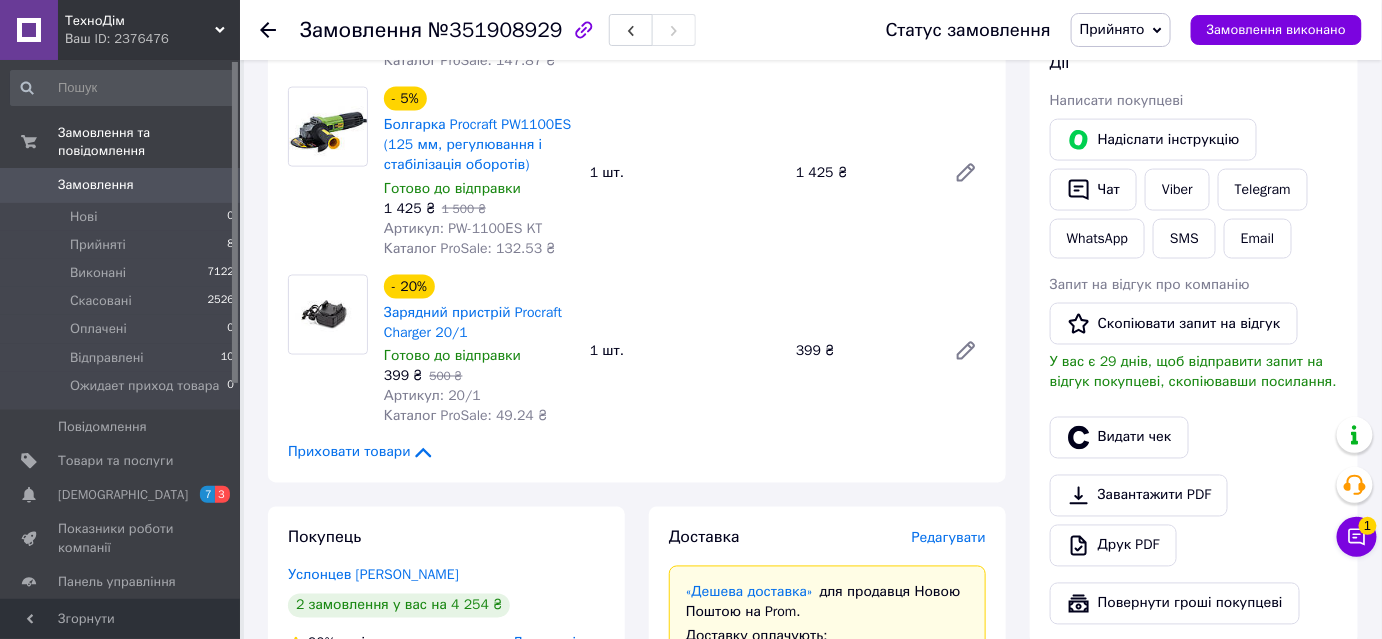 click on "Редагувати" at bounding box center [949, 538] 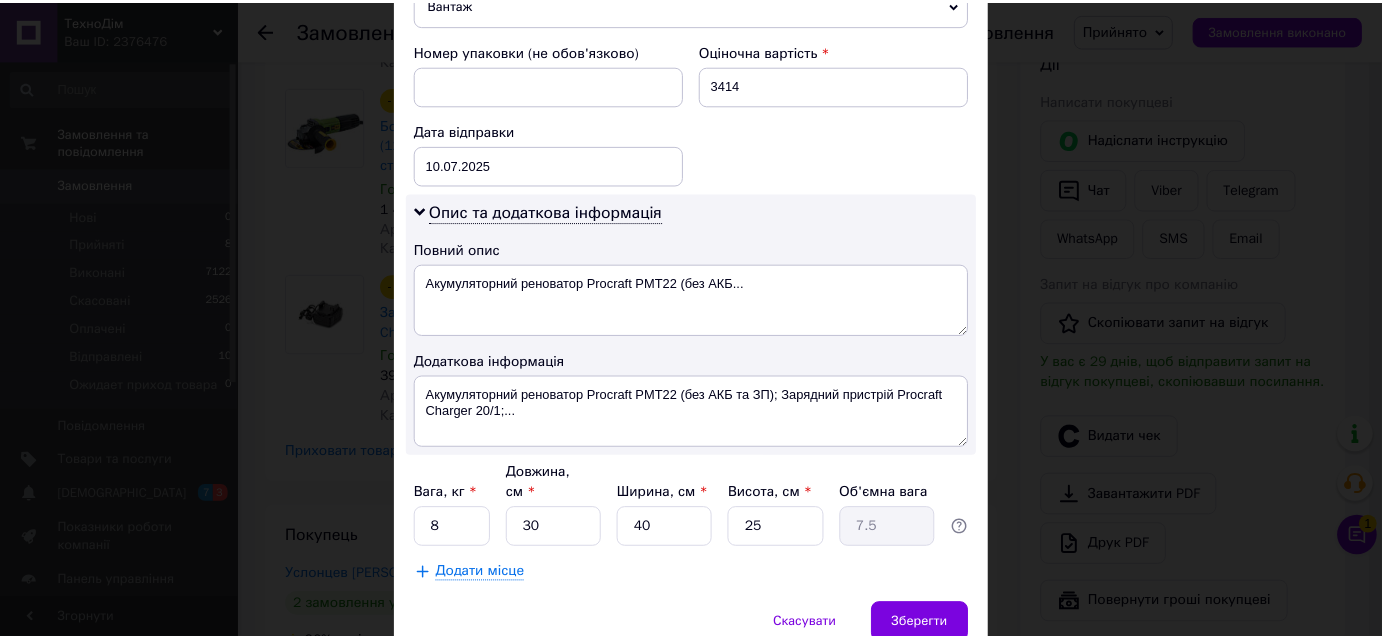 scroll, scrollTop: 904, scrollLeft: 0, axis: vertical 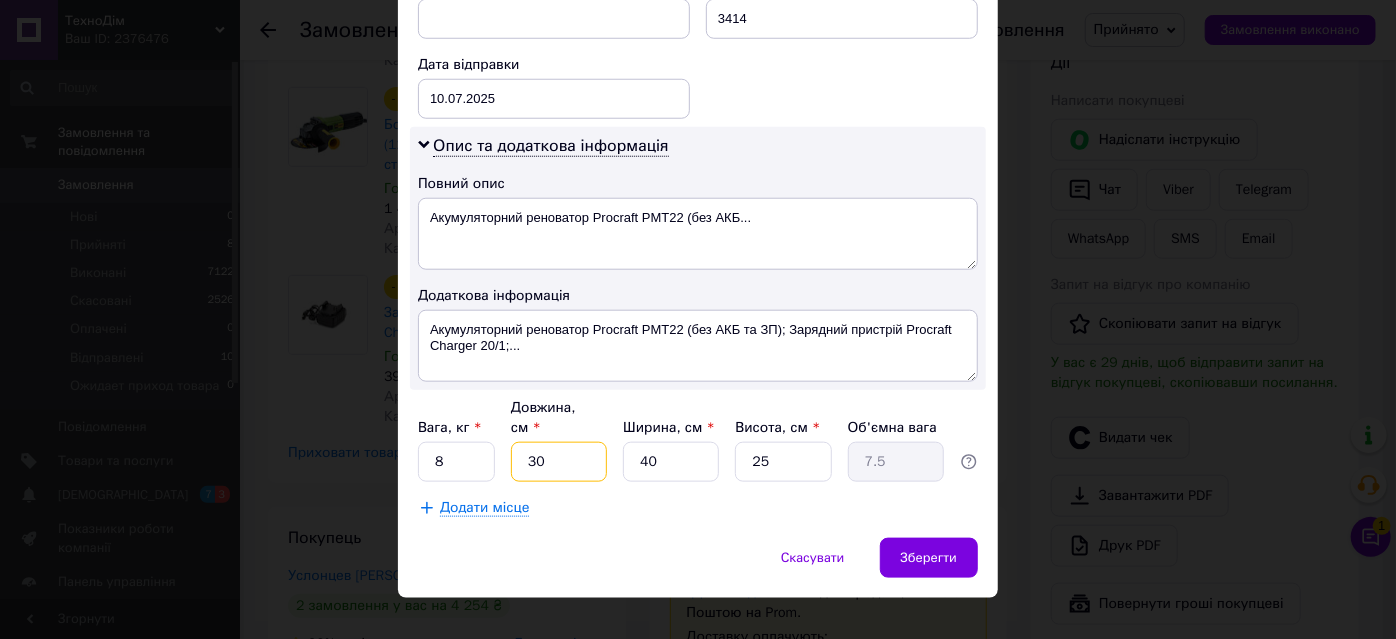 click on "30" at bounding box center (559, 462) 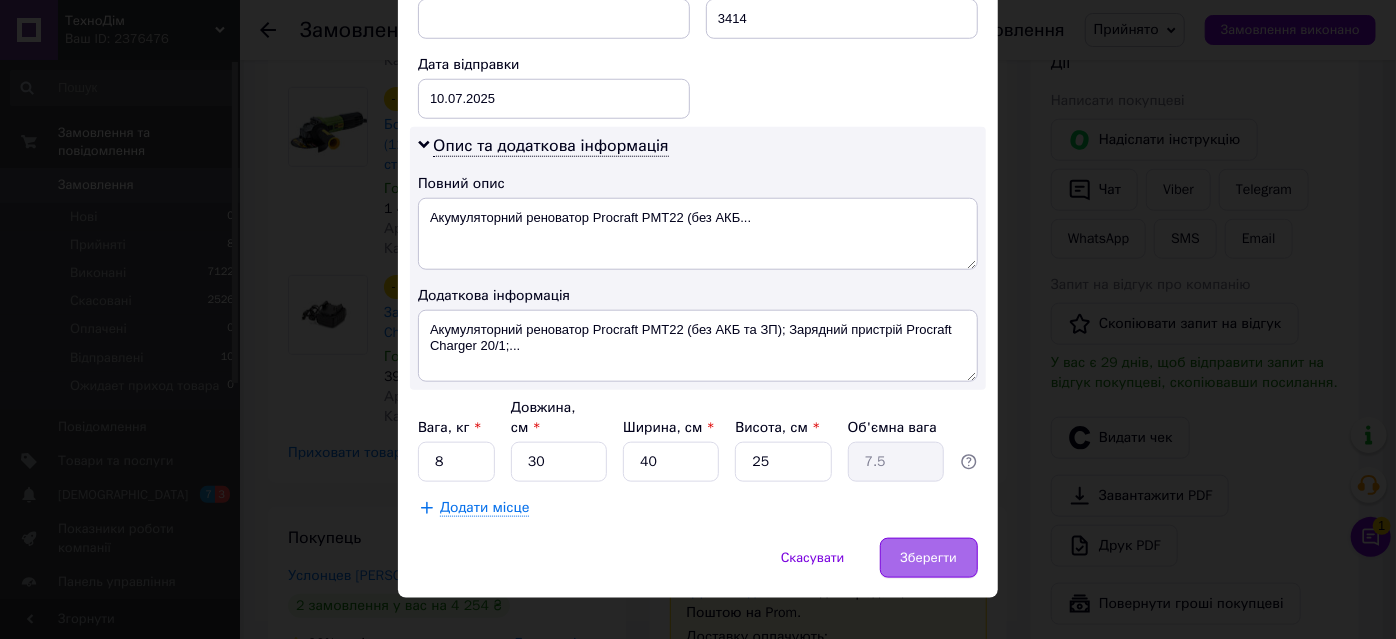 click on "Зберегти" at bounding box center [929, 558] 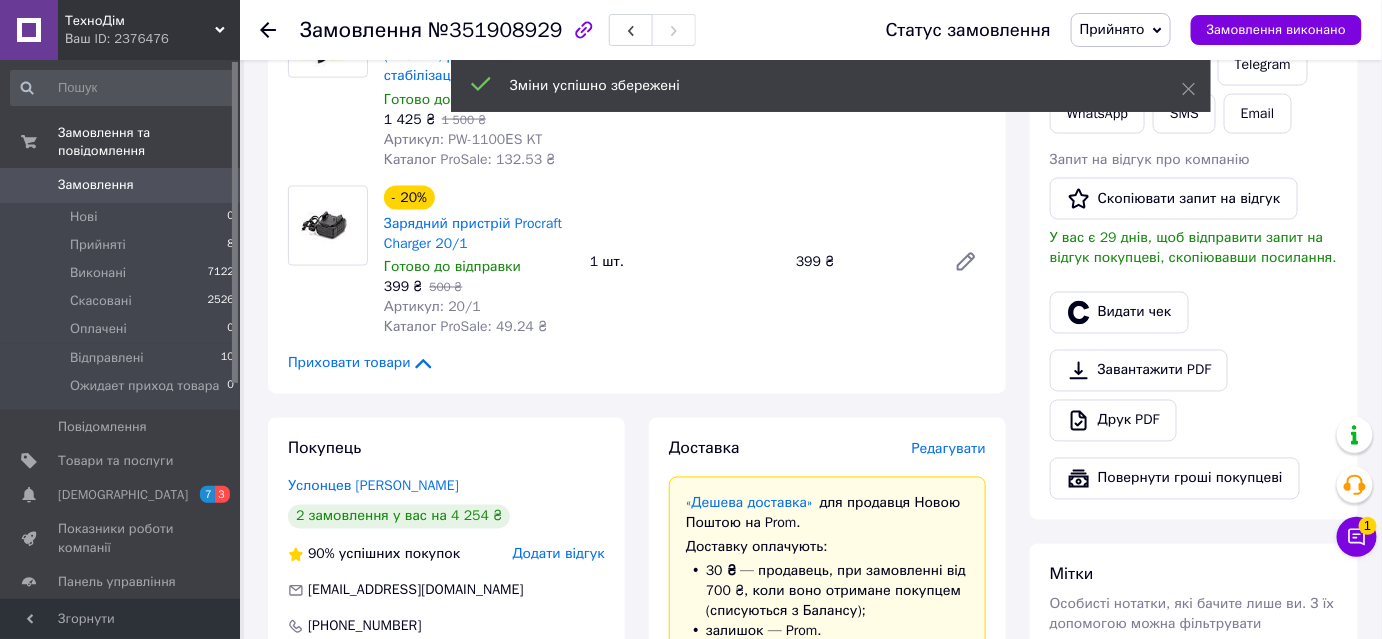 scroll, scrollTop: 1636, scrollLeft: 0, axis: vertical 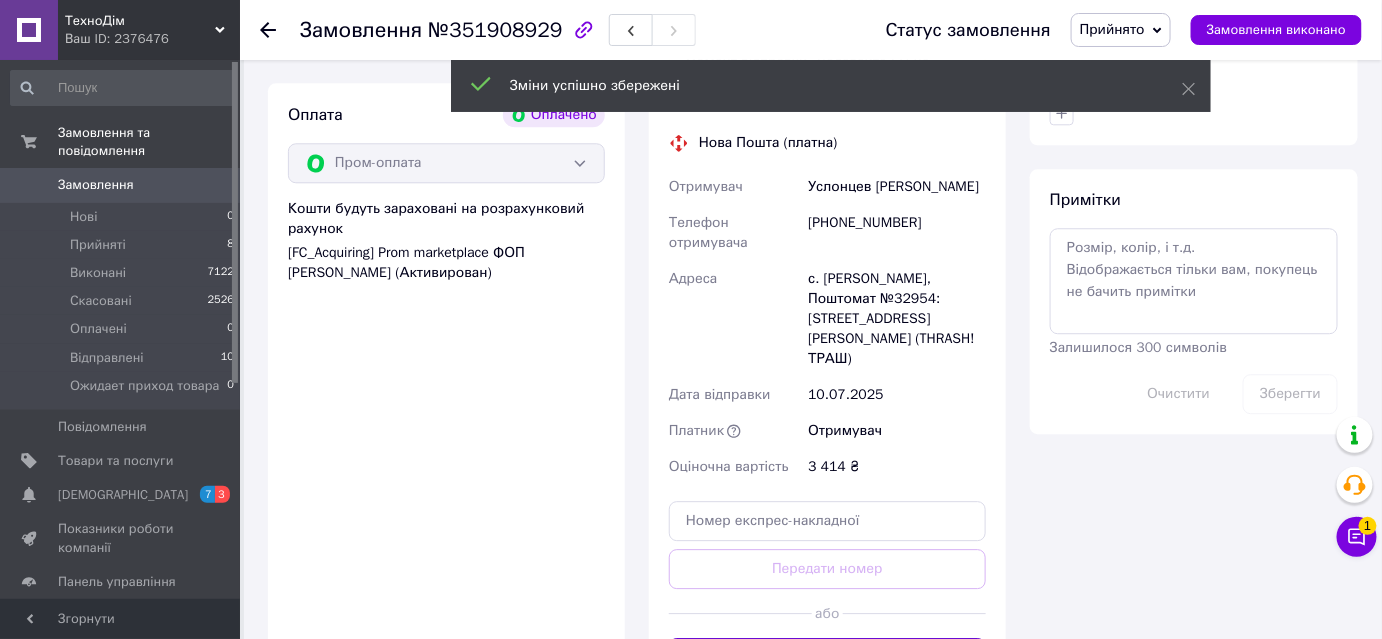 click on "Згенерувати ЕН" at bounding box center (827, 658) 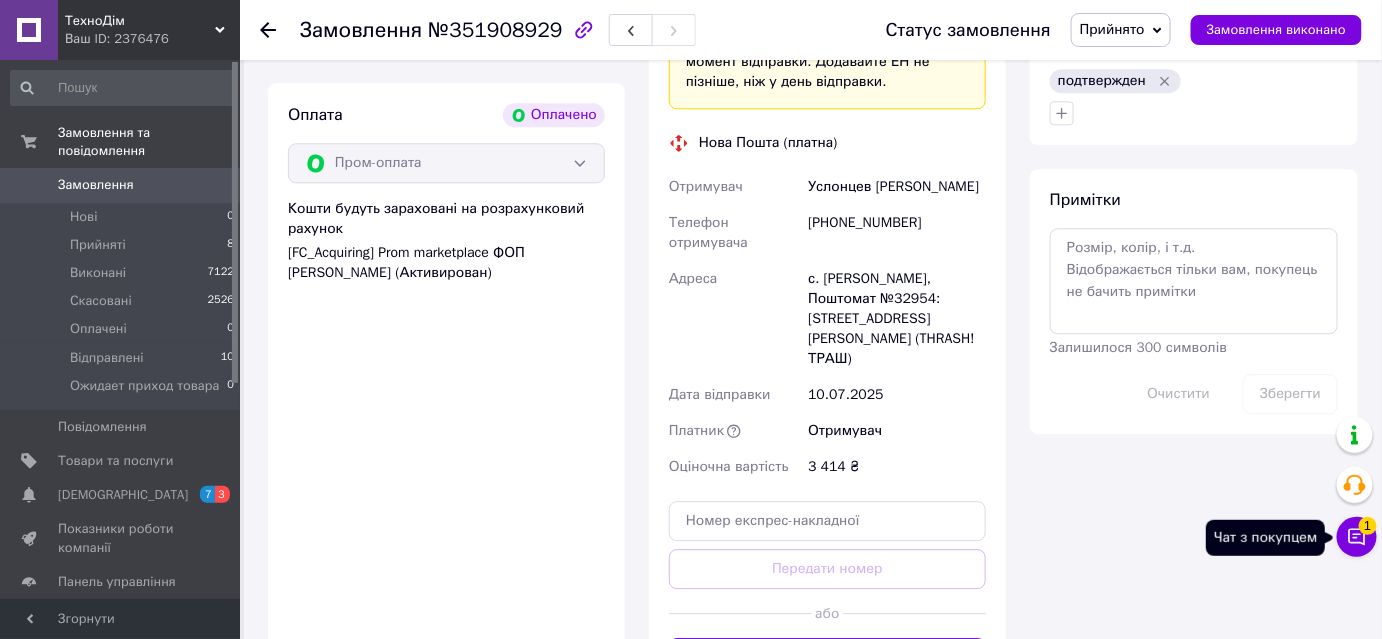 click on "1" at bounding box center [1368, 526] 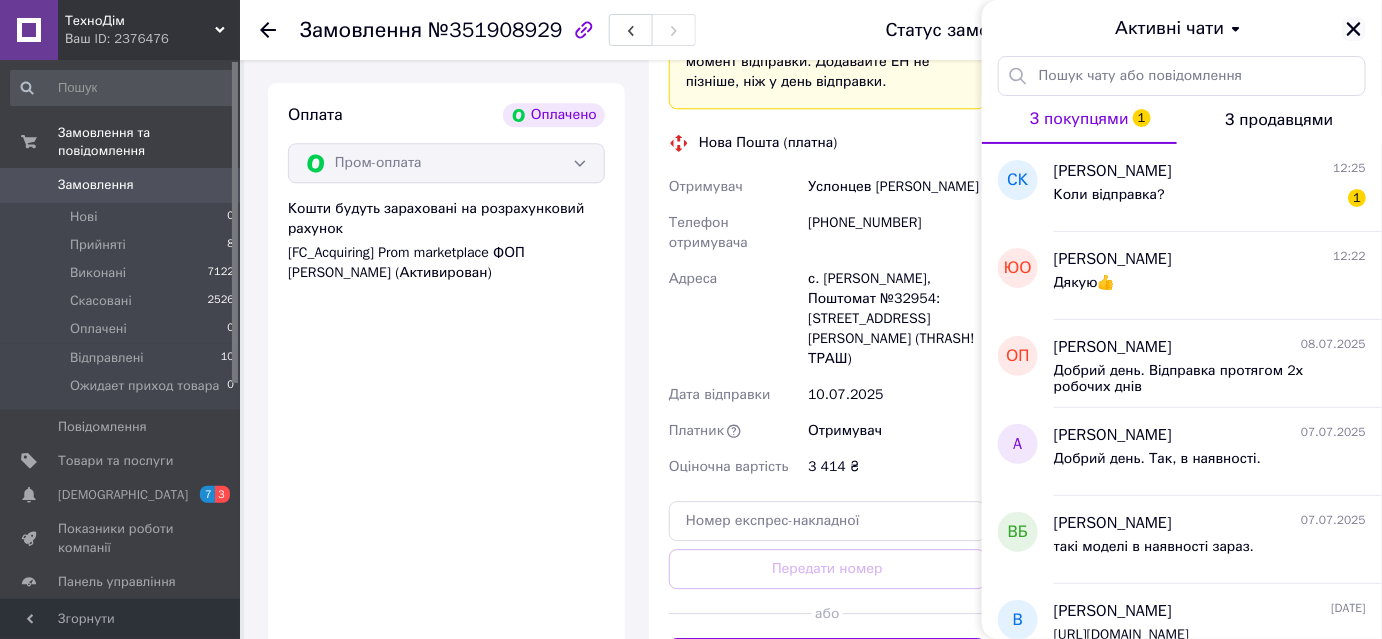 click 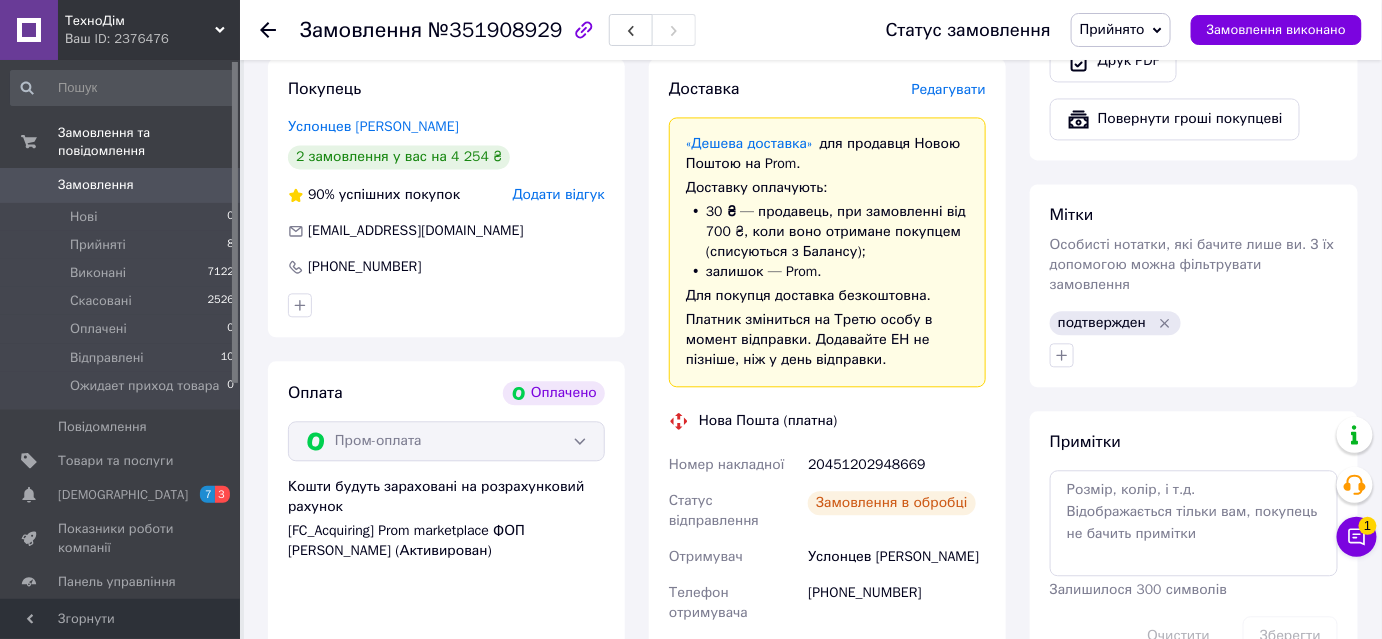 scroll, scrollTop: 1454, scrollLeft: 0, axis: vertical 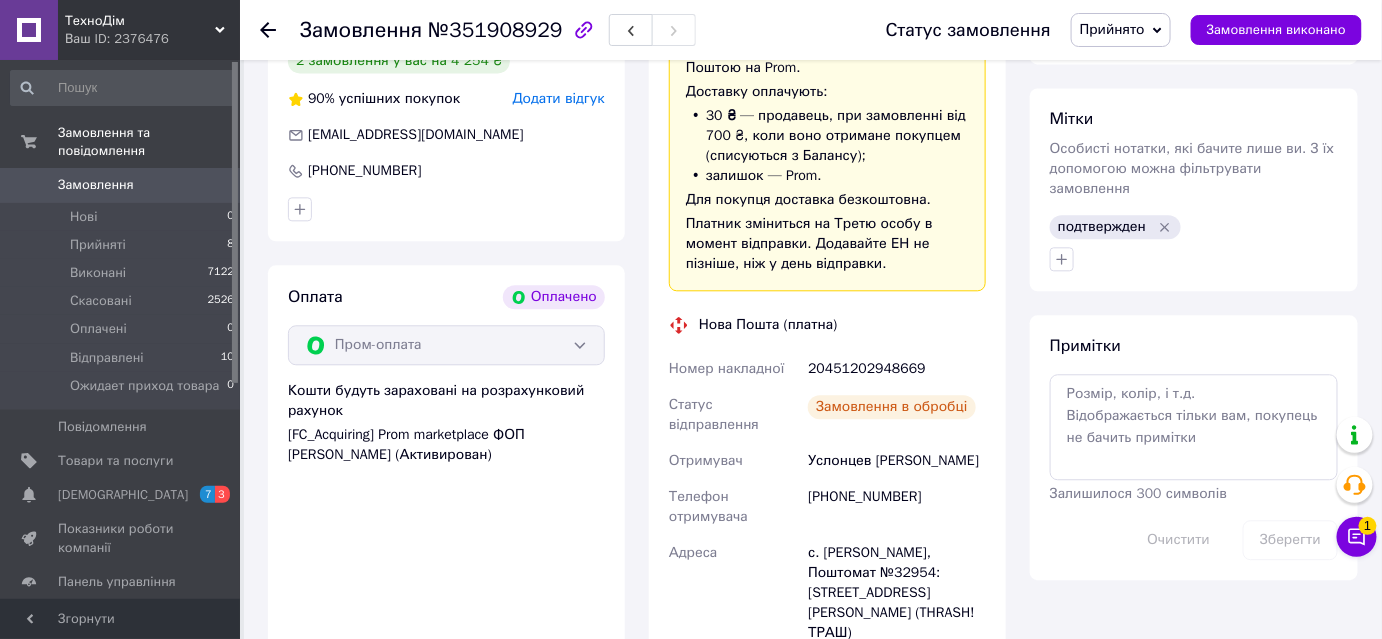 click on "20451202948669" at bounding box center [897, 369] 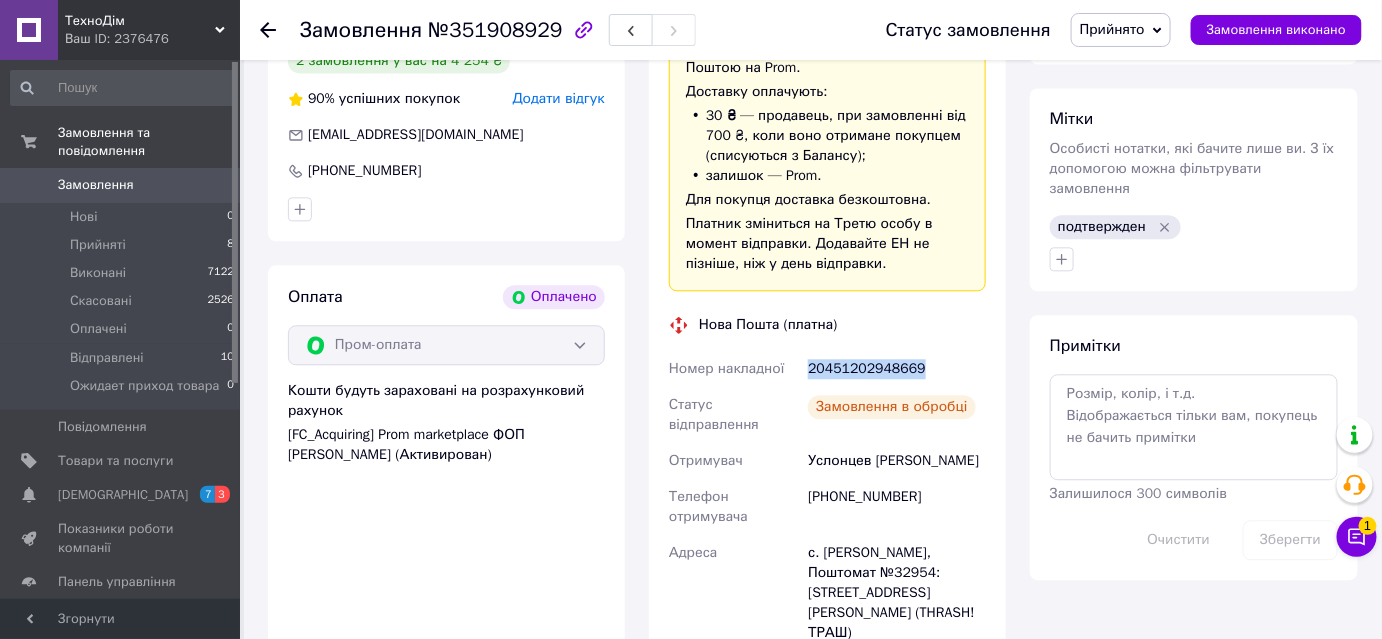 click on "20451202948669" at bounding box center [897, 369] 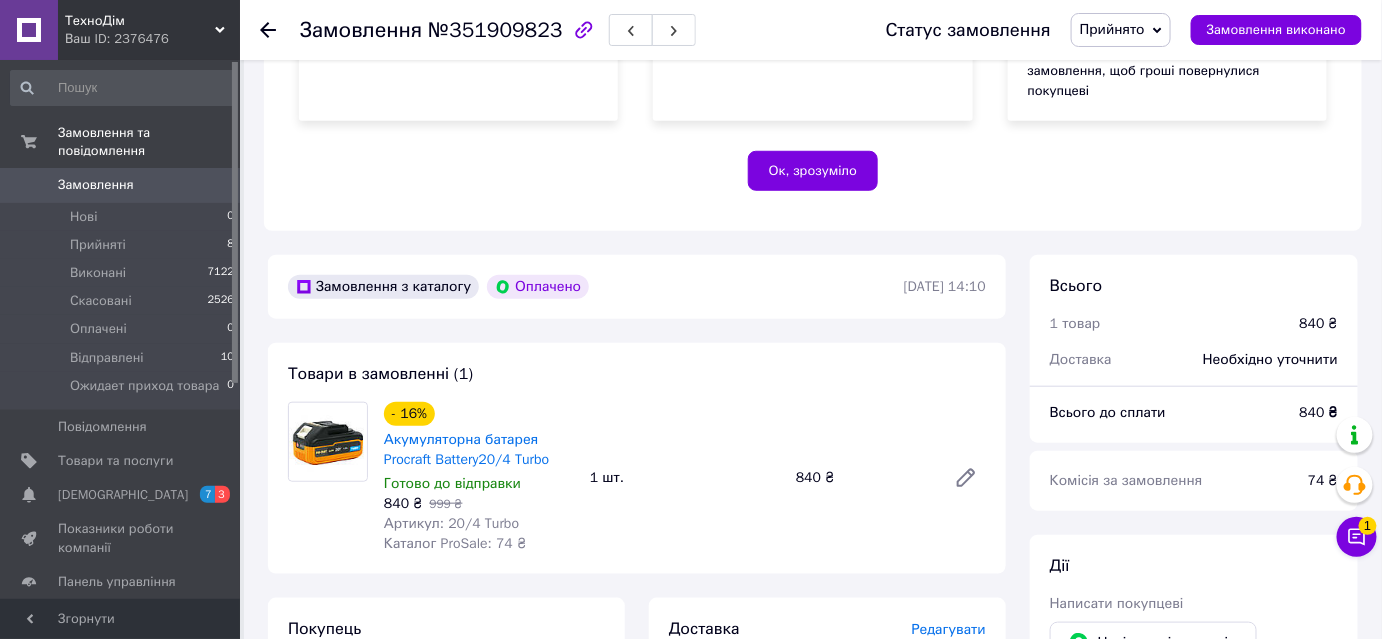 scroll, scrollTop: 636, scrollLeft: 0, axis: vertical 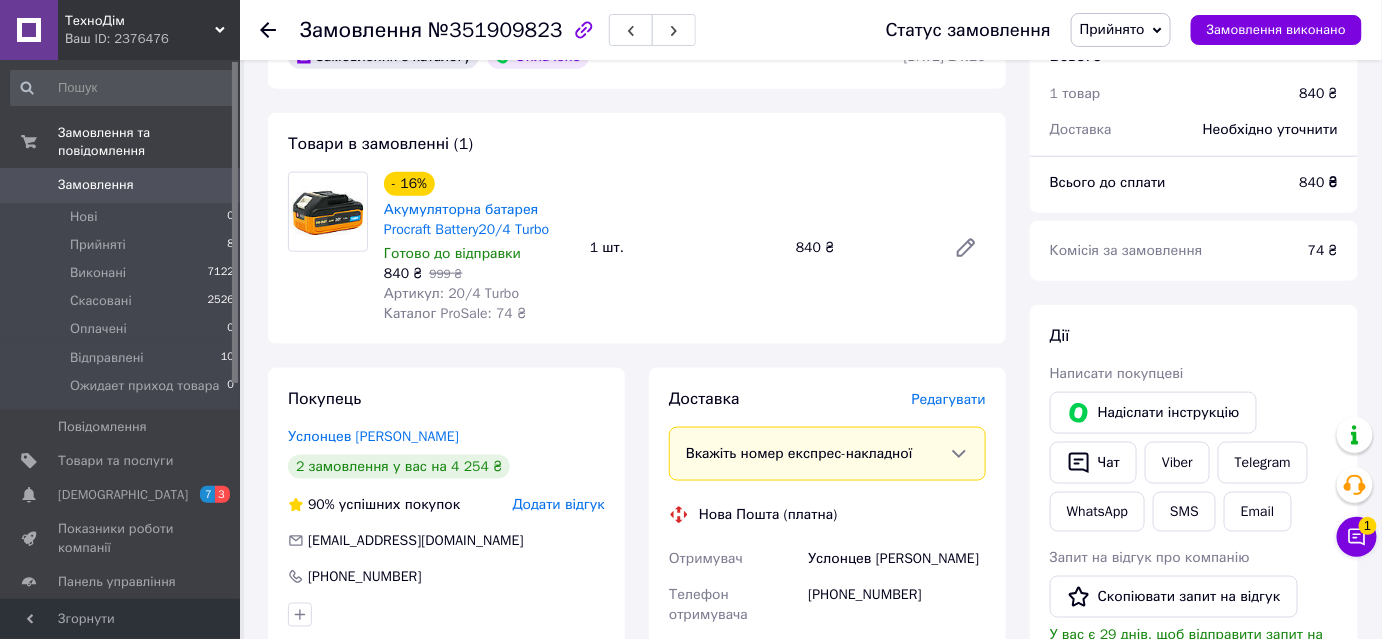 click on "№351909823" at bounding box center (495, 30) 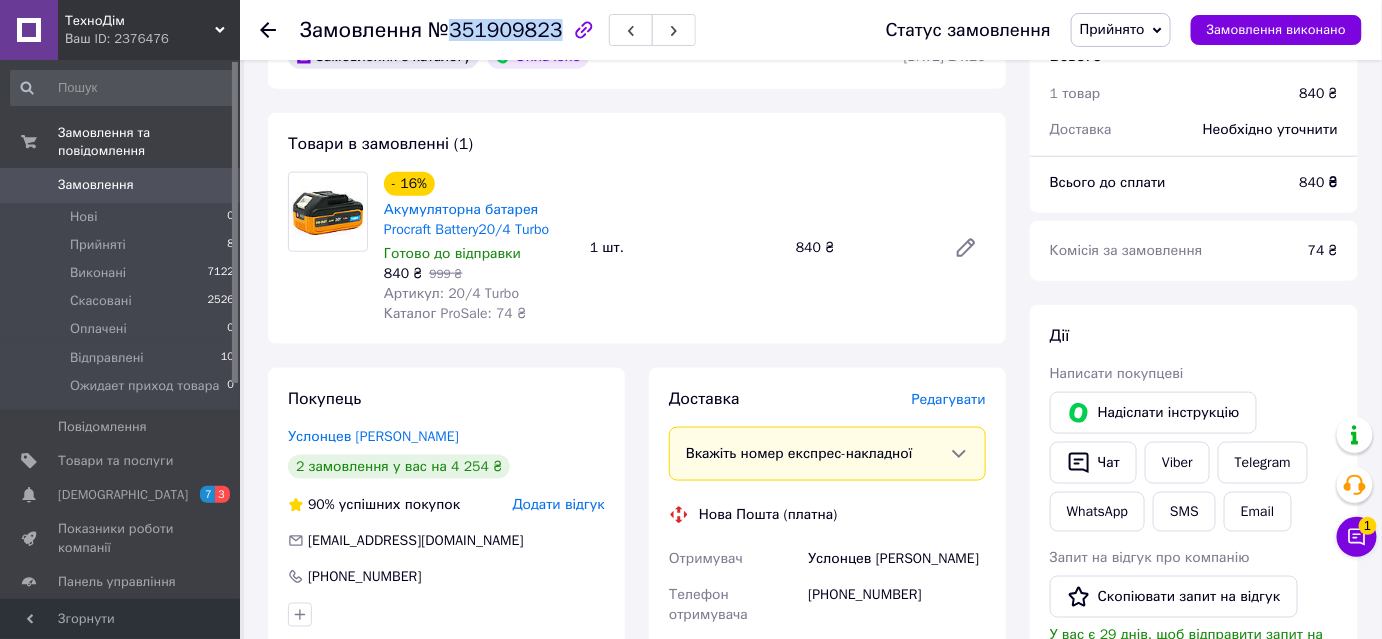 click on "№351909823" at bounding box center (495, 30) 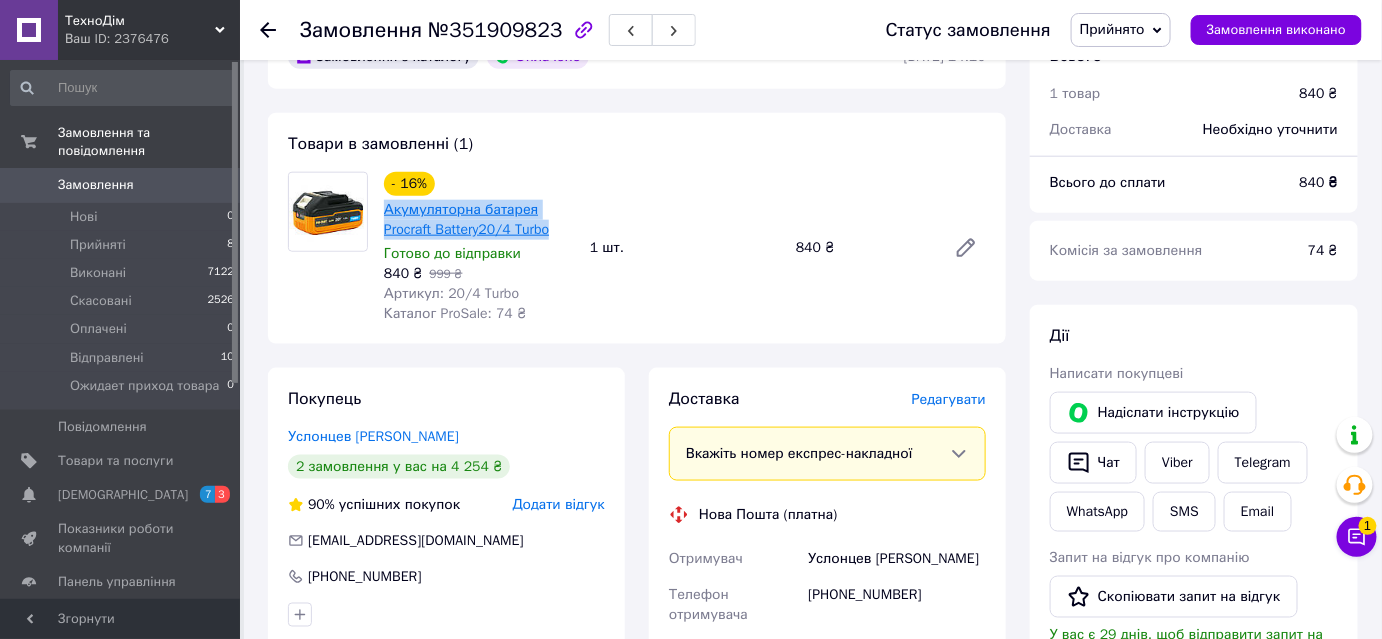 drag, startPoint x: 378, startPoint y: 192, endPoint x: 546, endPoint y: 212, distance: 169.1863 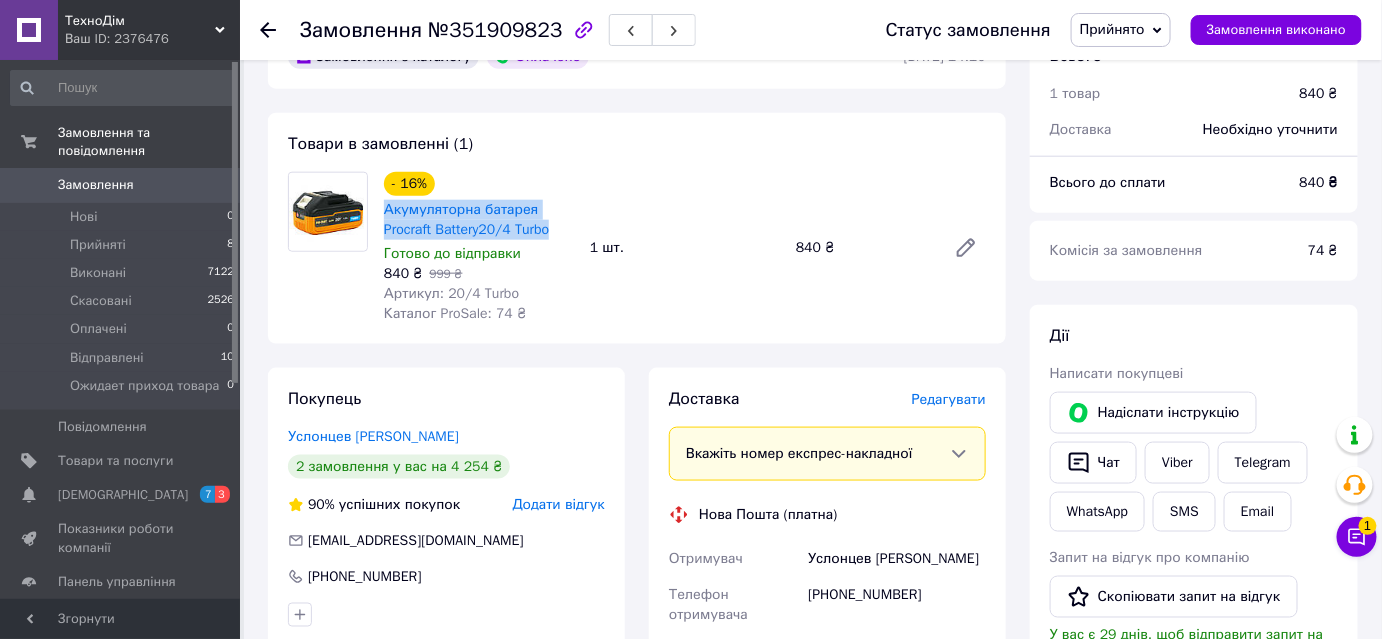 copy on "Акумуляторна батарея Procraft Battery20/4 Turbo" 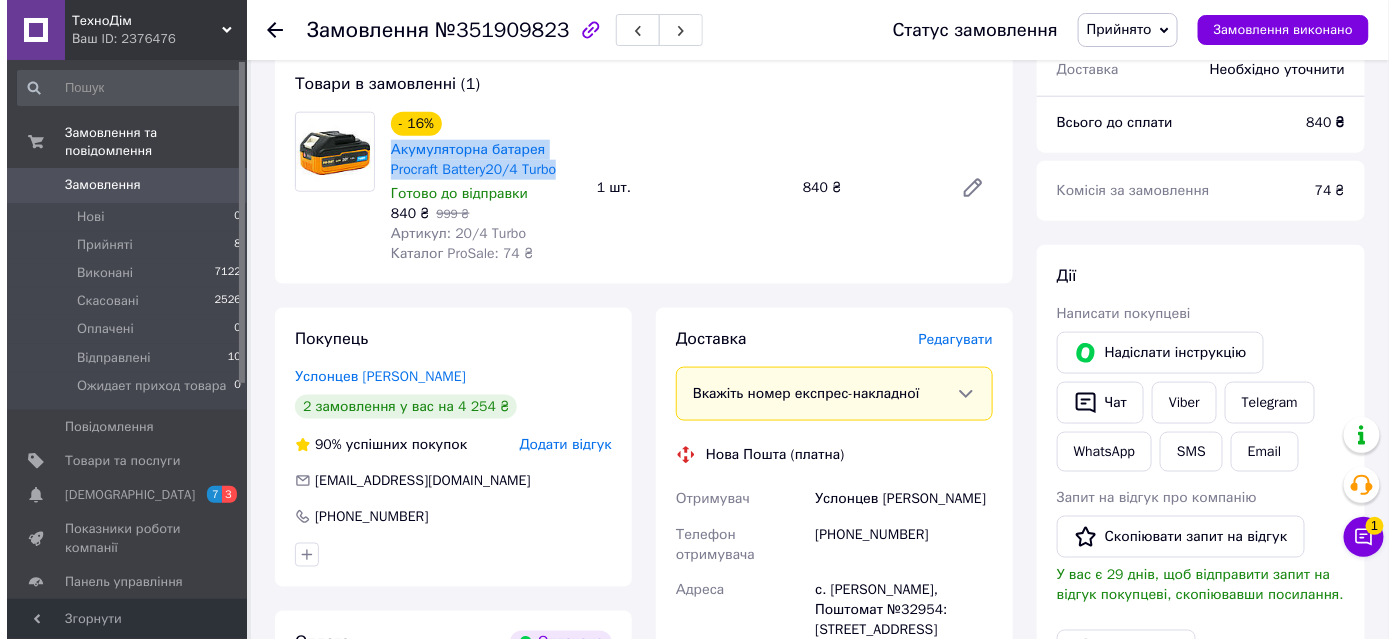 scroll, scrollTop: 727, scrollLeft: 0, axis: vertical 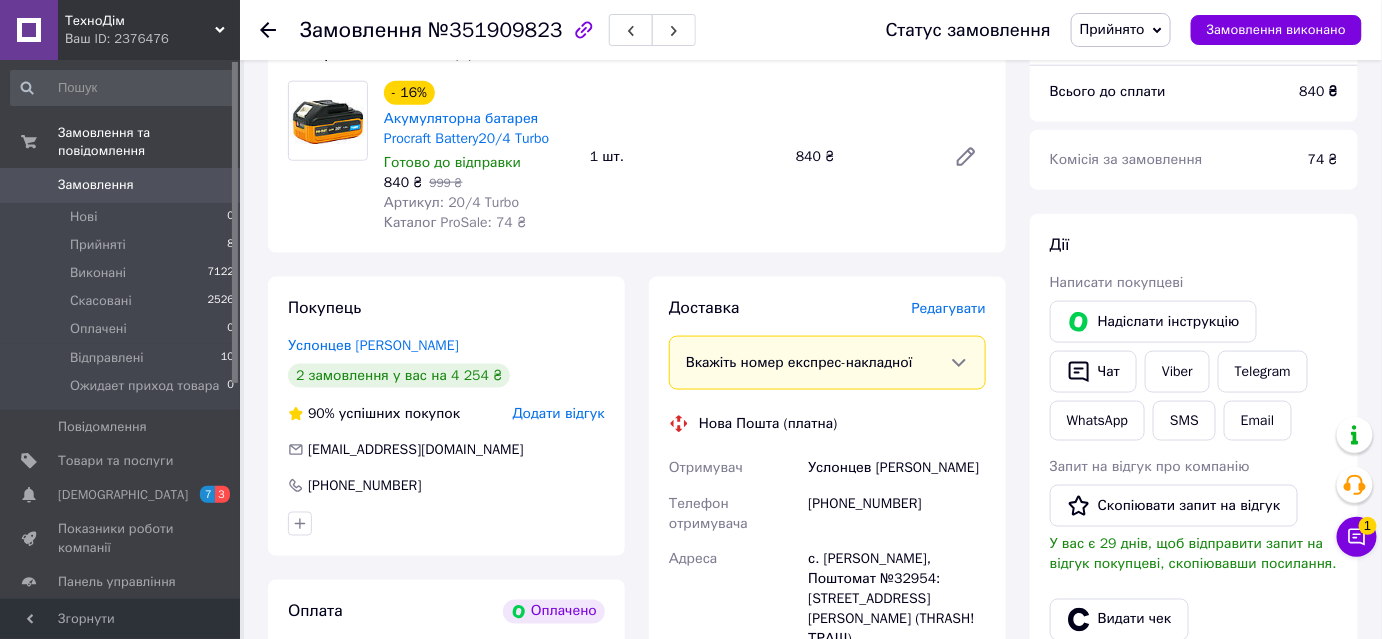 click on "Редагувати" at bounding box center [949, 308] 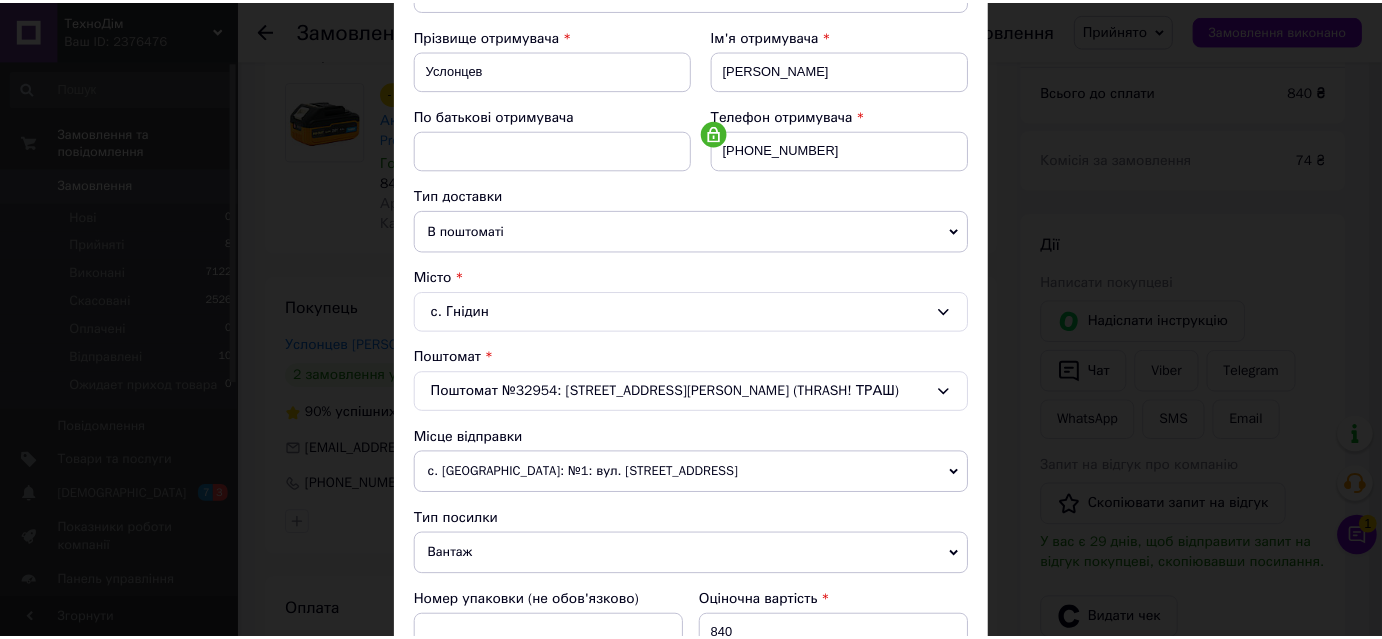 scroll, scrollTop: 681, scrollLeft: 0, axis: vertical 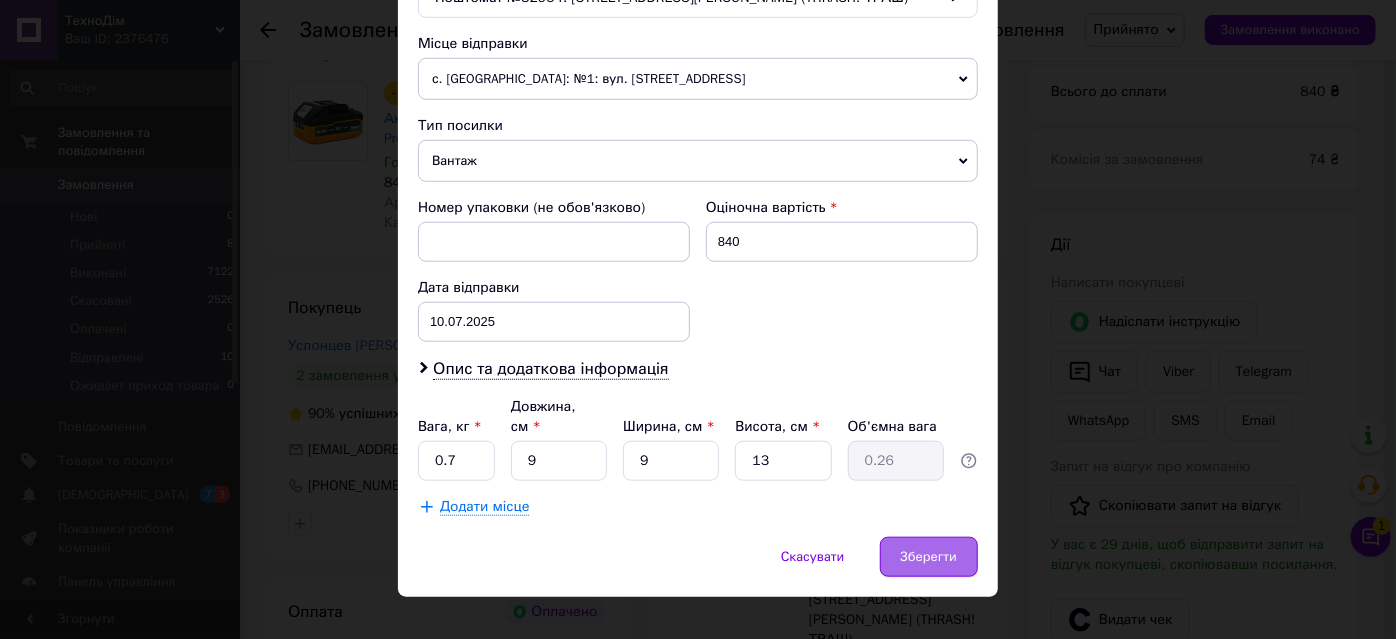 click on "Зберегти" at bounding box center [929, 557] 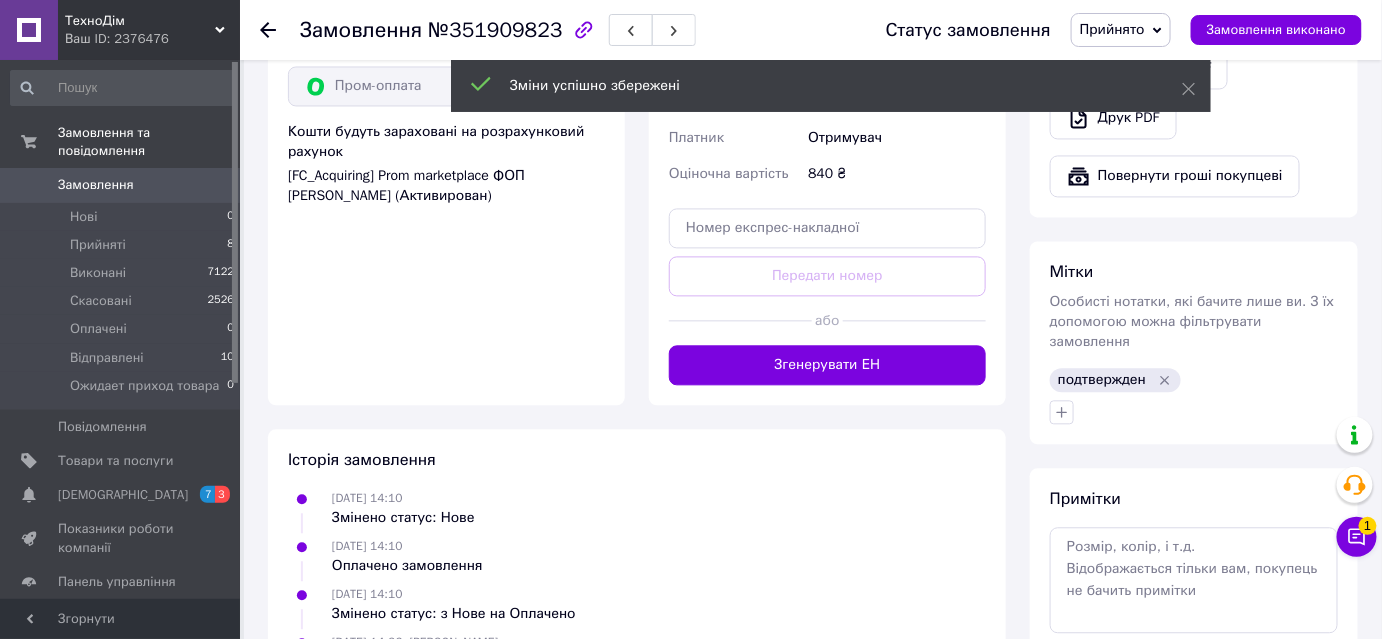 scroll, scrollTop: 1454, scrollLeft: 0, axis: vertical 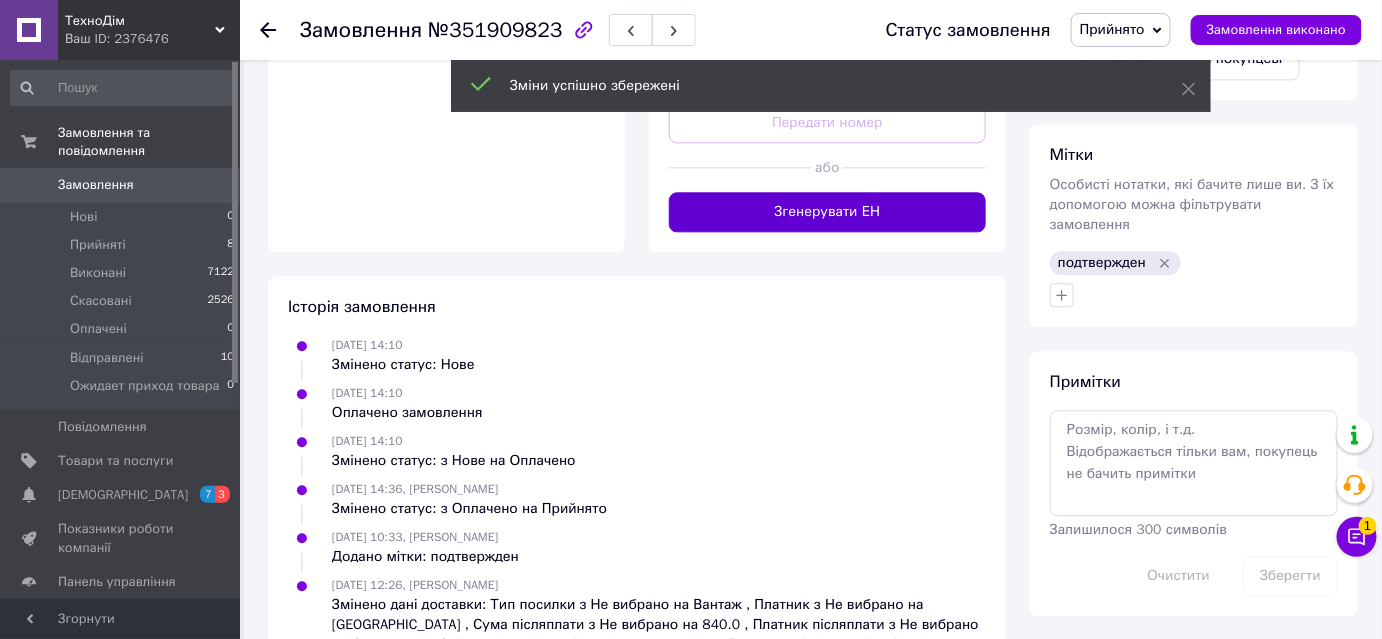 click on "Згенерувати ЕН" at bounding box center (827, 212) 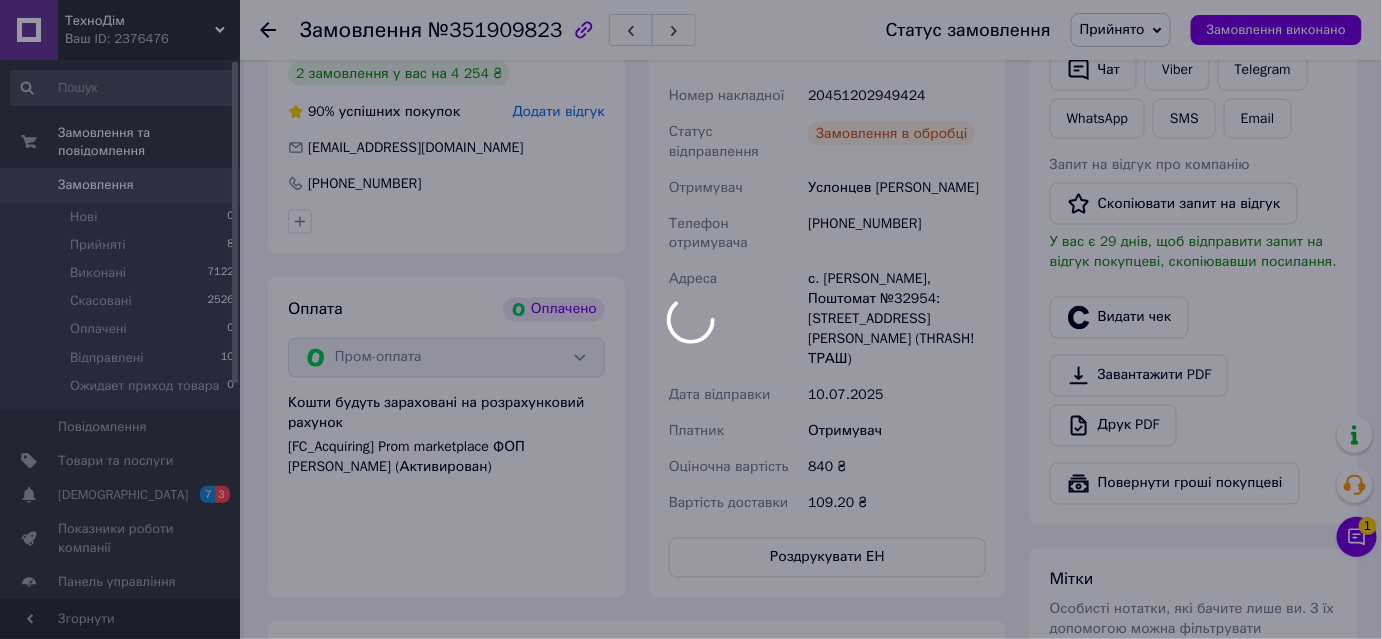 scroll, scrollTop: 909, scrollLeft: 0, axis: vertical 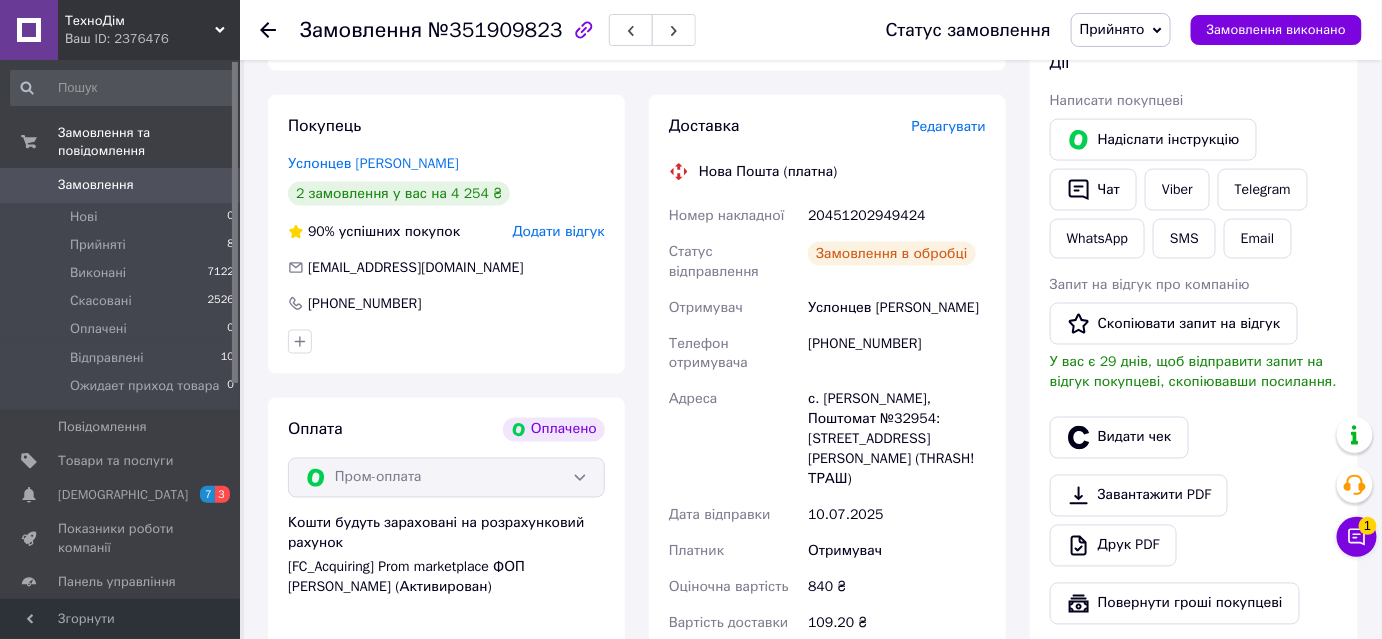 click on "20451202949424" at bounding box center [897, 216] 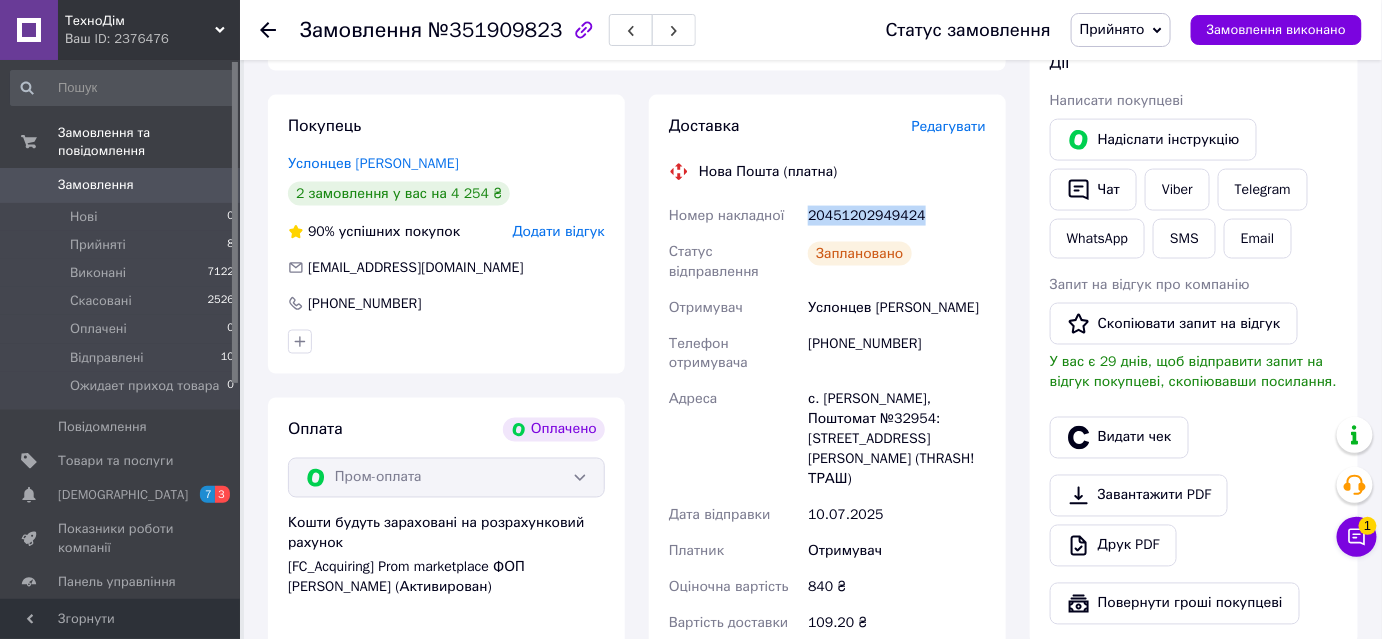 click on "20451202949424" at bounding box center [897, 216] 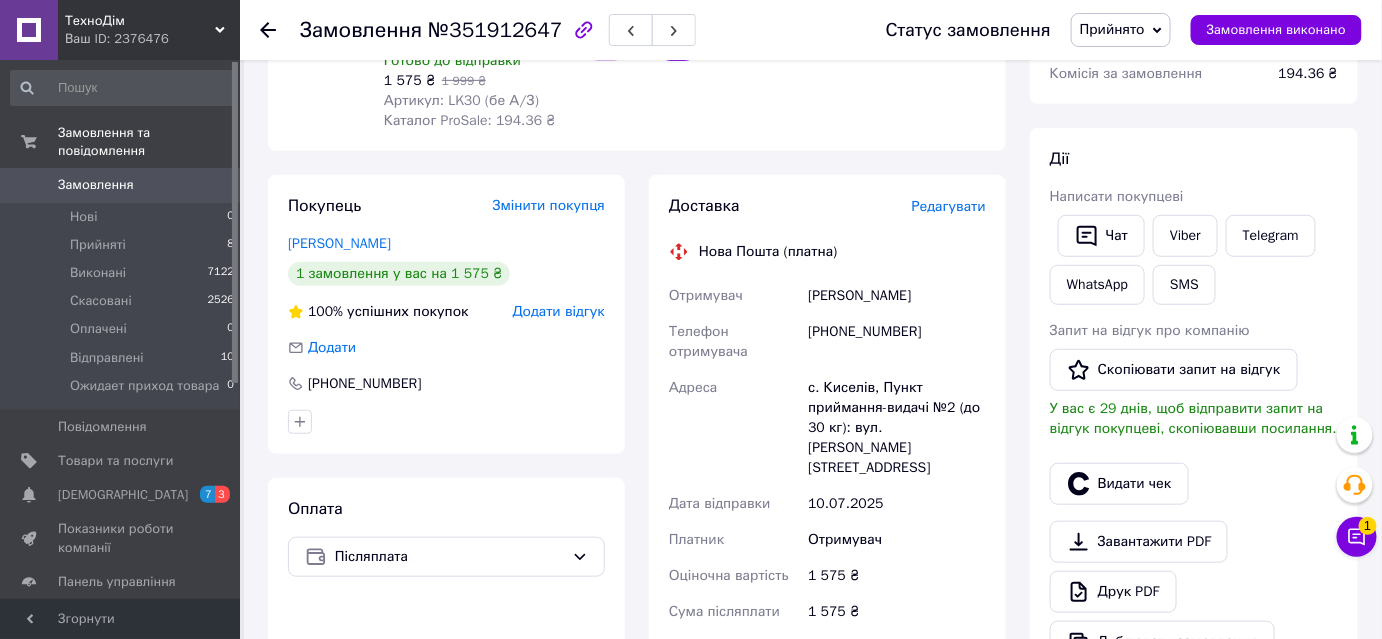 click on "Редагувати" at bounding box center [949, 206] 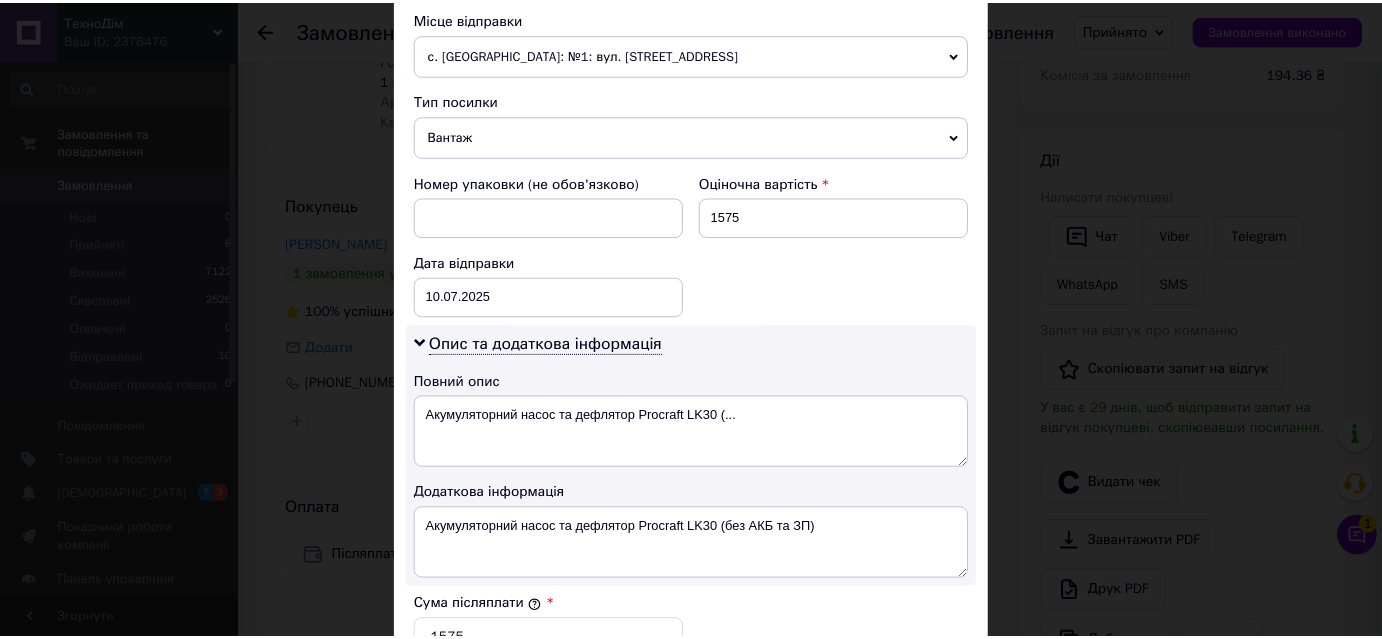scroll, scrollTop: 1101, scrollLeft: 0, axis: vertical 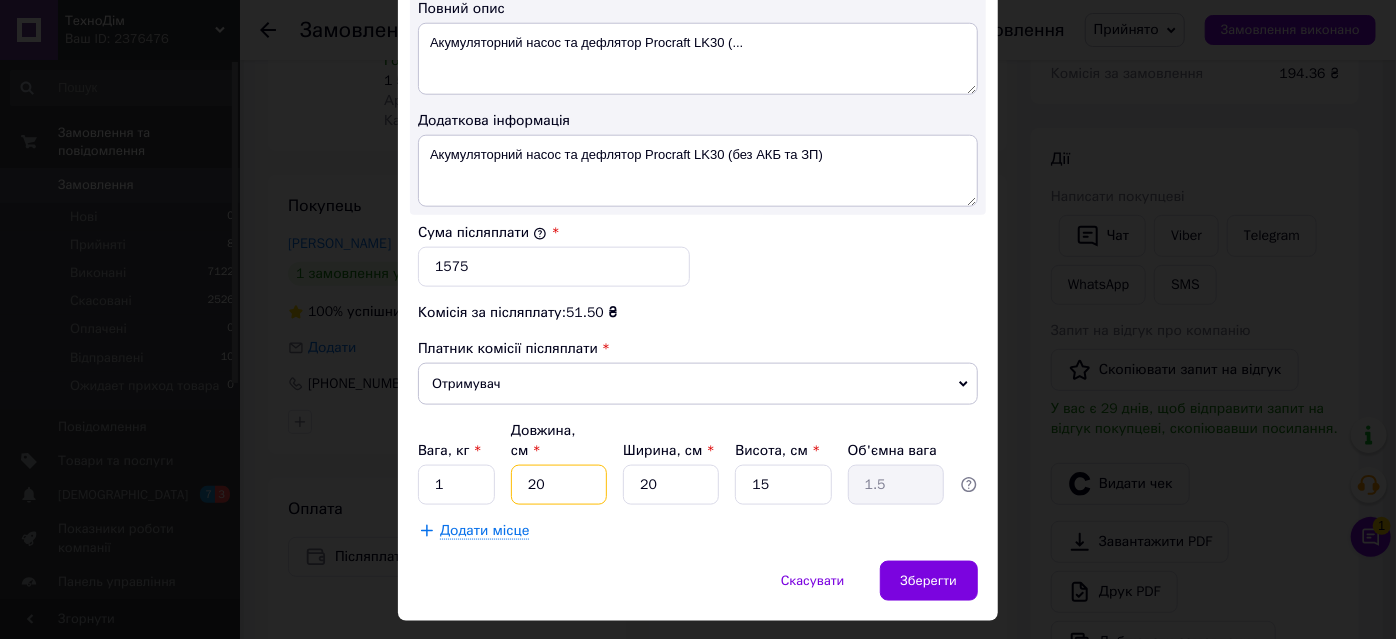 click on "20" at bounding box center (559, 485) 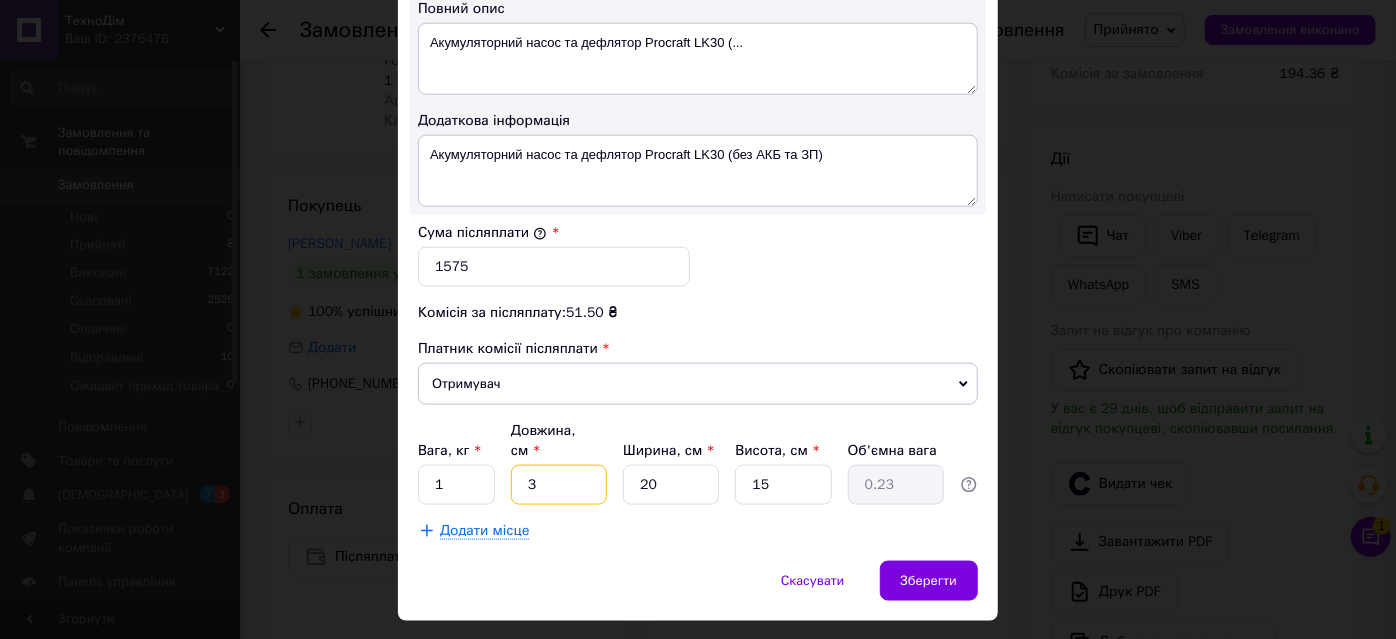 type on "30" 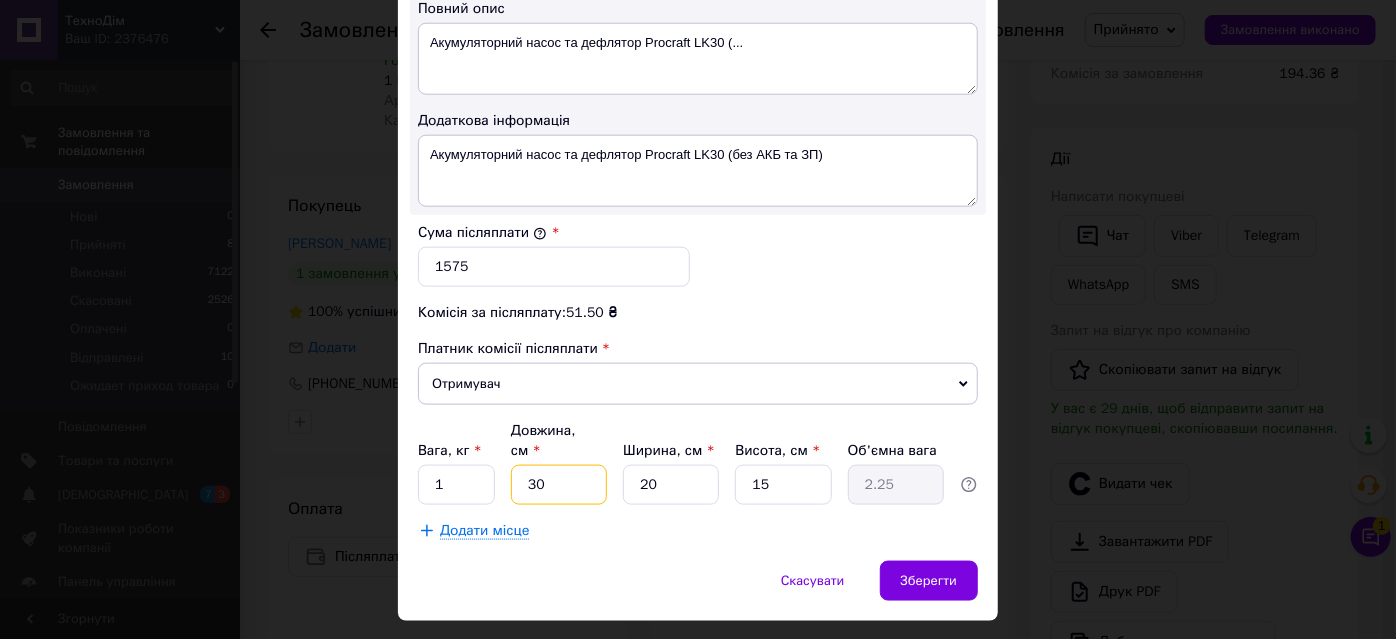 type on "30" 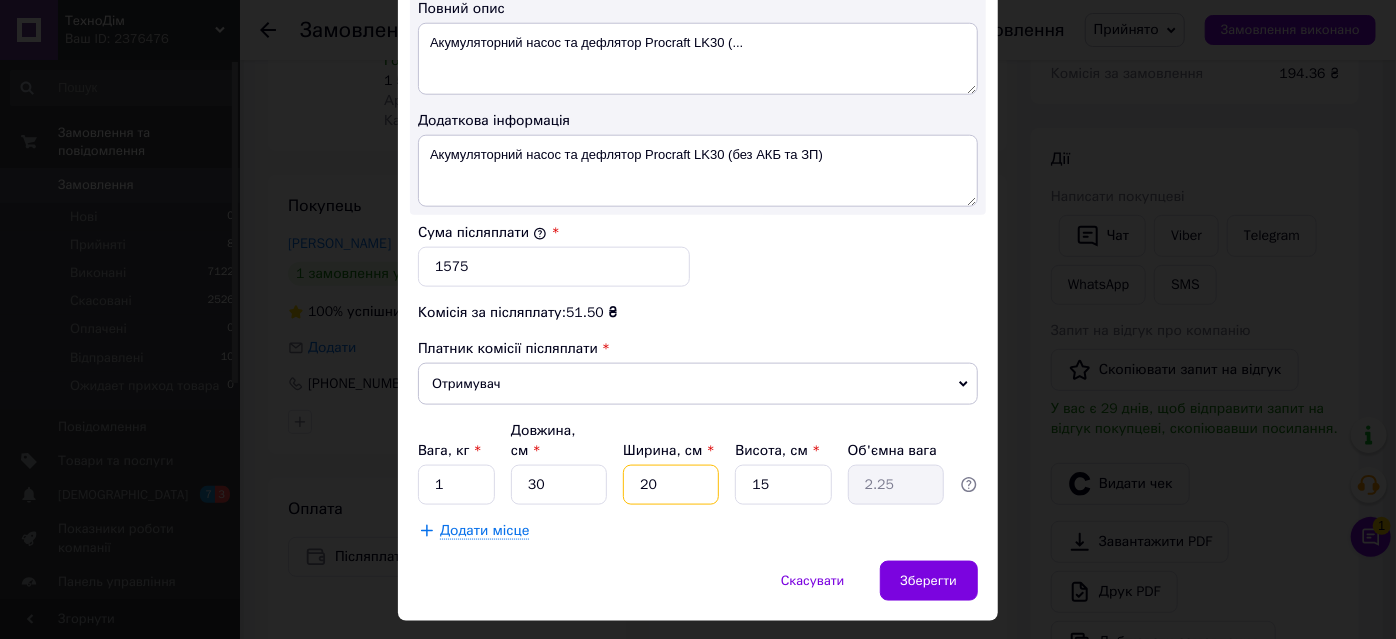 type on "2" 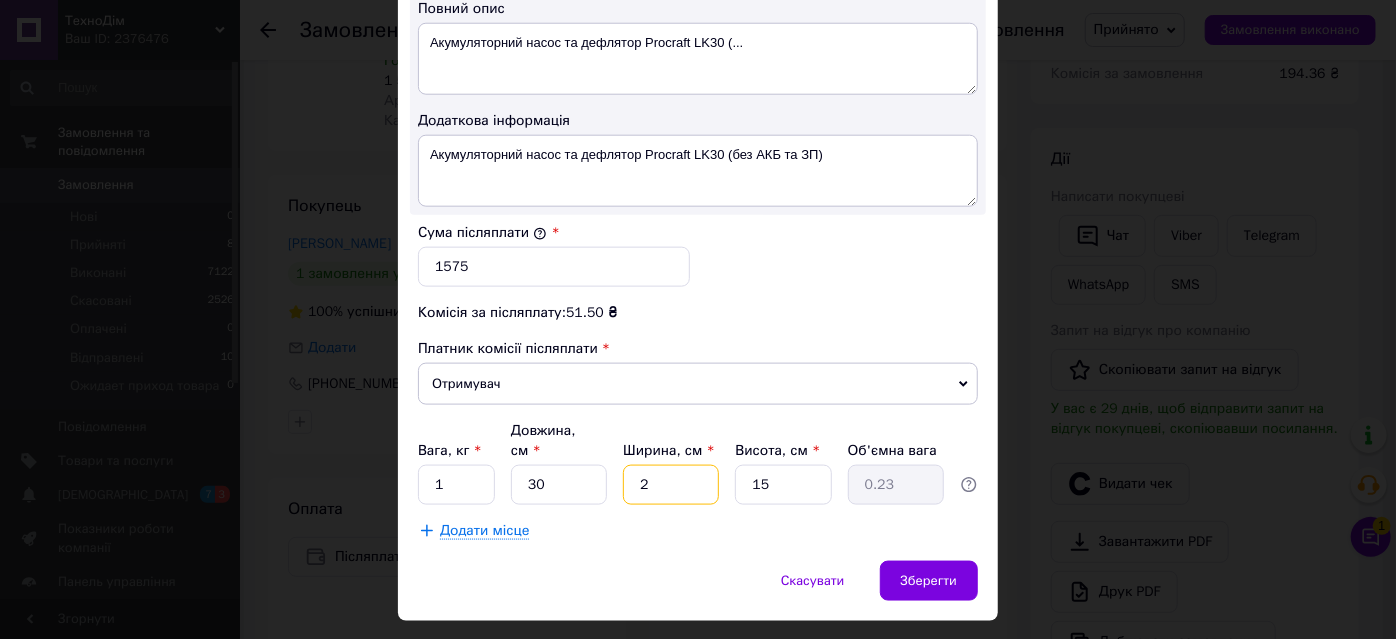 type on "20" 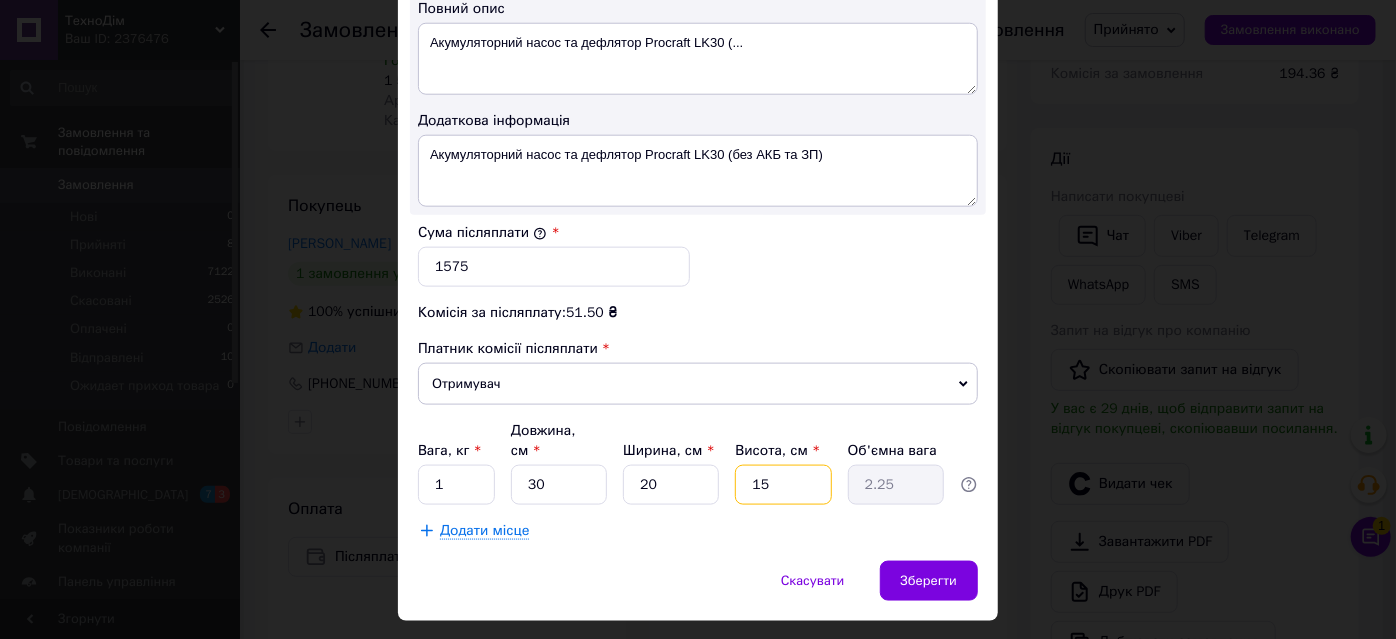 type on "2" 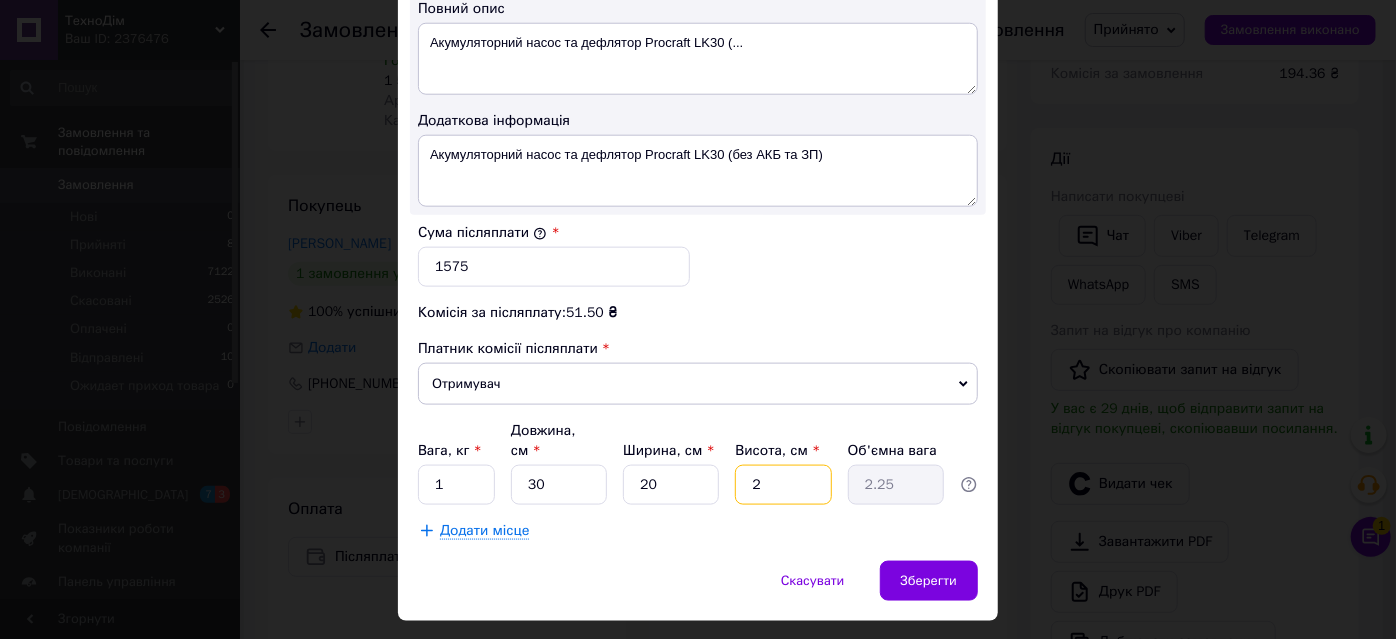 type on "0.3" 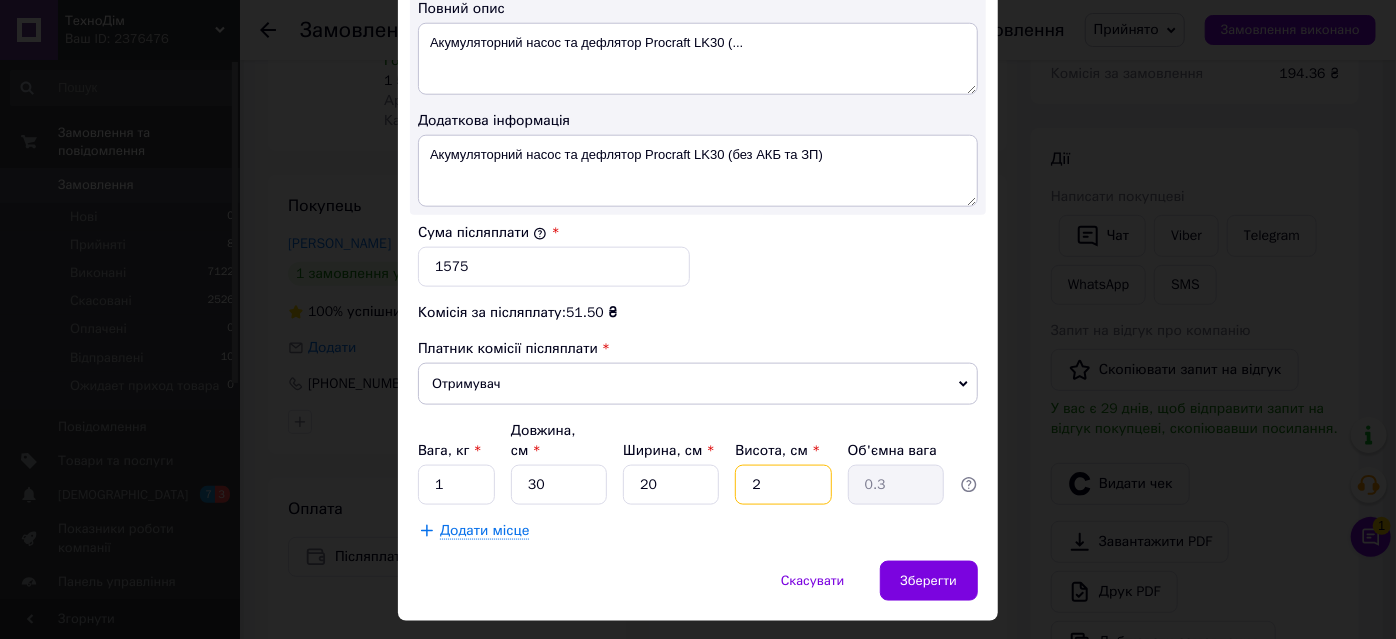 type on "20" 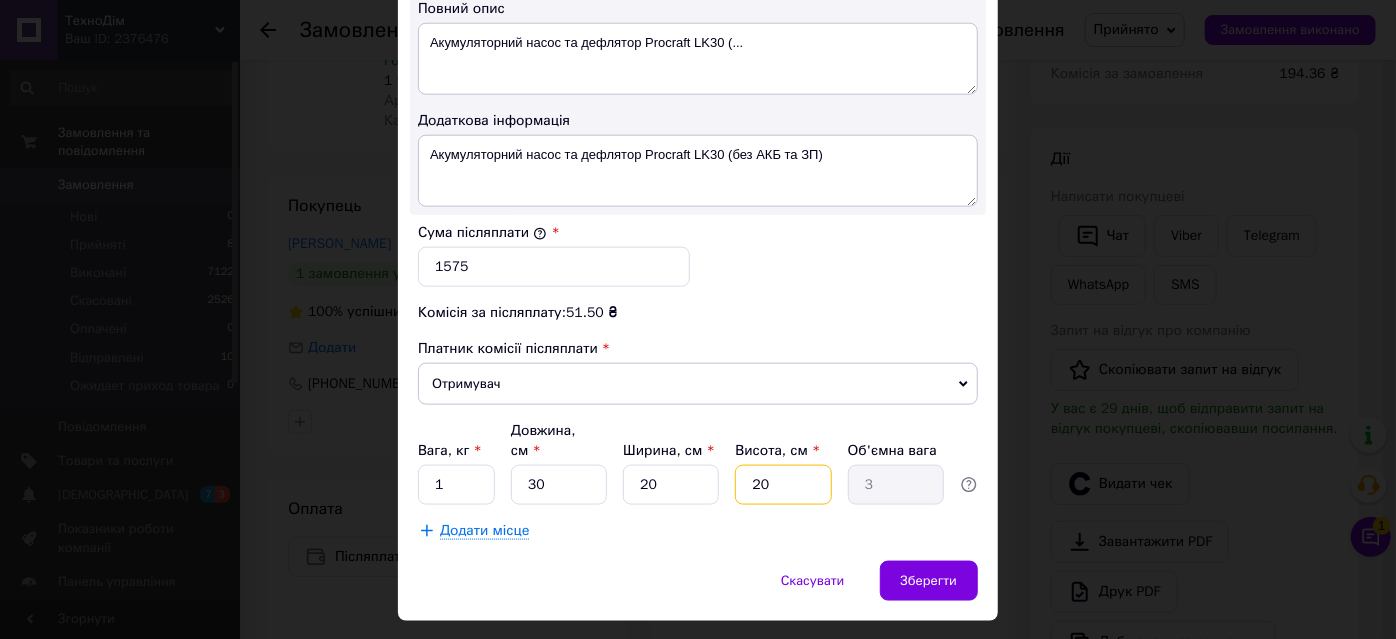 type on "20" 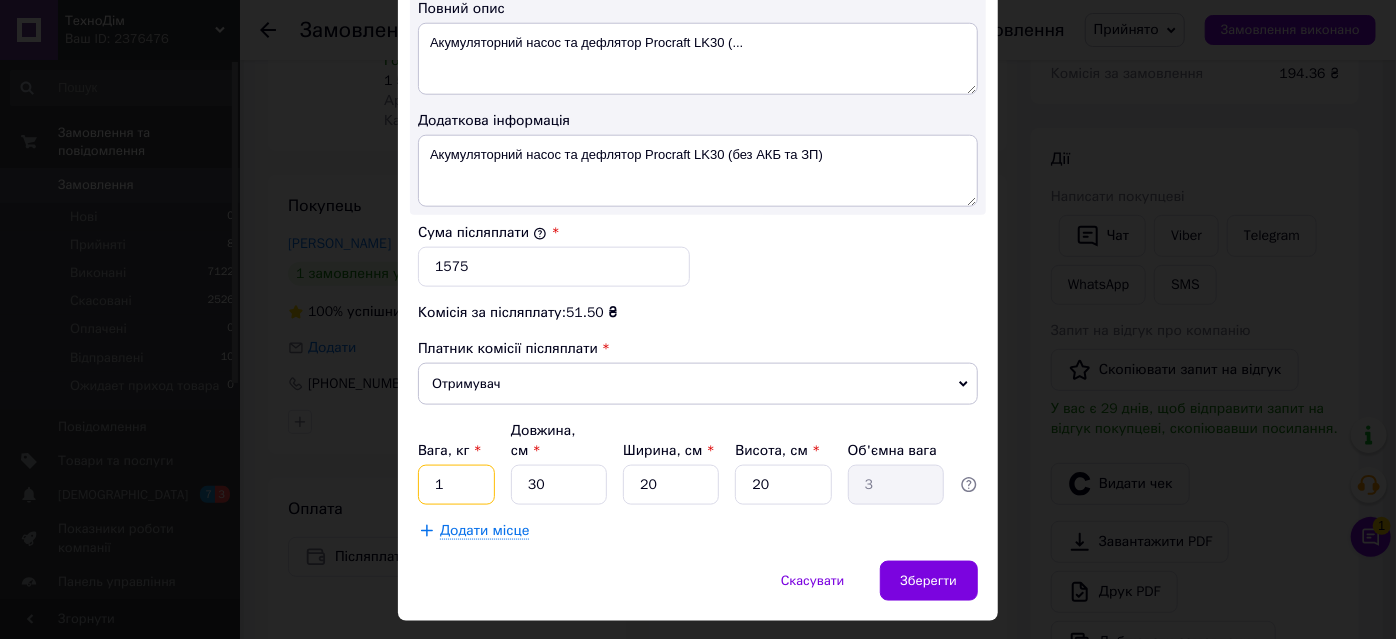 click on "1" at bounding box center (456, 485) 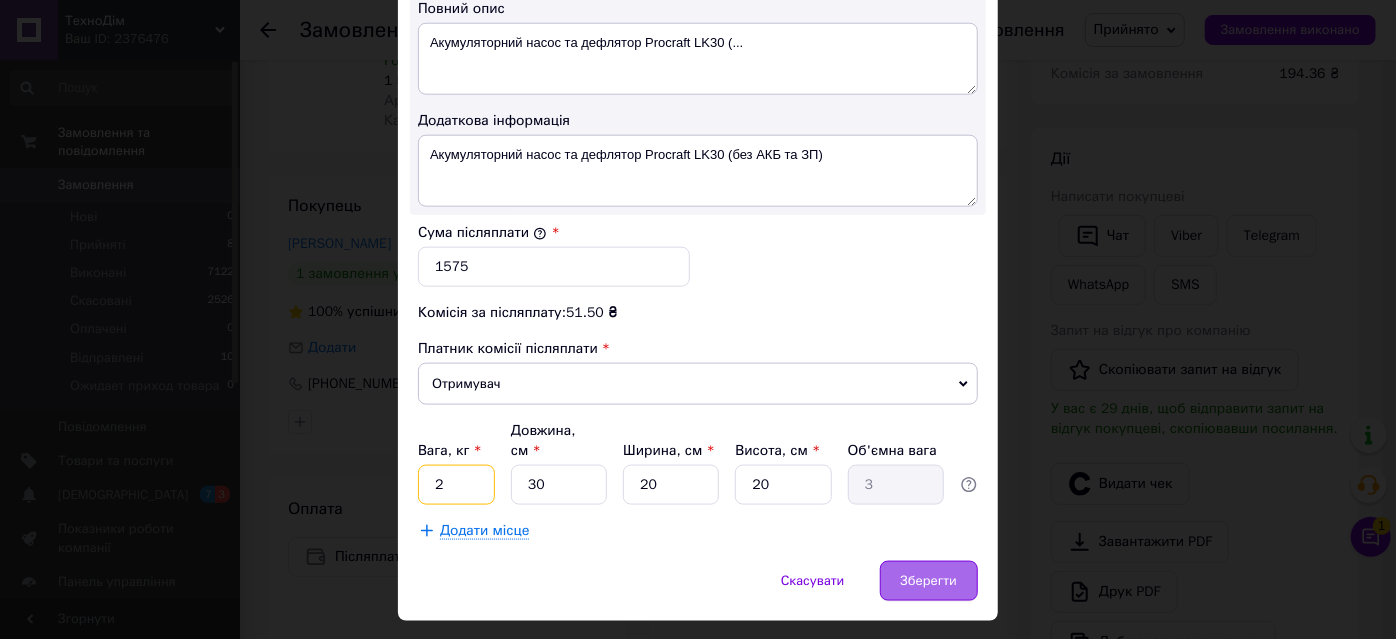 type on "2" 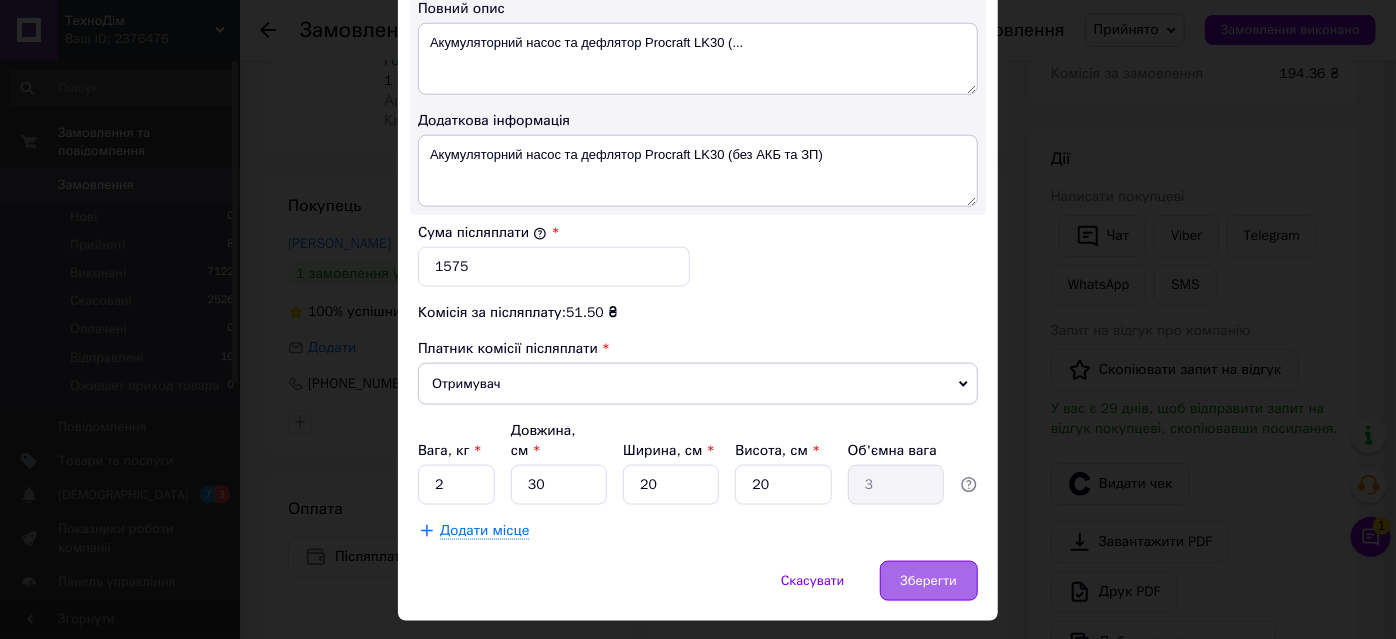 click on "Зберегти" at bounding box center [929, 581] 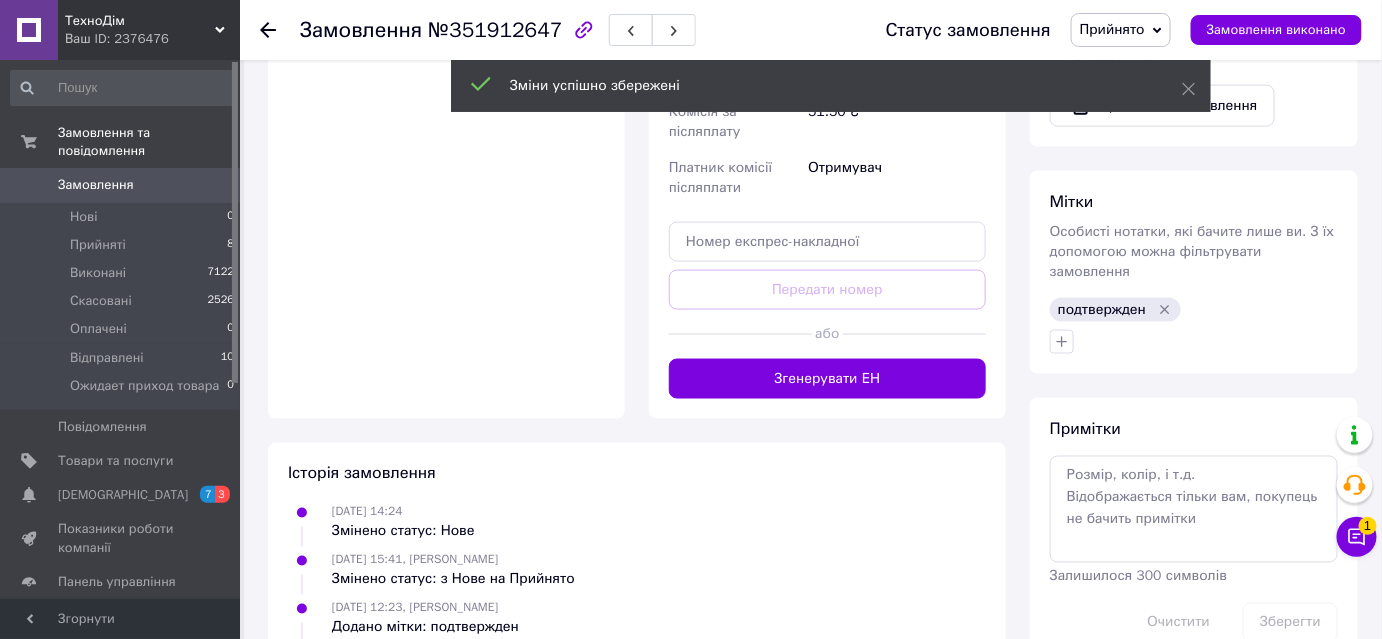 scroll, scrollTop: 818, scrollLeft: 0, axis: vertical 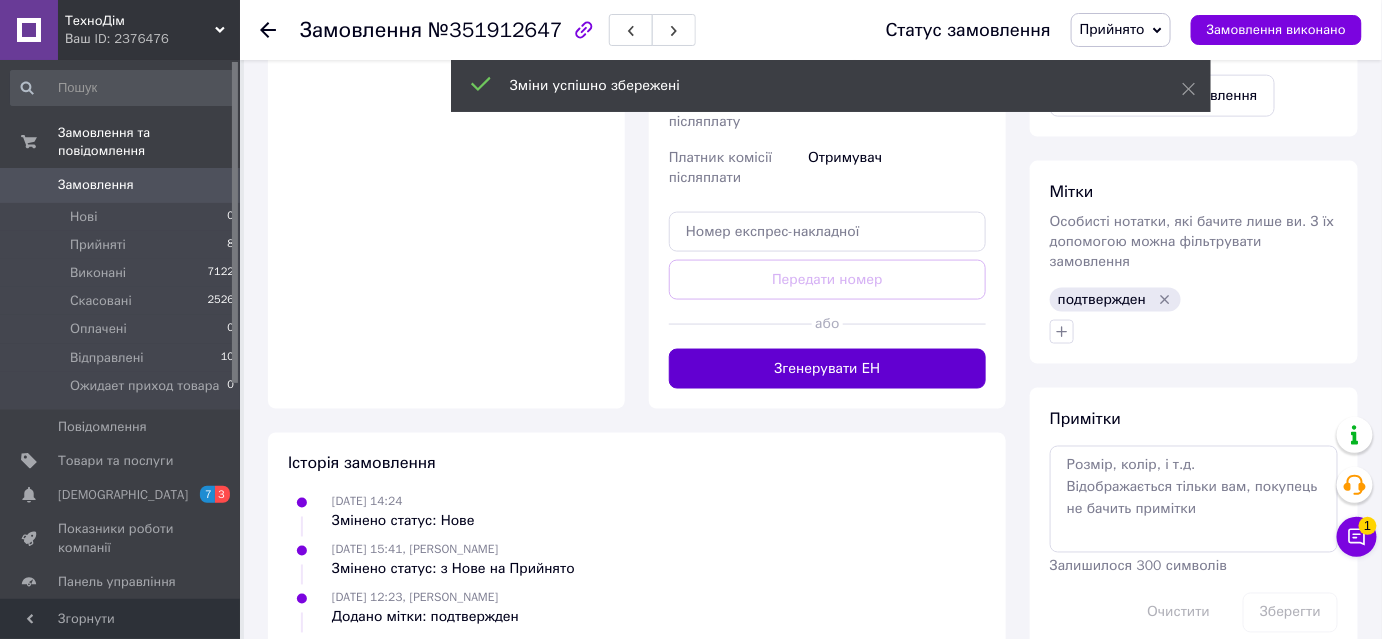 click on "Згенерувати ЕН" at bounding box center [827, 369] 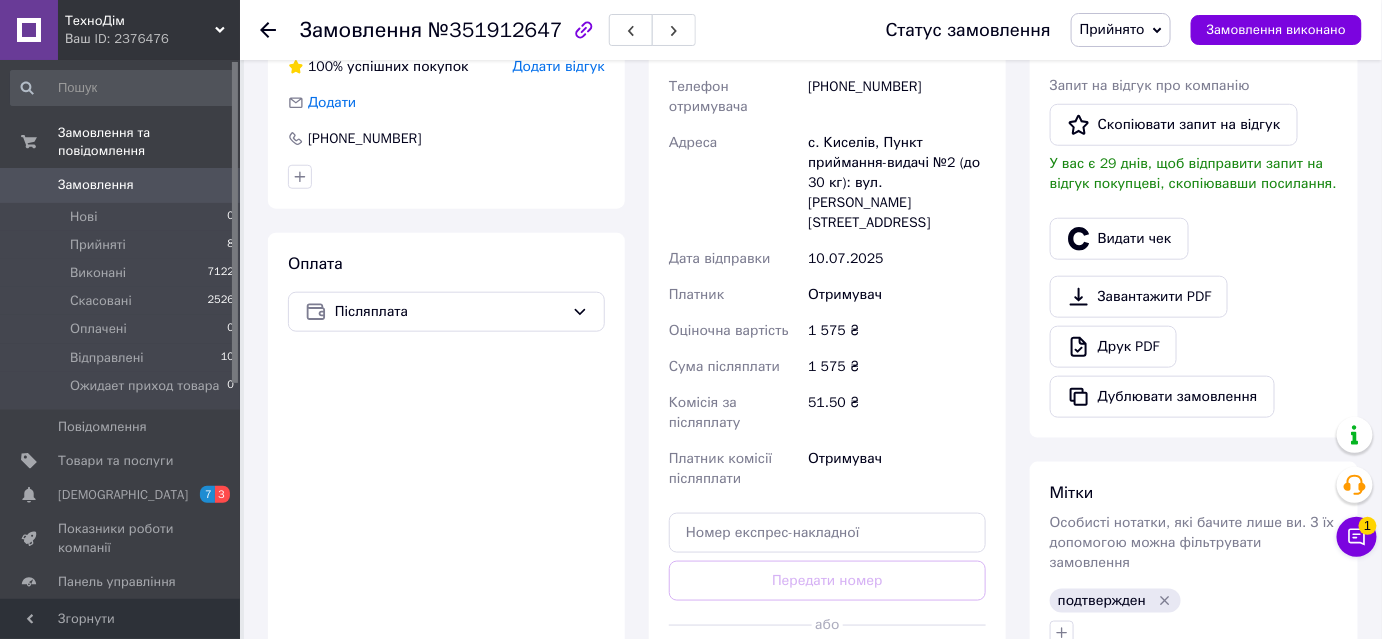 scroll, scrollTop: 363, scrollLeft: 0, axis: vertical 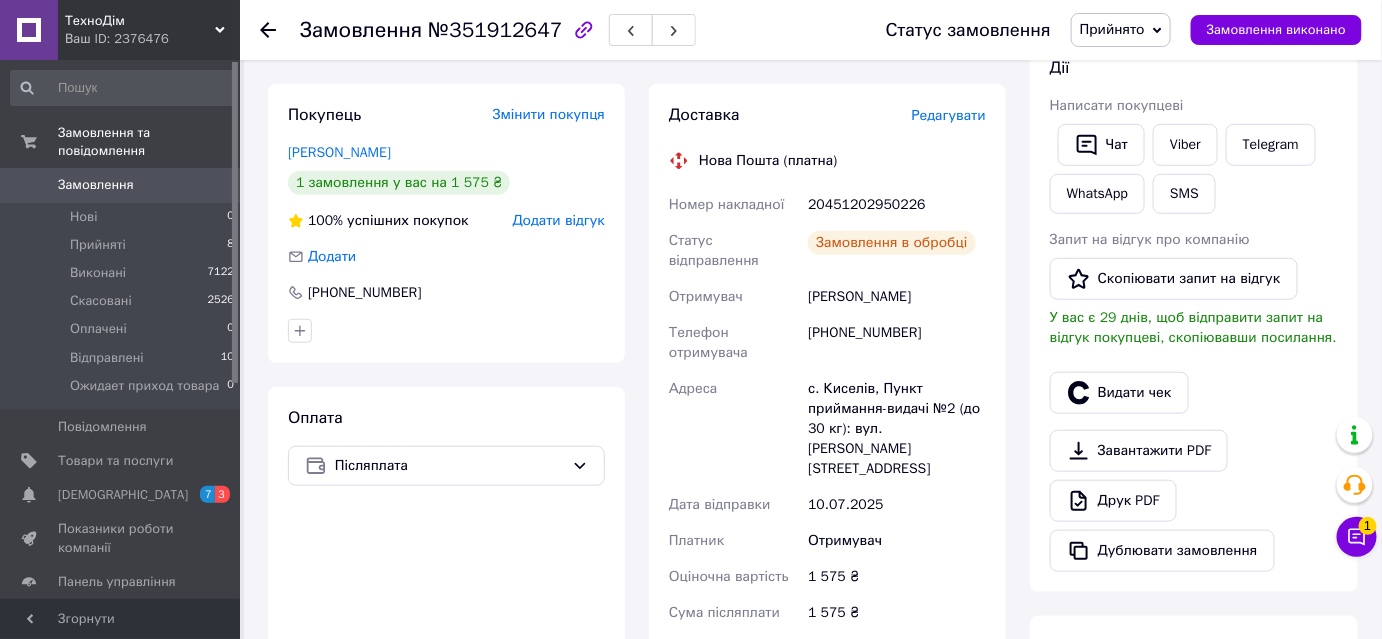 click on "20451202950226" at bounding box center [897, 205] 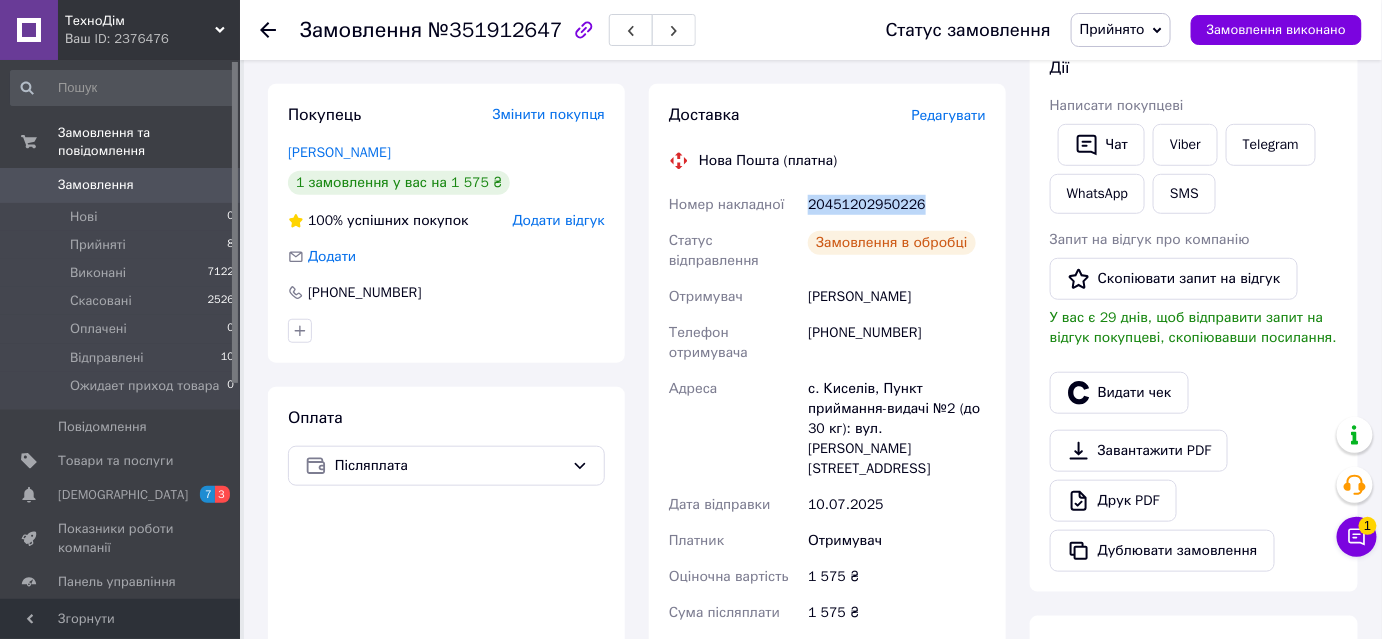 click on "20451202950226" at bounding box center (897, 205) 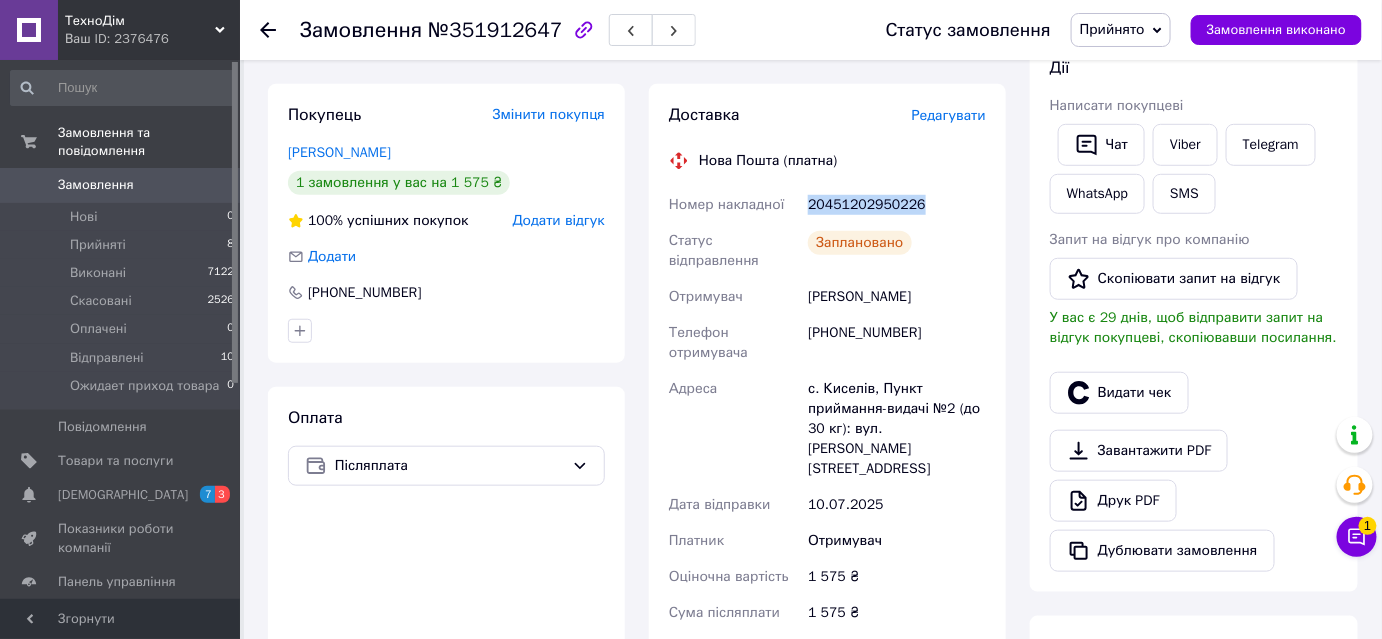 copy on "20451202950226" 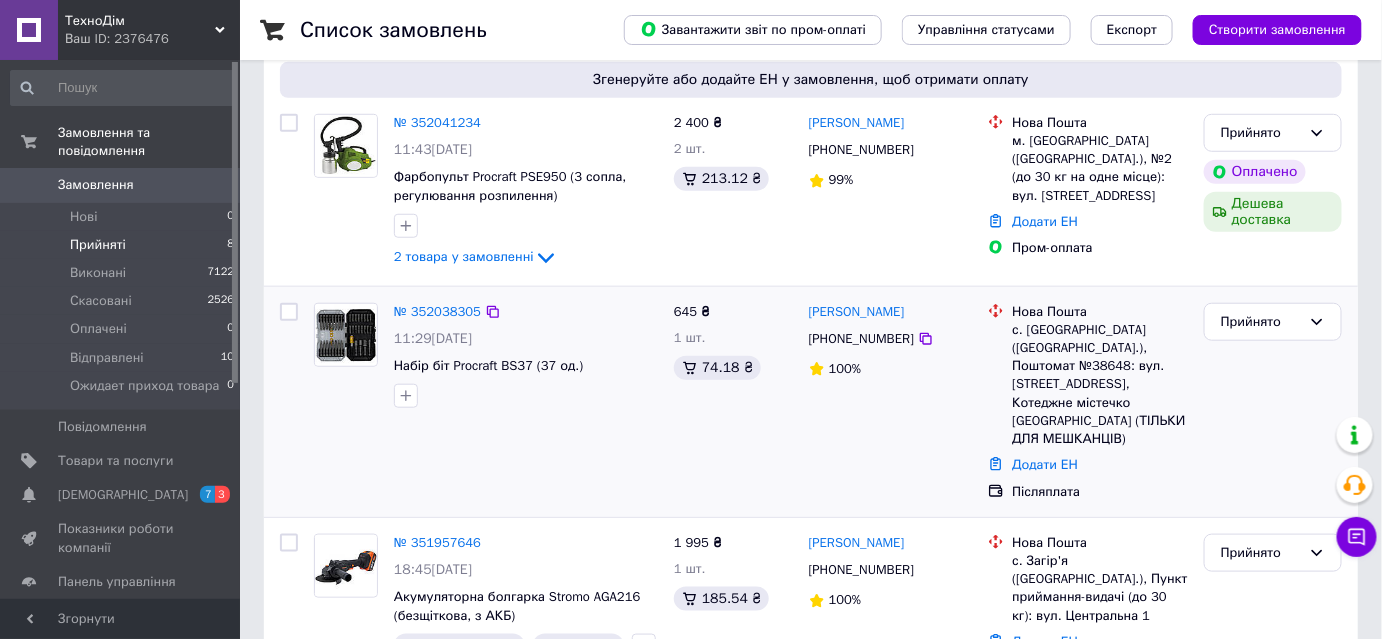 scroll, scrollTop: 454, scrollLeft: 0, axis: vertical 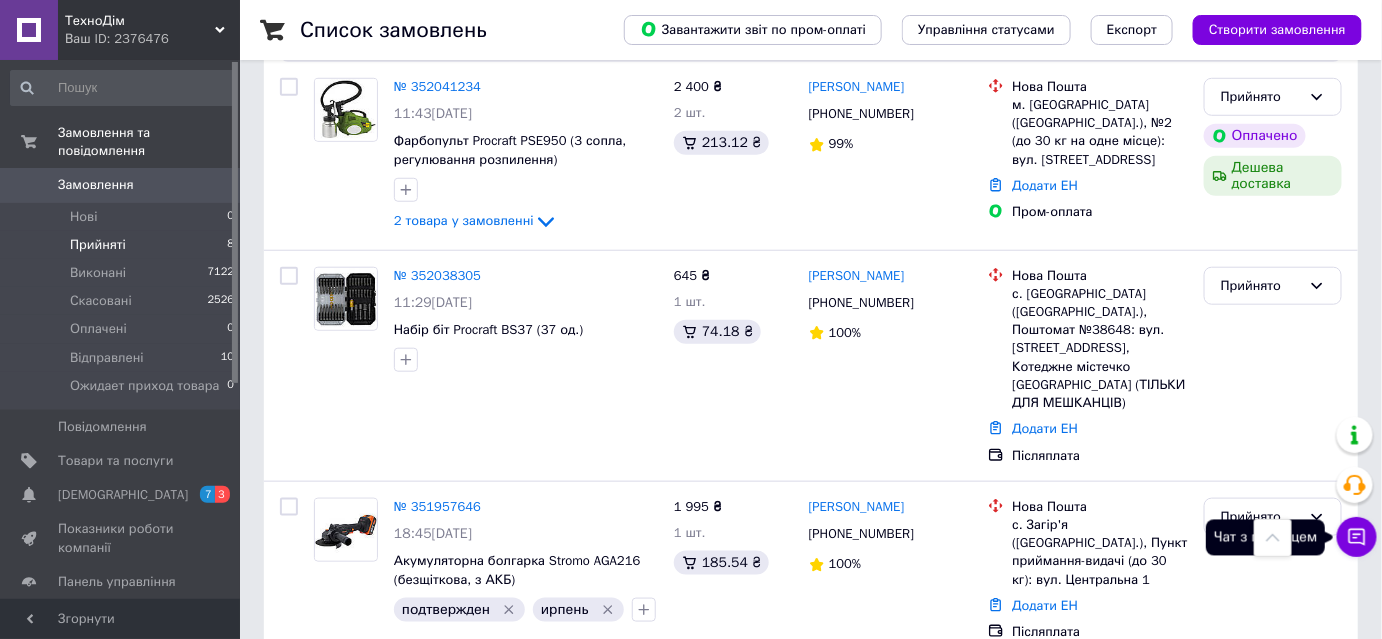 click 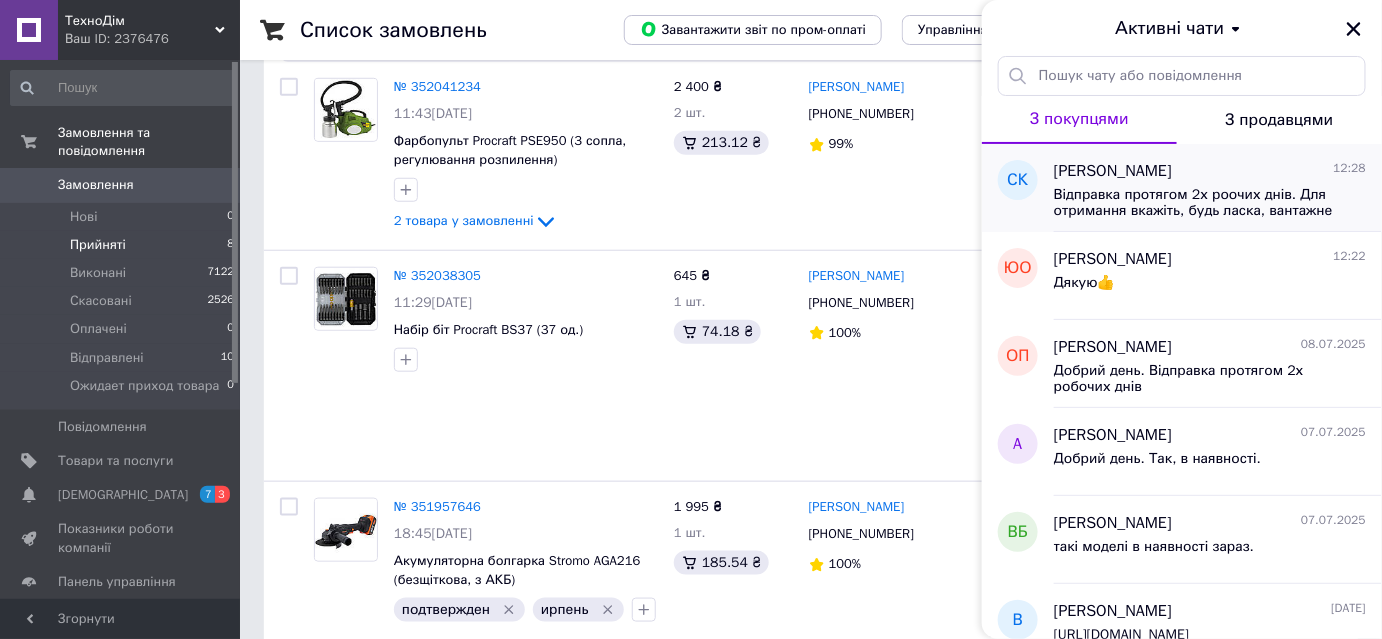click on "[PERSON_NAME] 12:28" at bounding box center [1210, 171] 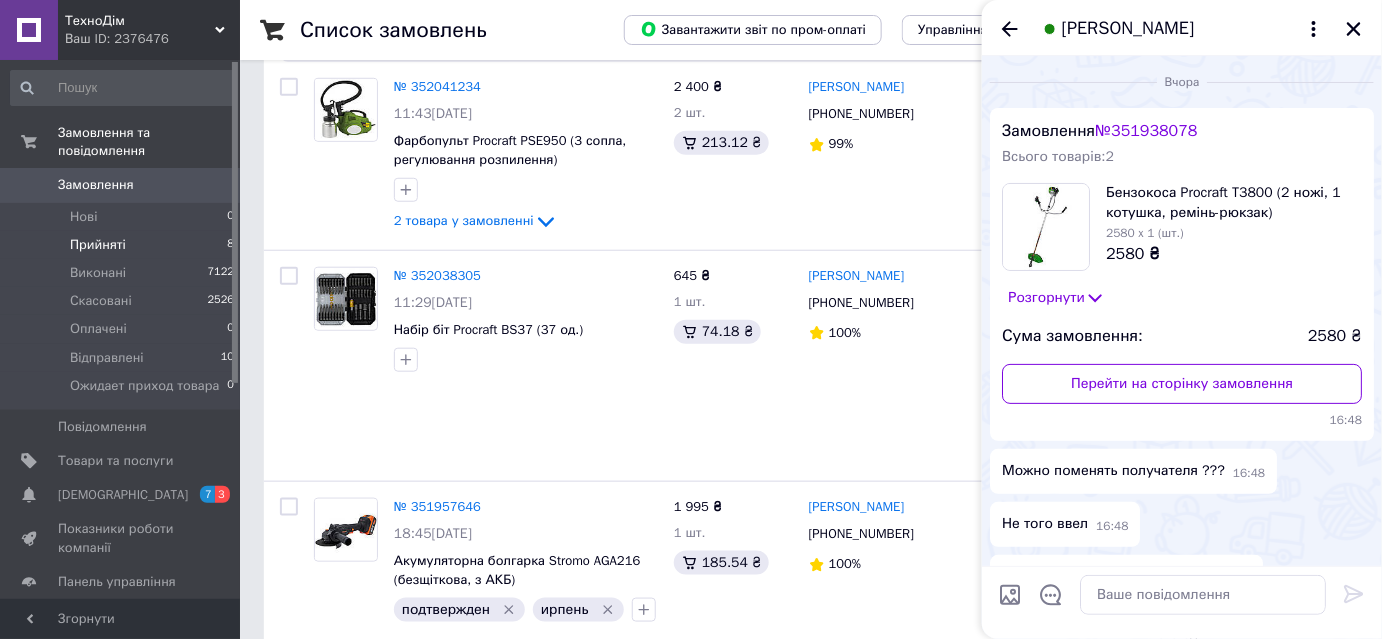 scroll, scrollTop: 658, scrollLeft: 0, axis: vertical 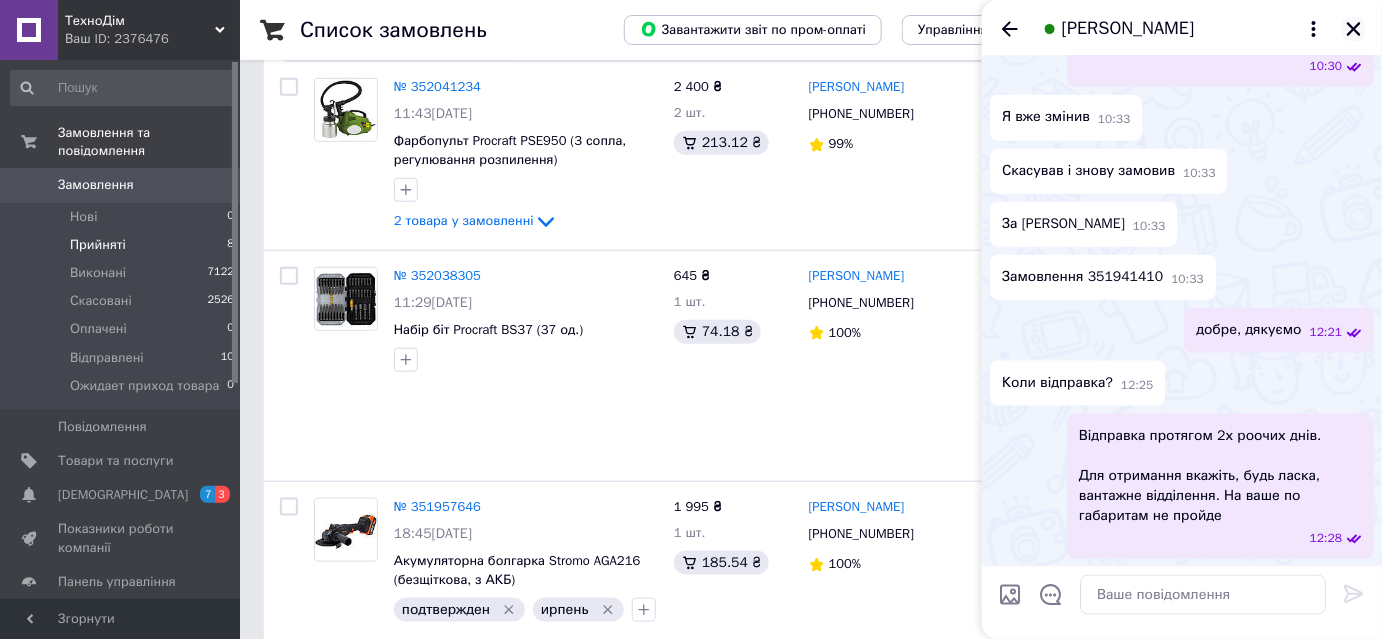 click 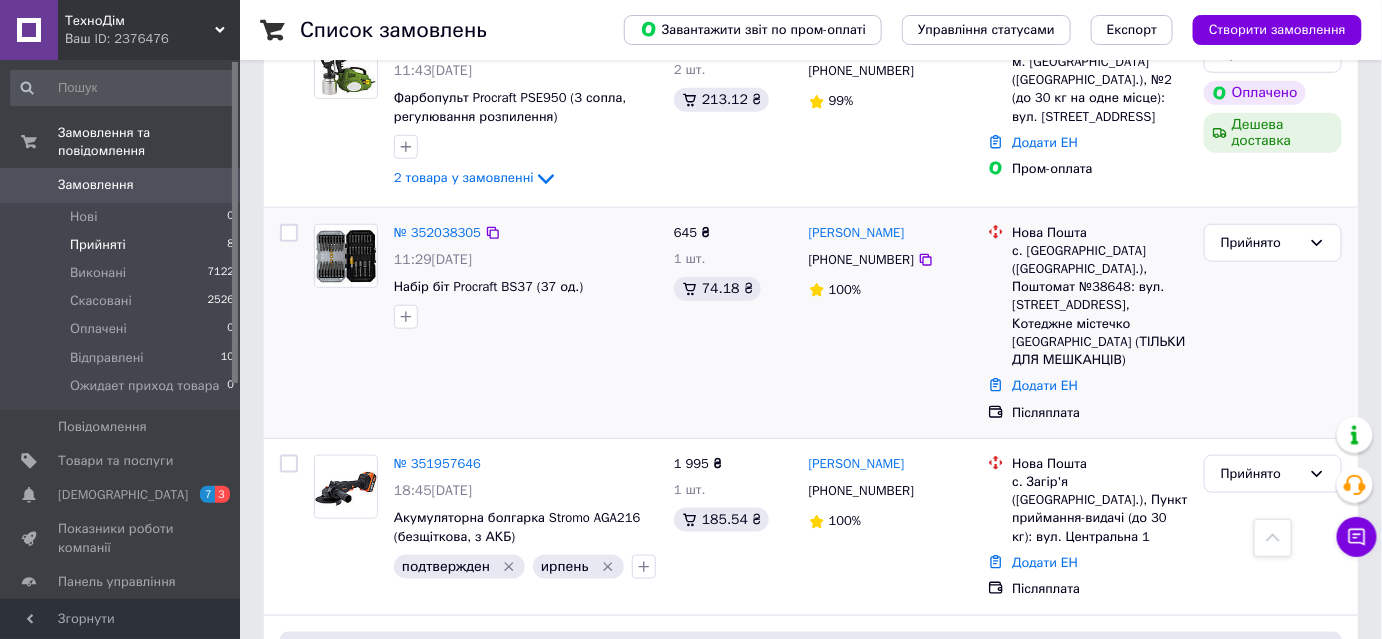 scroll, scrollTop: 454, scrollLeft: 0, axis: vertical 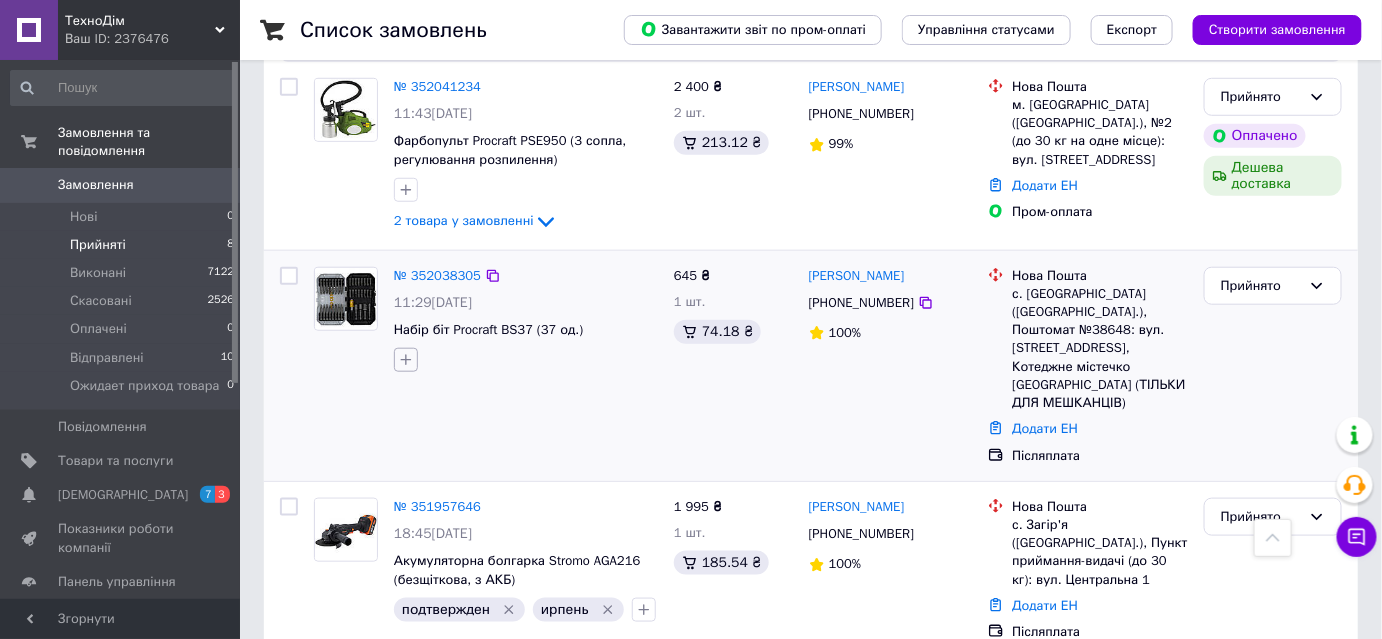 click 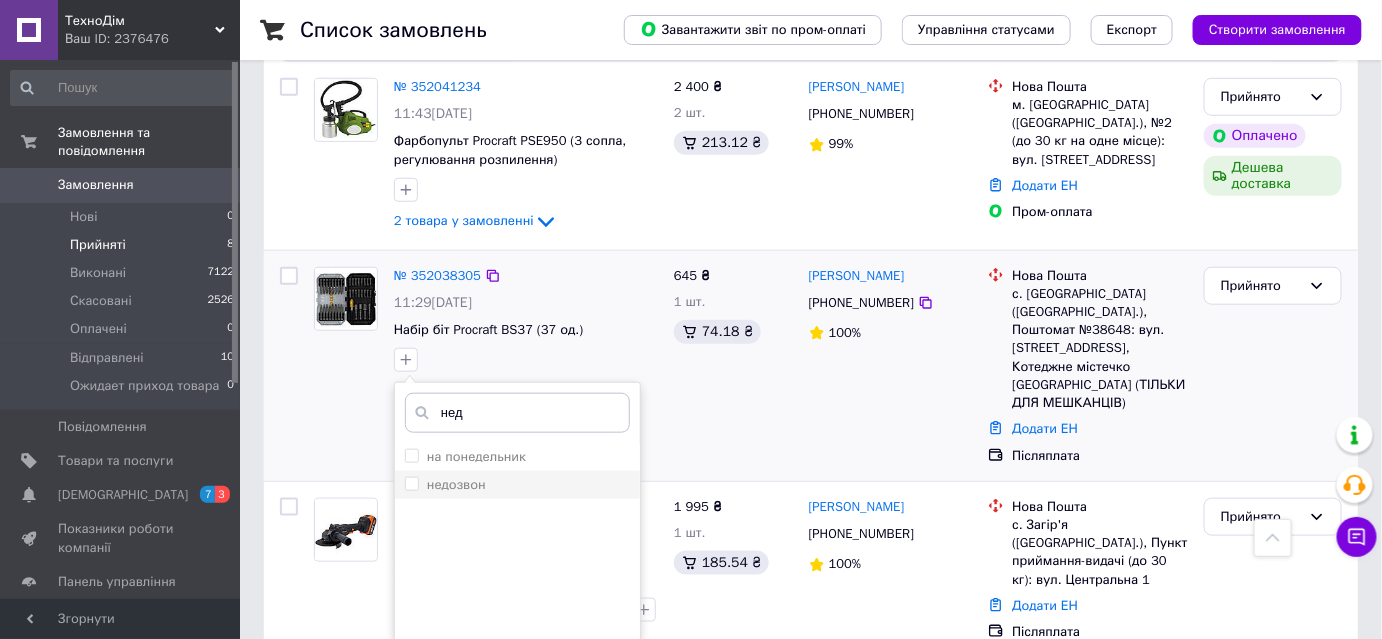 type on "нед" 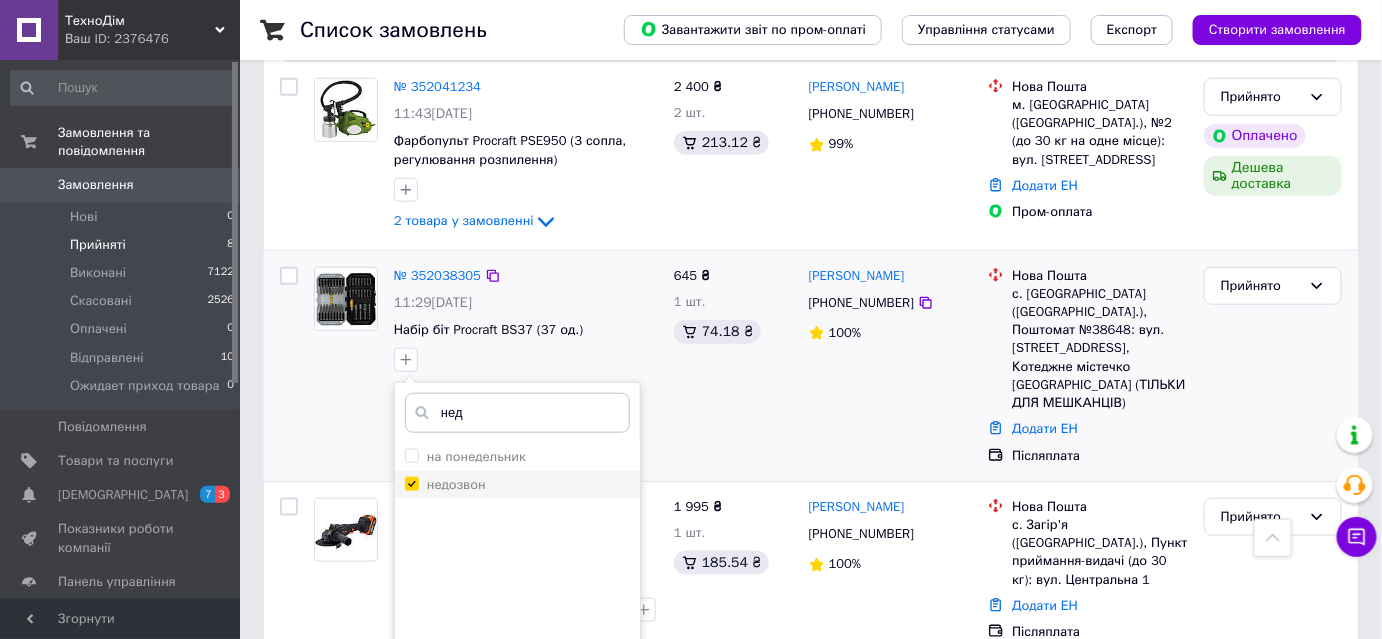 checkbox on "true" 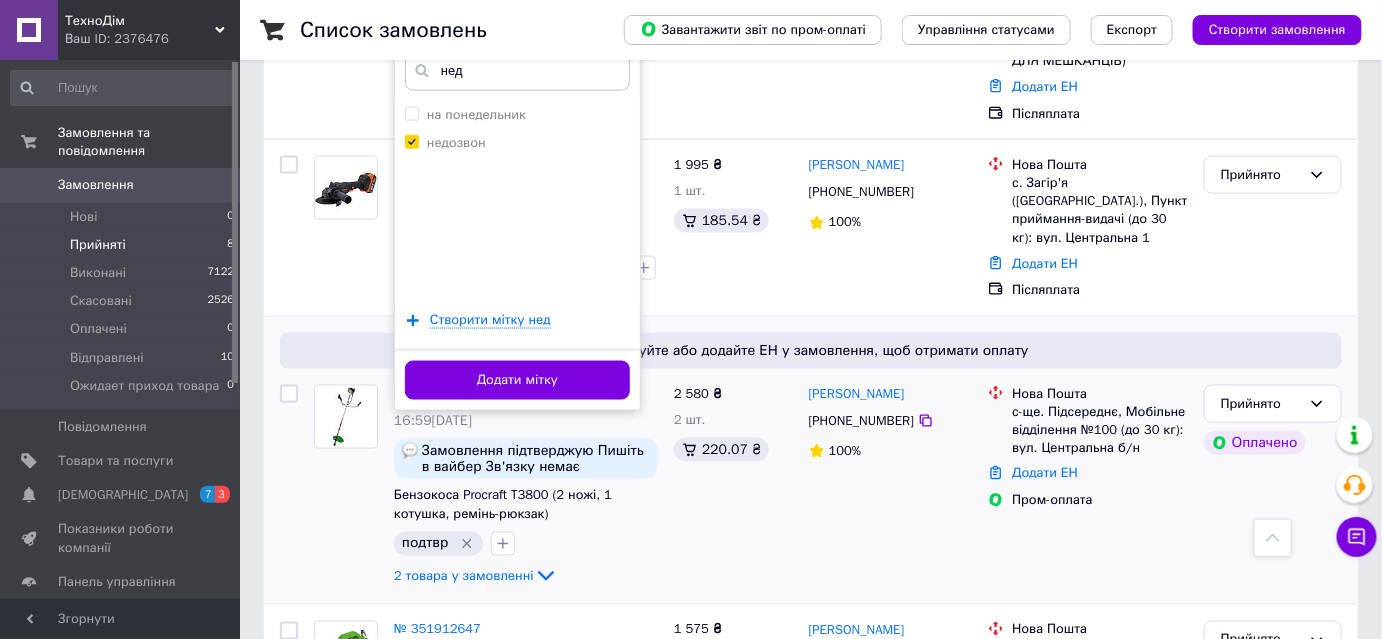 scroll, scrollTop: 818, scrollLeft: 0, axis: vertical 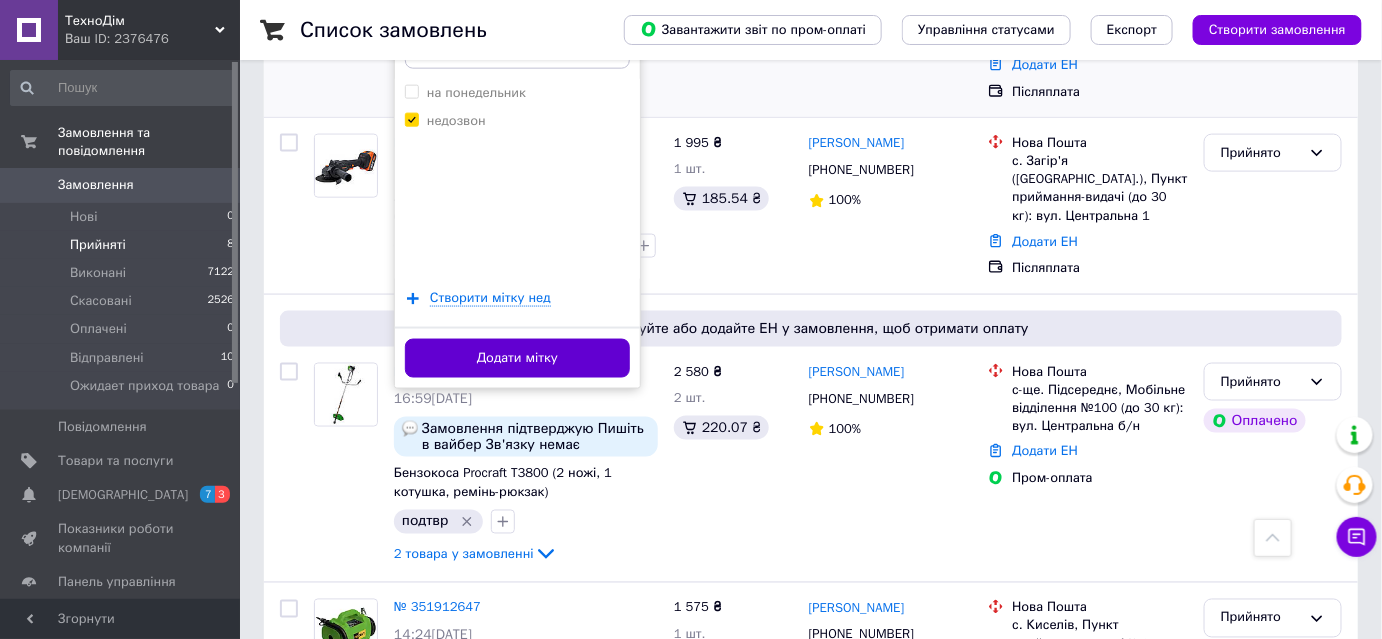 click on "Додати мітку" at bounding box center [517, 358] 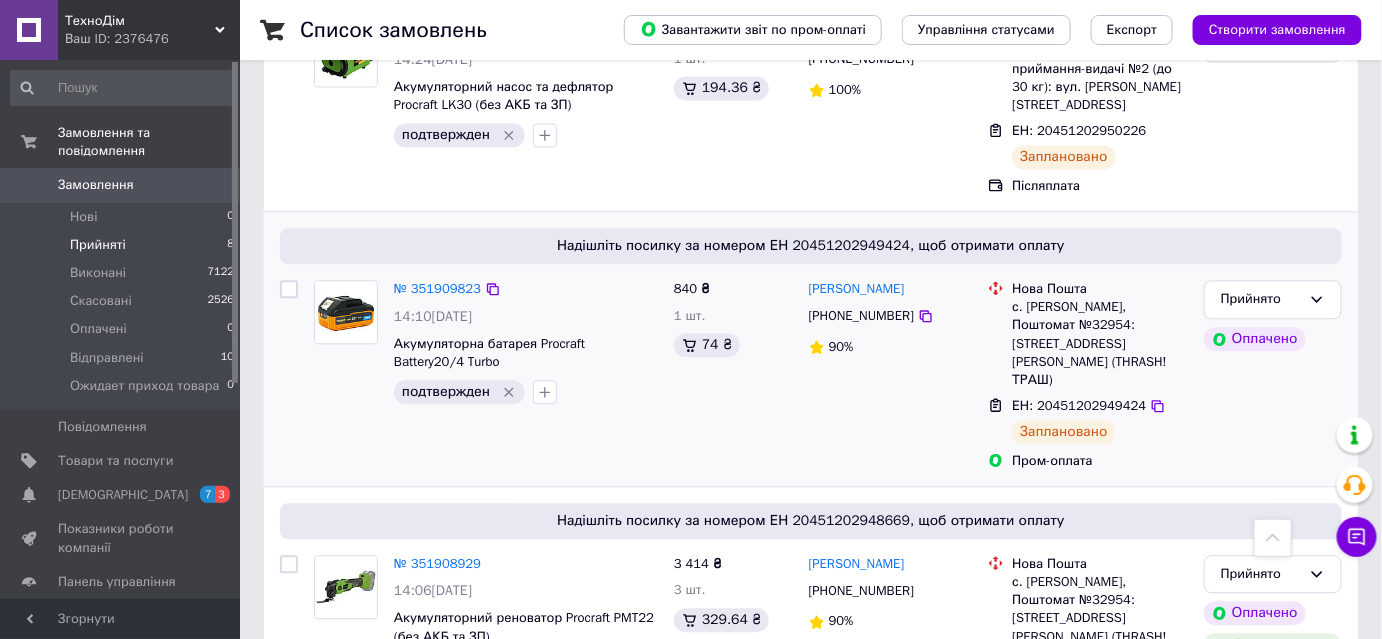 scroll, scrollTop: 1410, scrollLeft: 0, axis: vertical 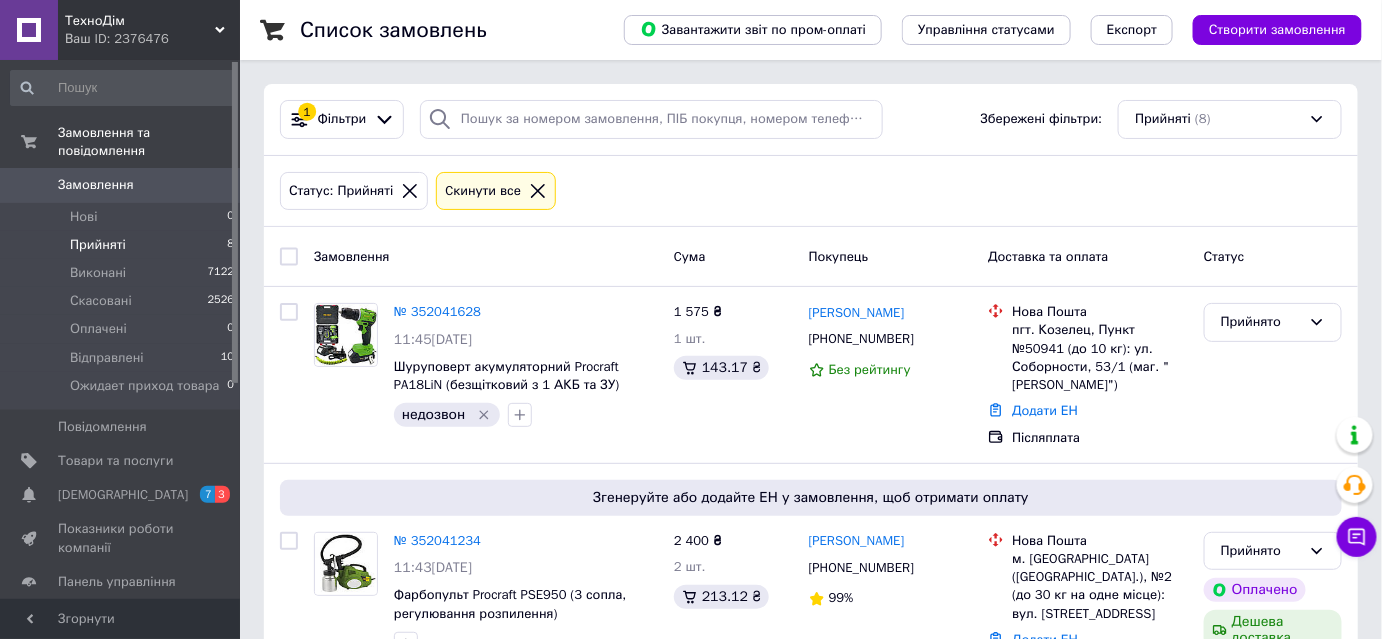 click on "Прийняті 8" at bounding box center [123, 245] 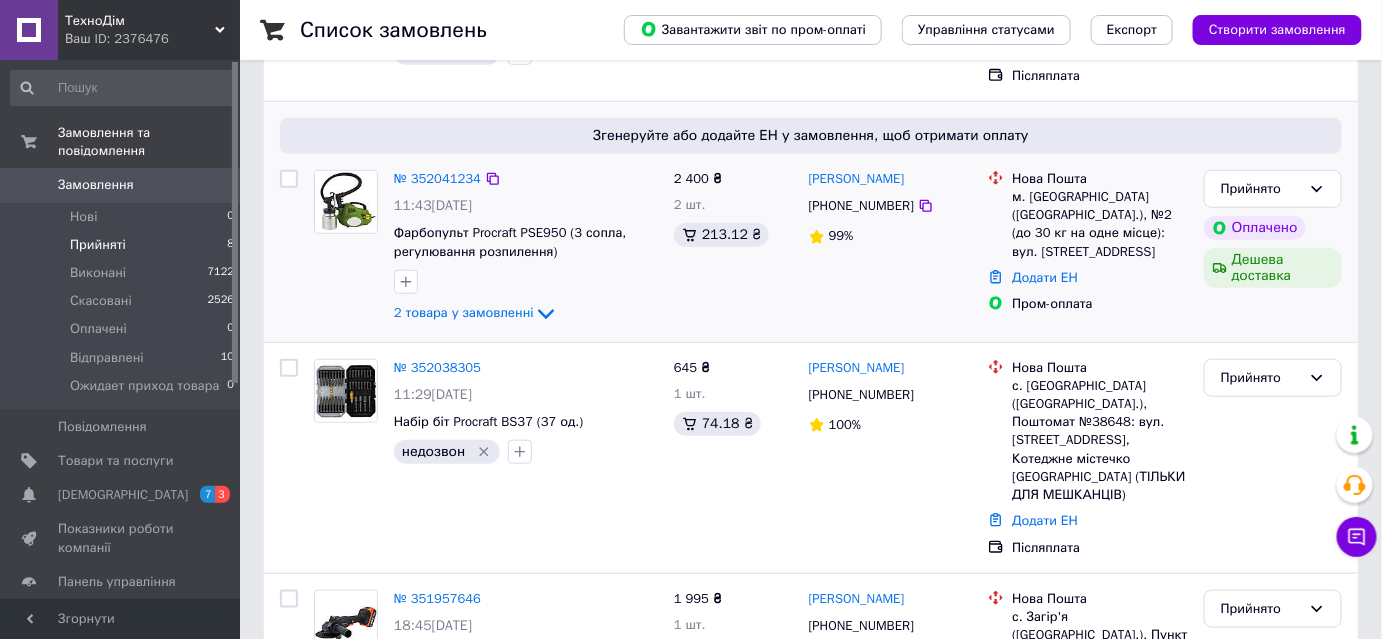 scroll, scrollTop: 363, scrollLeft: 0, axis: vertical 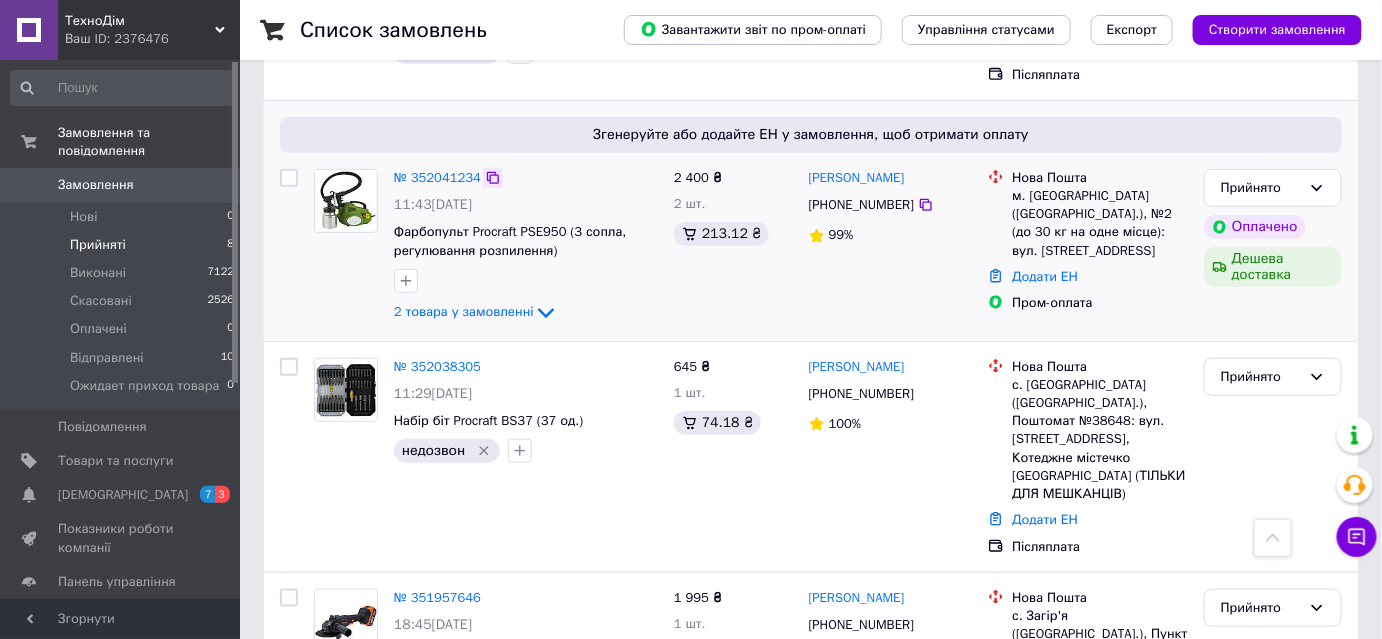 click 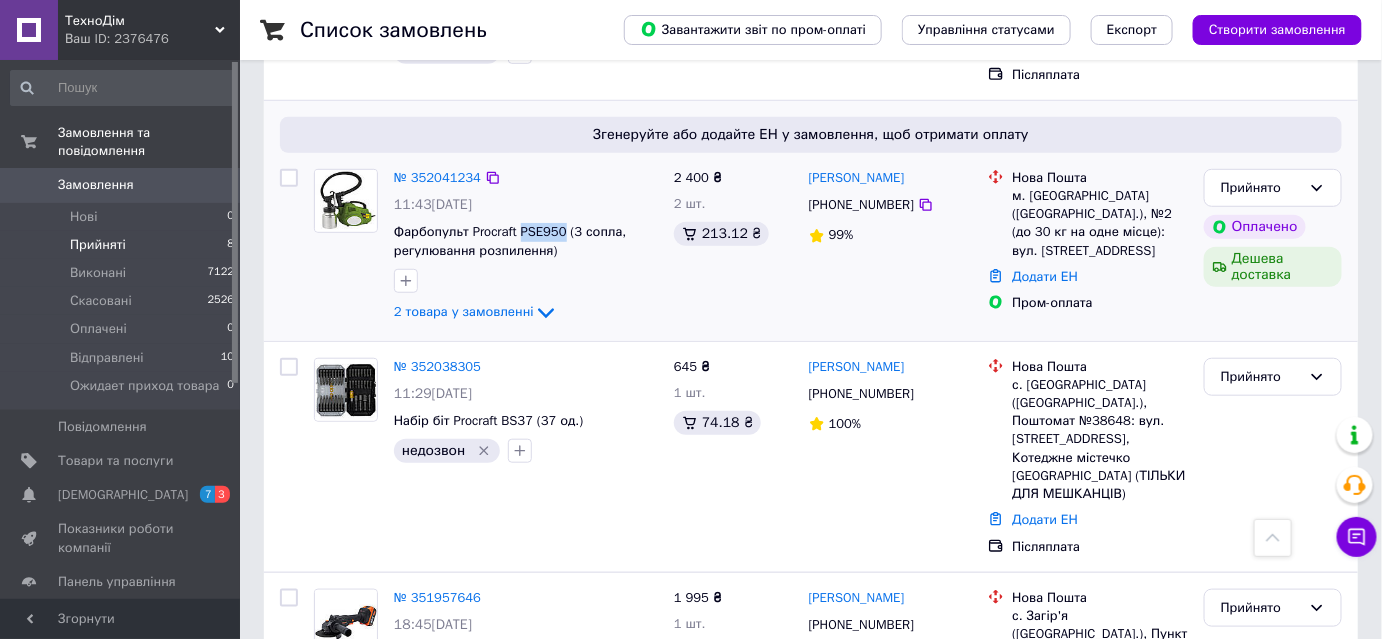 drag, startPoint x: 520, startPoint y: 196, endPoint x: 557, endPoint y: 195, distance: 37.01351 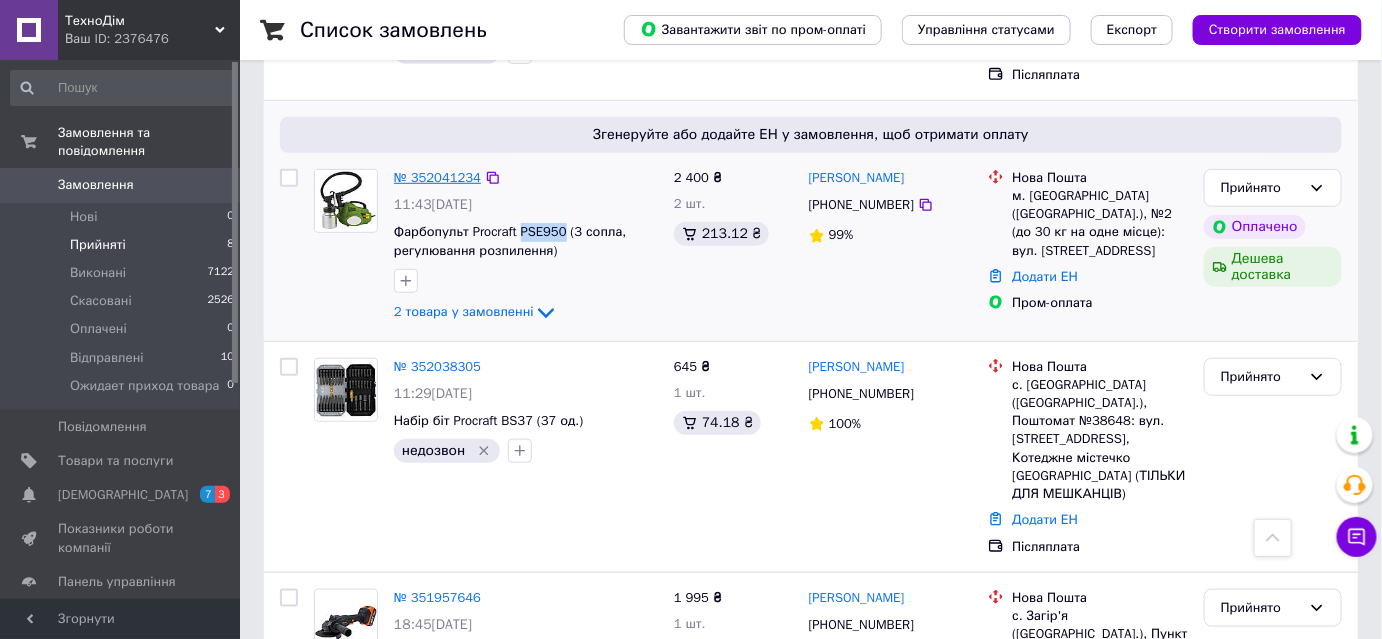 click on "№ 352041234" at bounding box center (437, 177) 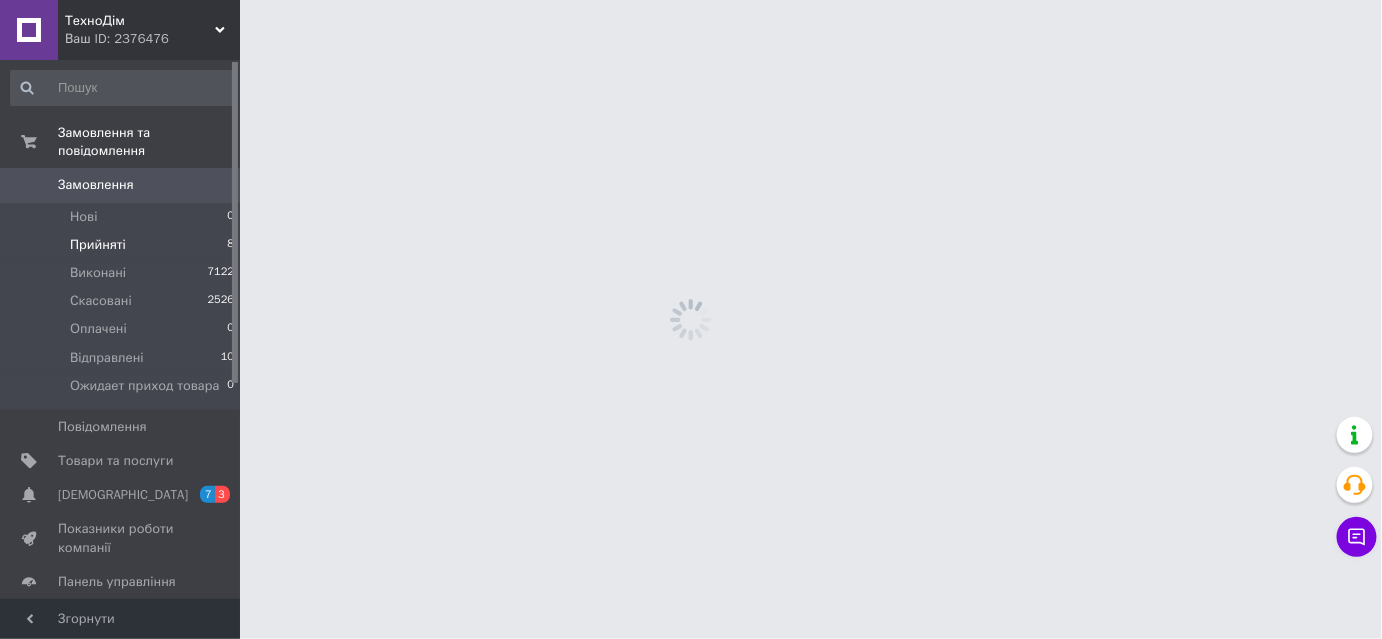 scroll, scrollTop: 0, scrollLeft: 0, axis: both 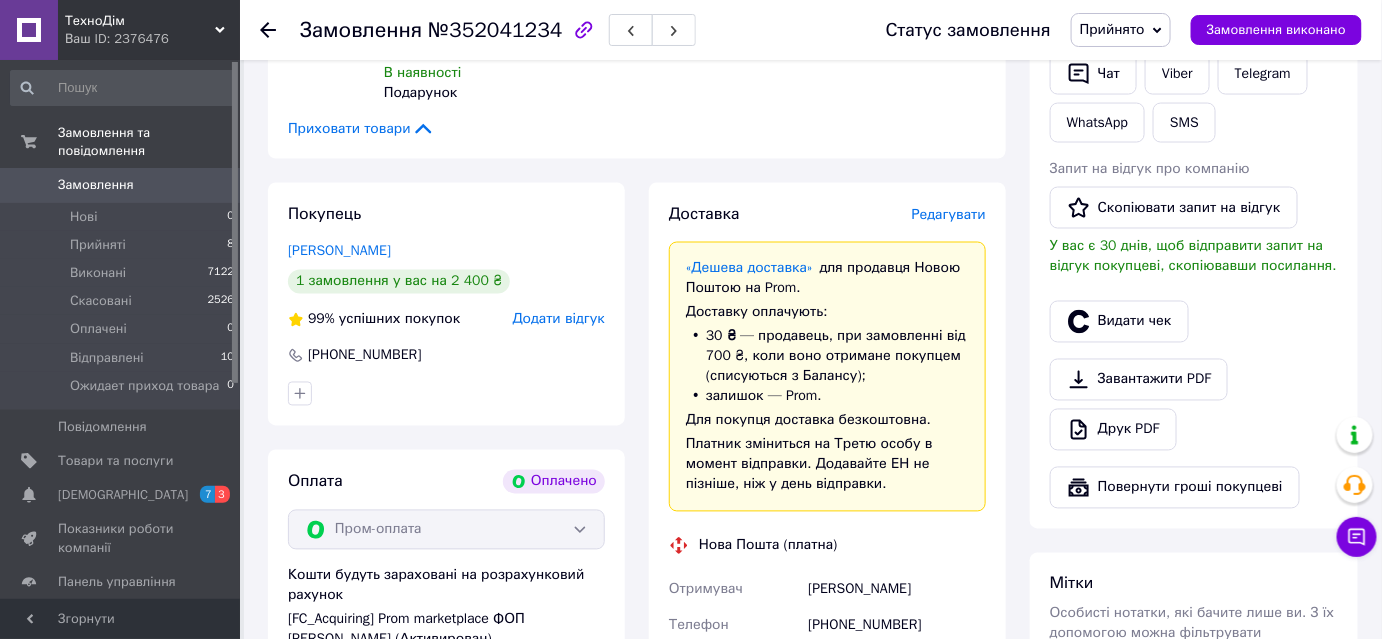 click on "Редагувати" at bounding box center [949, 214] 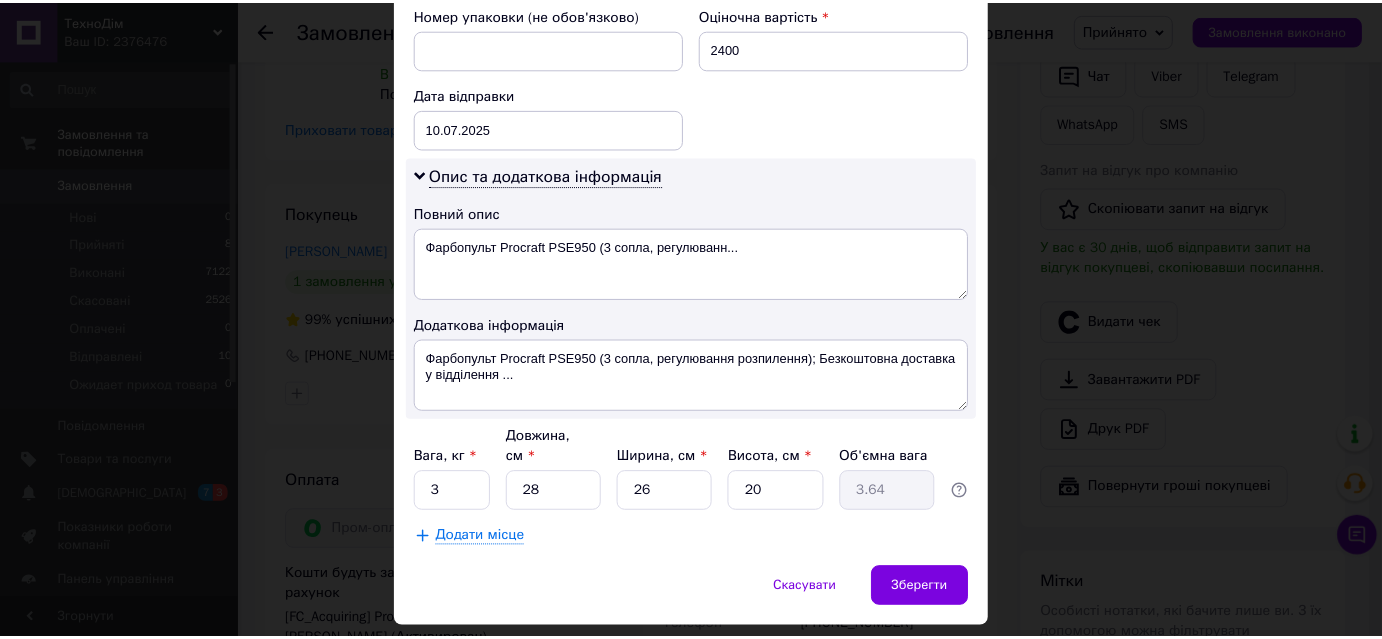 scroll, scrollTop: 904, scrollLeft: 0, axis: vertical 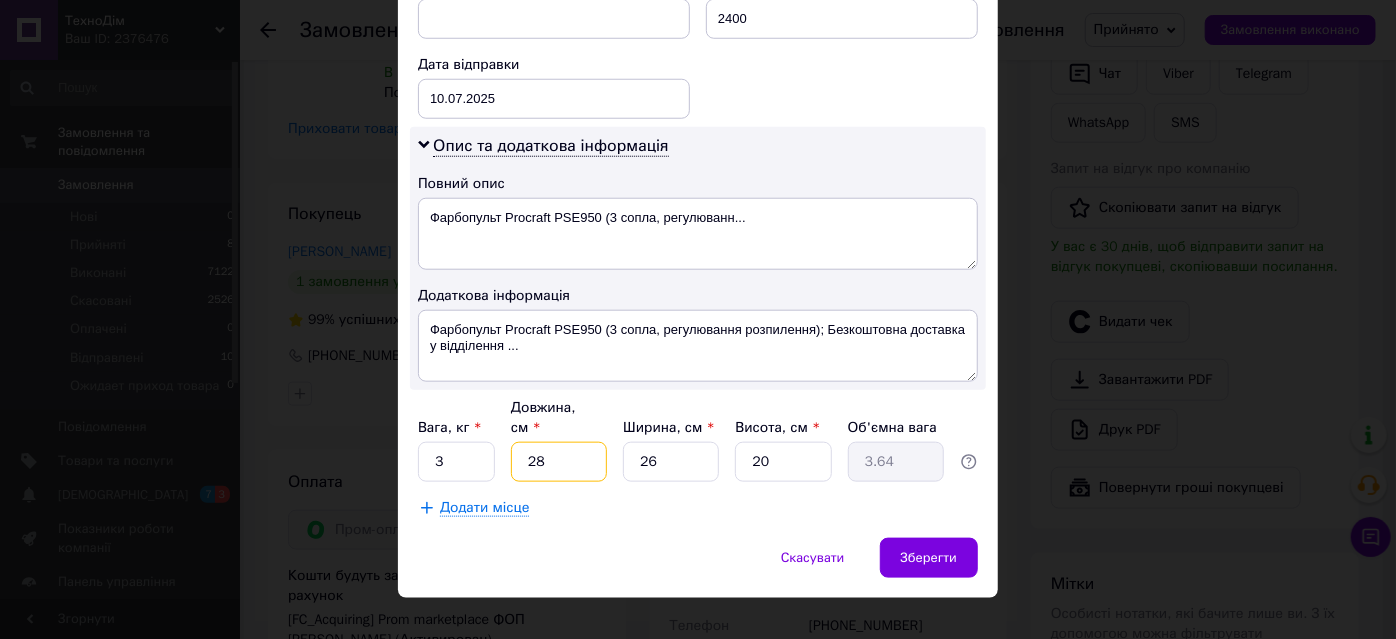 click on "28" at bounding box center (559, 462) 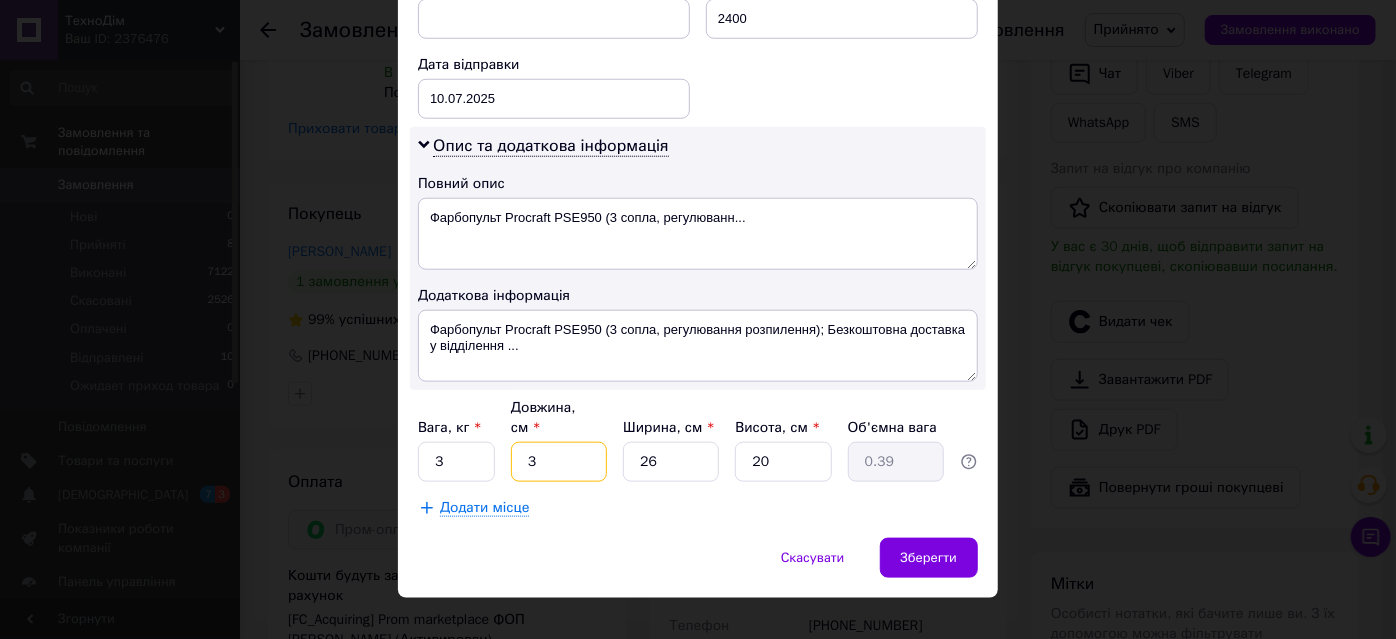 type on "30" 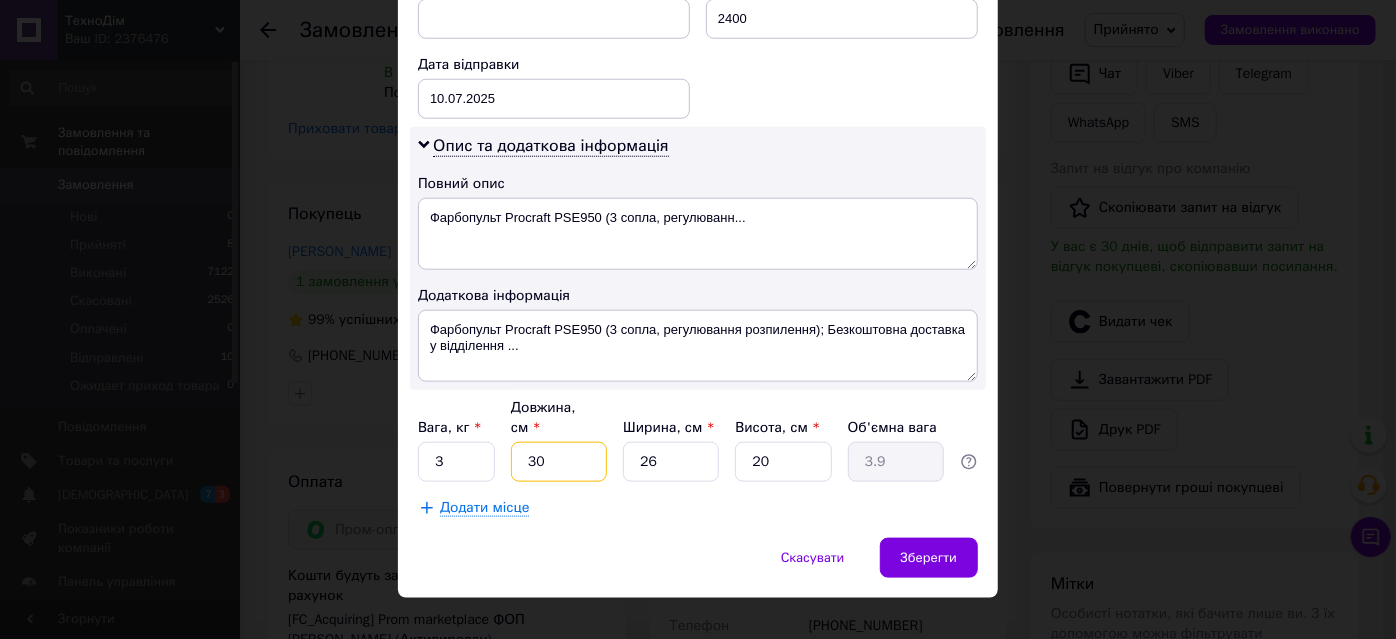 type on "30" 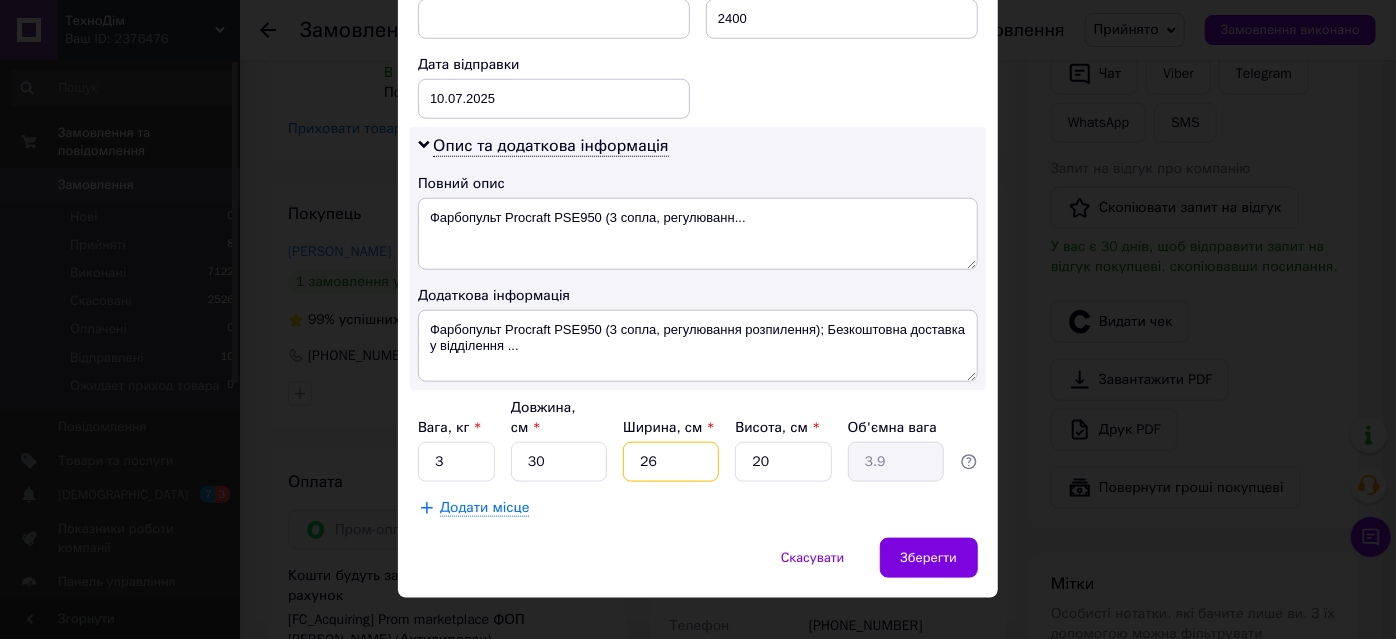 click on "26" at bounding box center (671, 462) 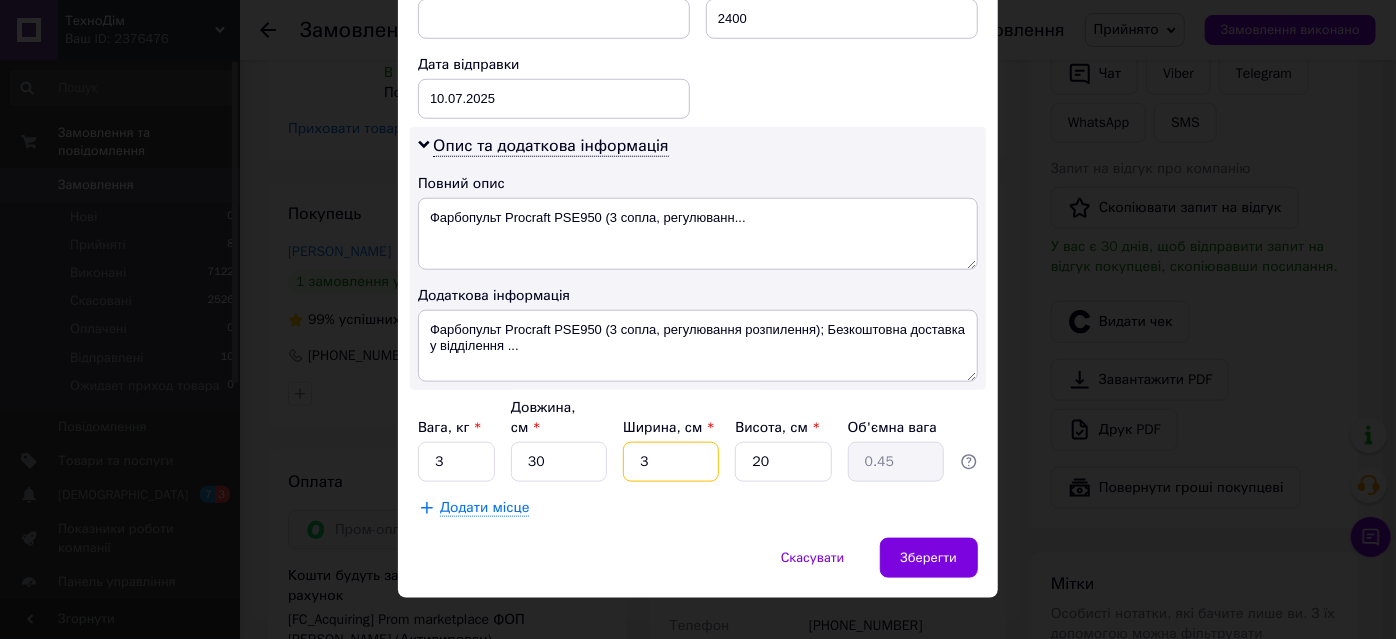 type on "30" 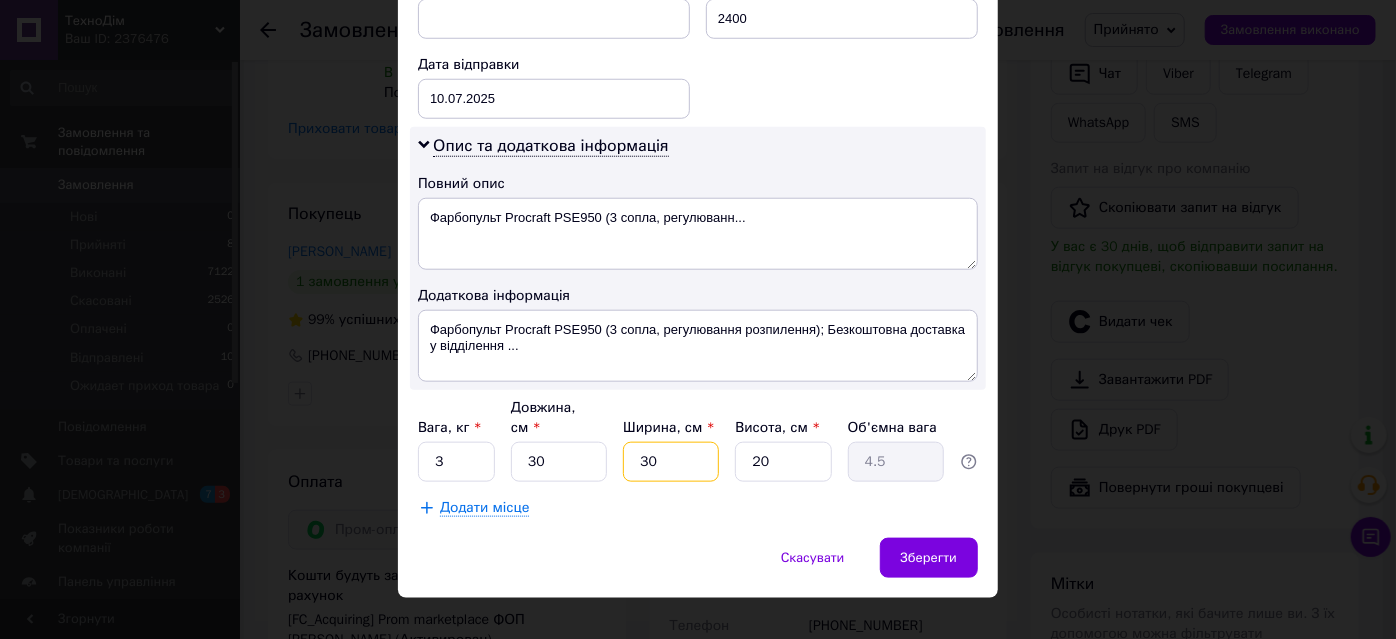 type on "30" 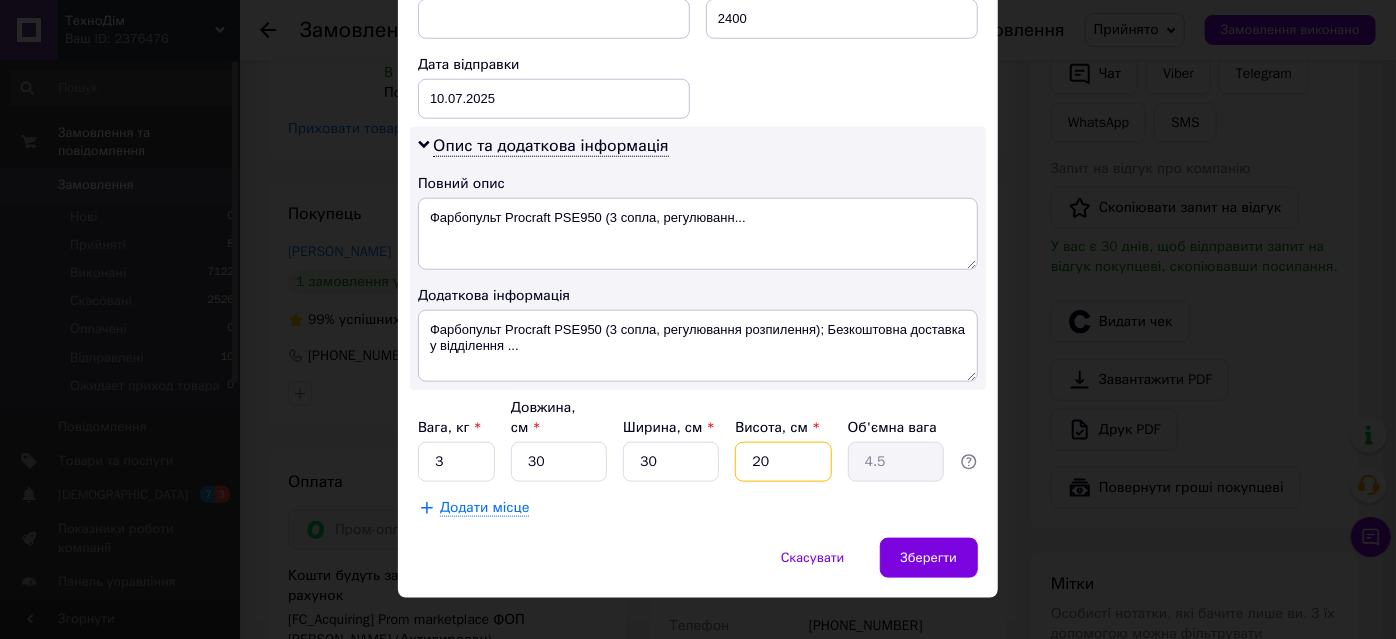 click on "20" at bounding box center [783, 462] 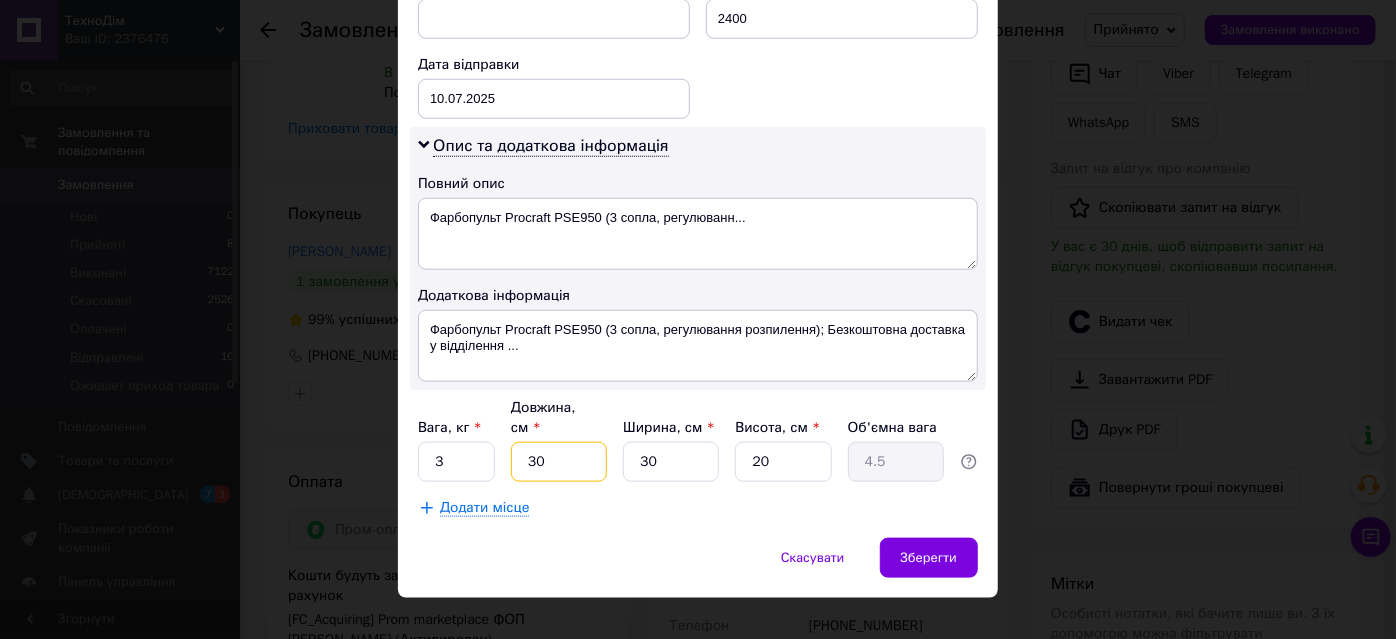 drag, startPoint x: 560, startPoint y: 433, endPoint x: 497, endPoint y: 433, distance: 63 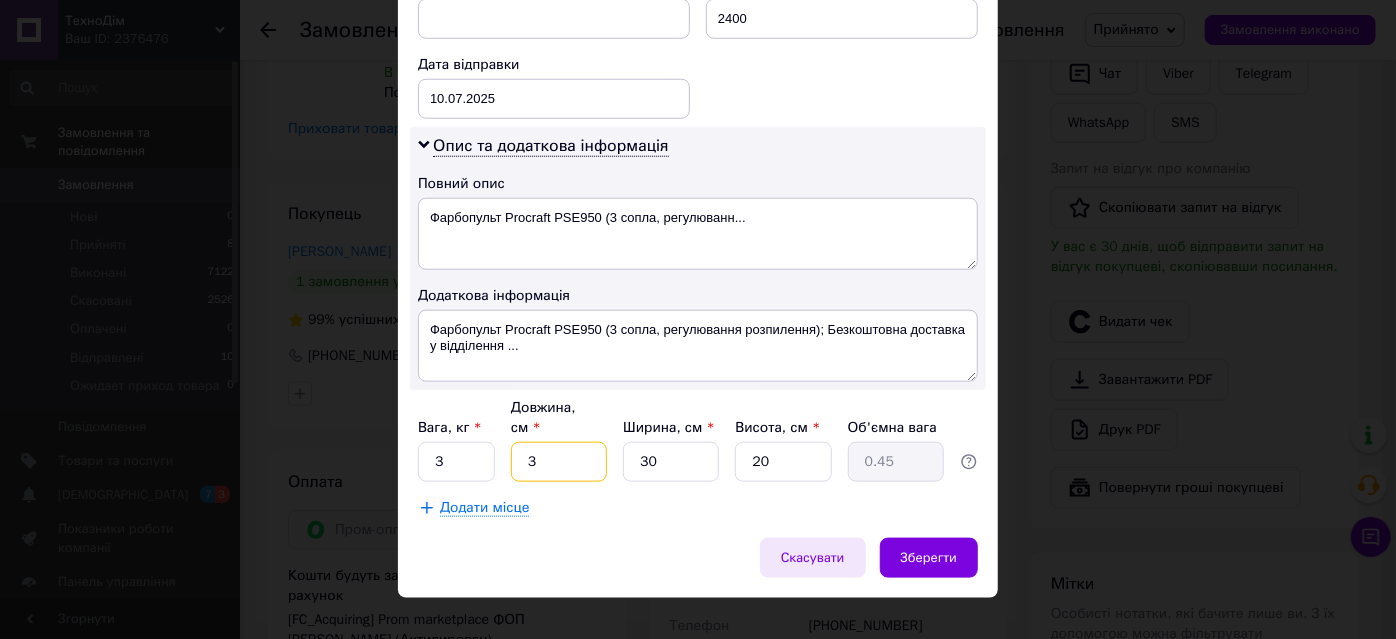 type on "33" 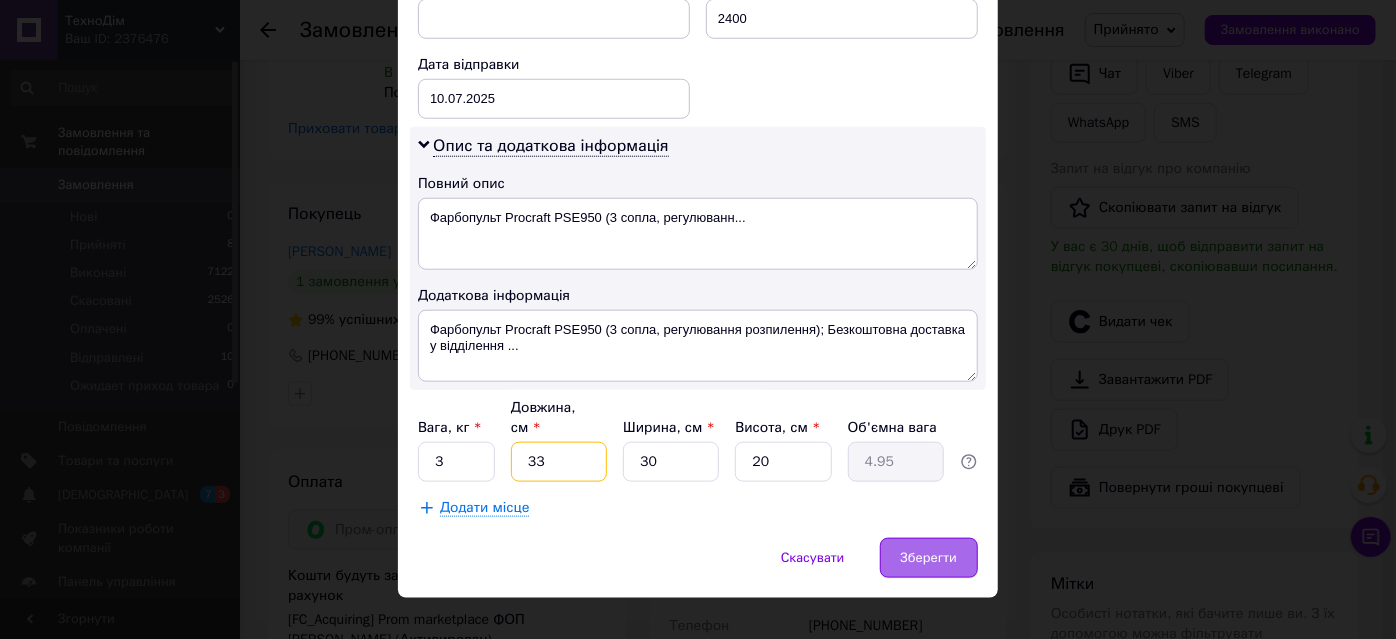 type on "33" 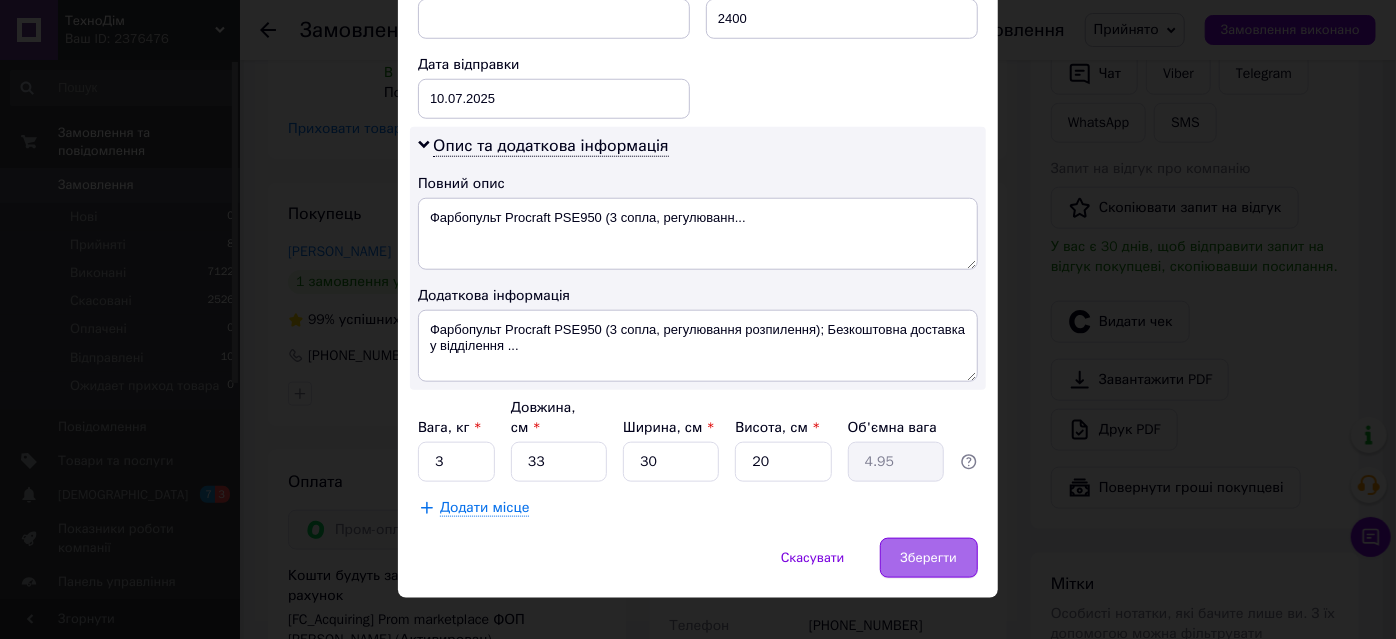 click on "Зберегти" at bounding box center (929, 558) 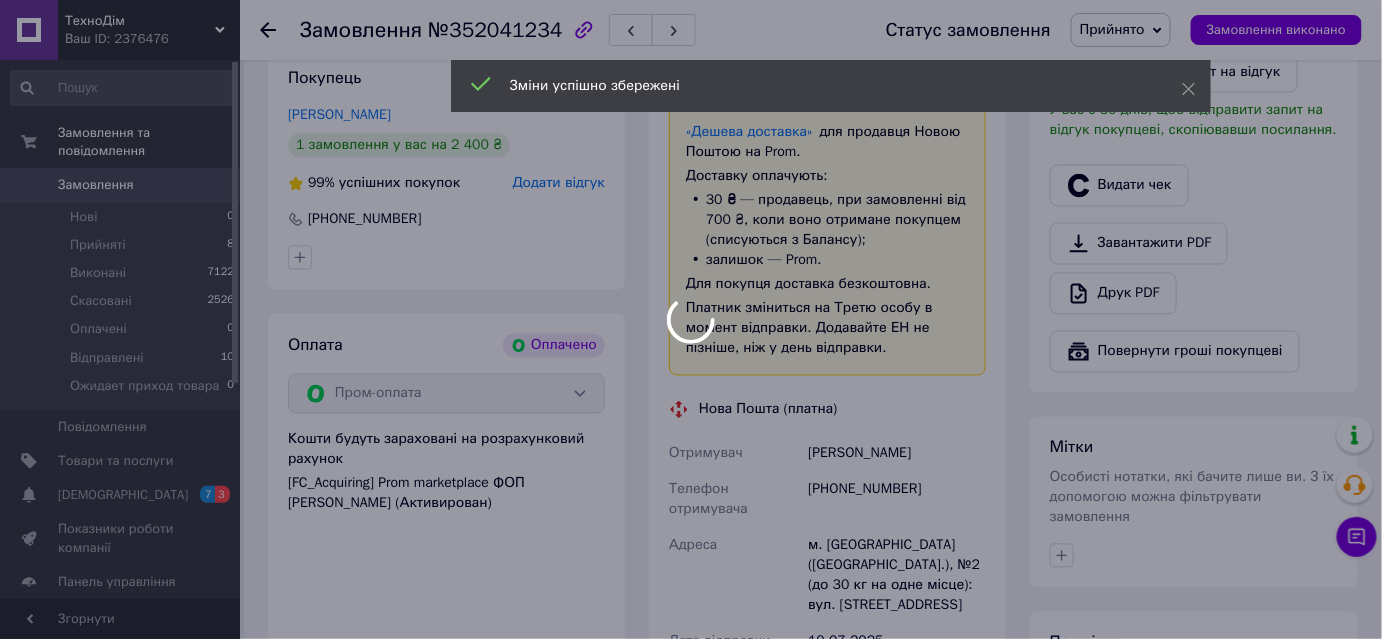 scroll, scrollTop: 1570, scrollLeft: 0, axis: vertical 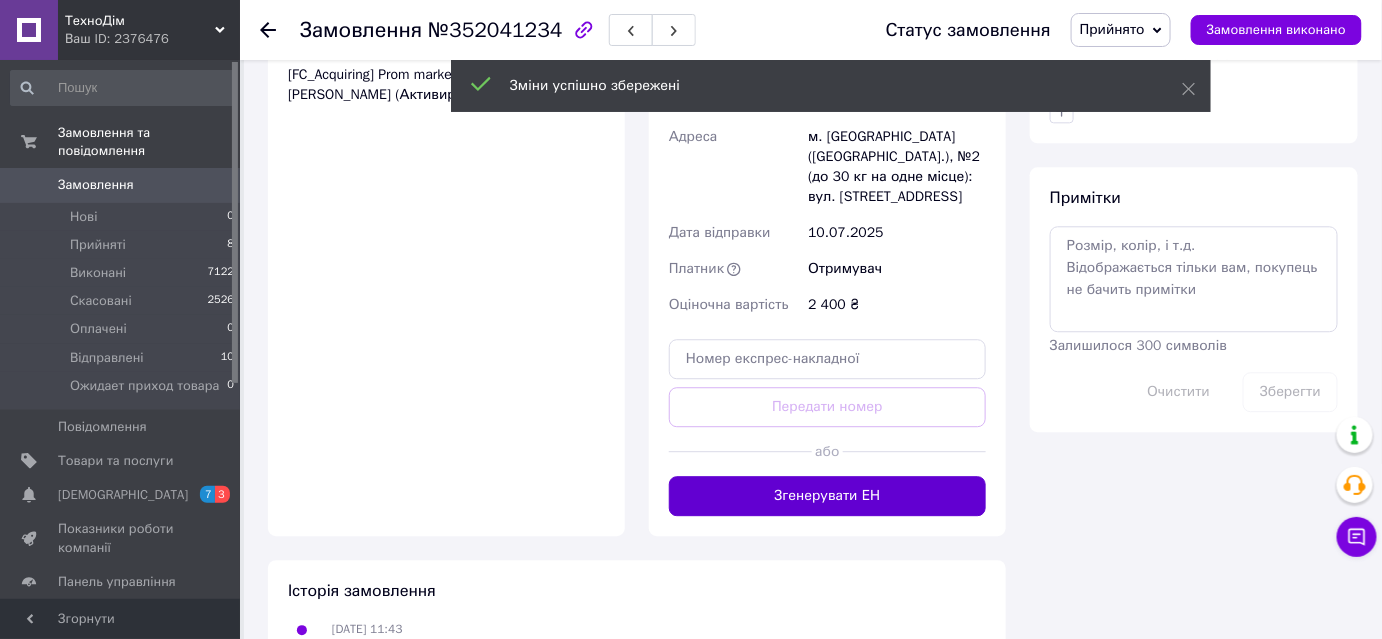 click on "Згенерувати ЕН" at bounding box center [827, 496] 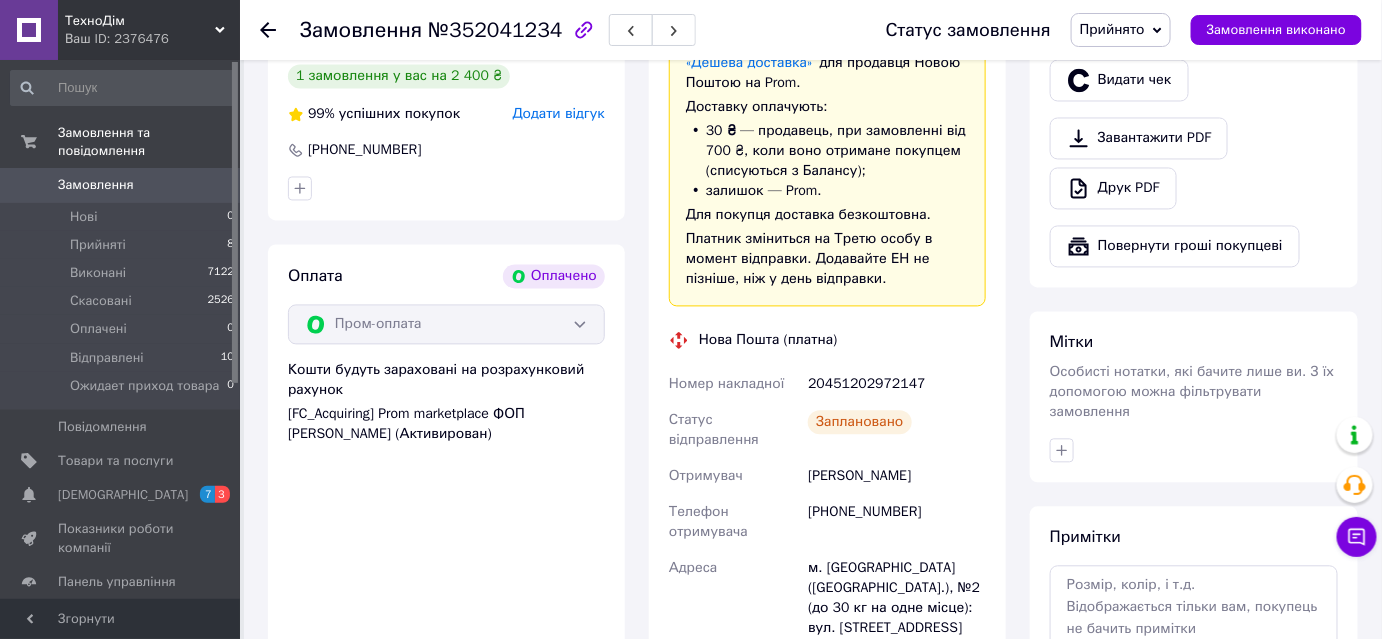 scroll, scrollTop: 1207, scrollLeft: 0, axis: vertical 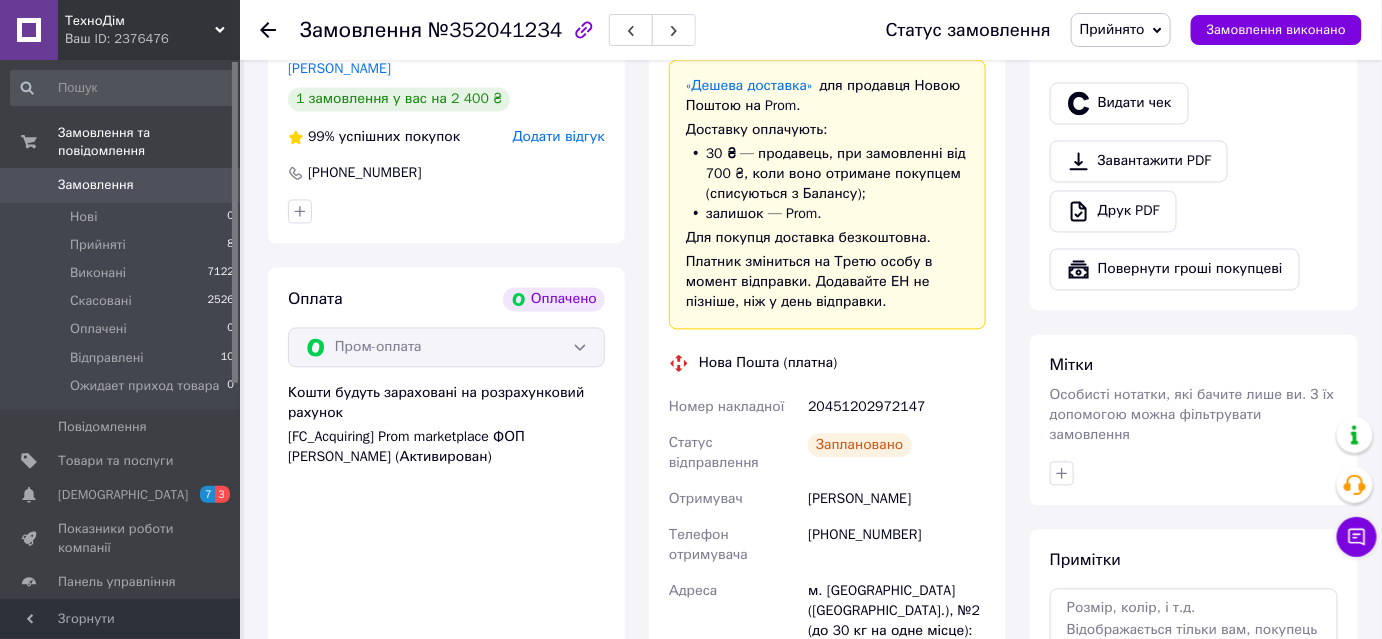 click on "20451202972147" at bounding box center [897, 408] 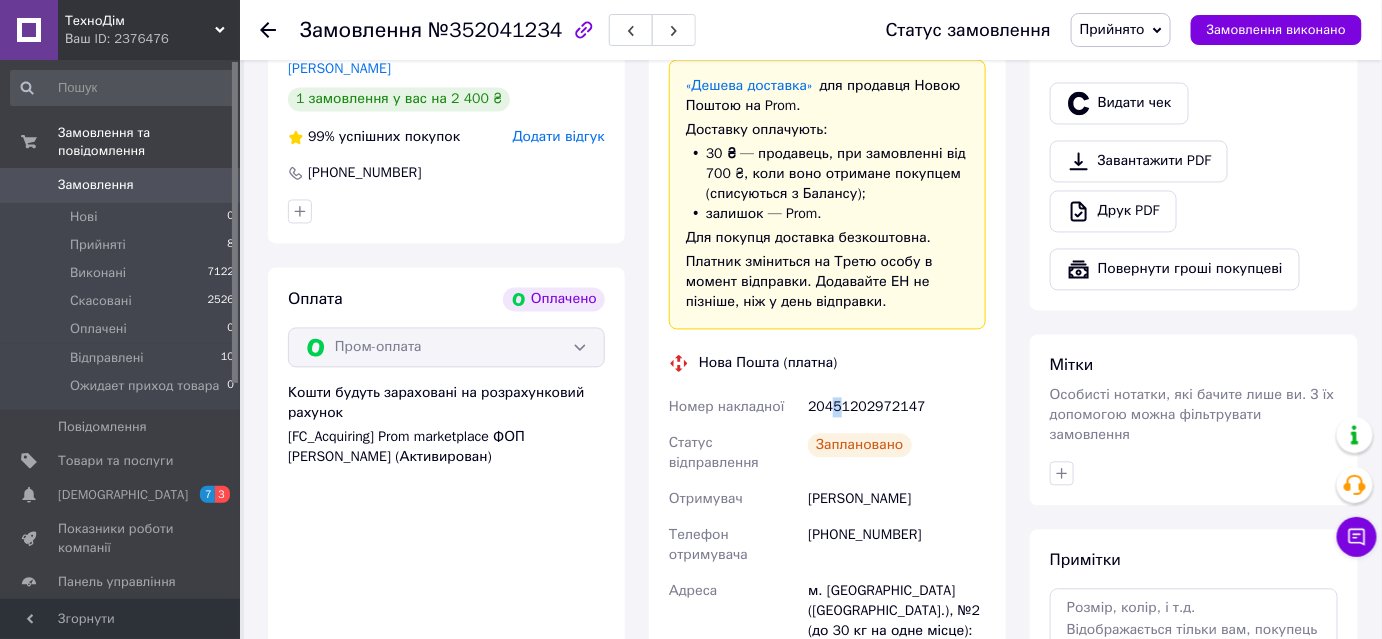 click on "20451202972147" at bounding box center [897, 408] 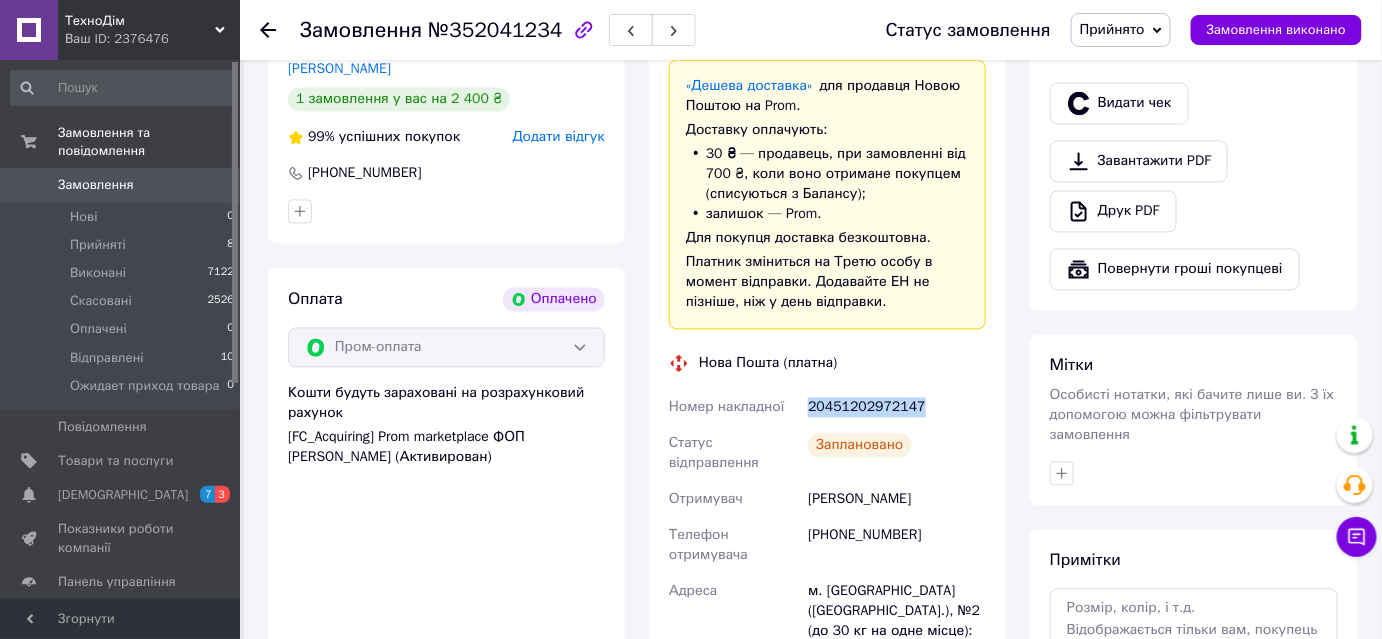 click on "20451202972147" at bounding box center (897, 408) 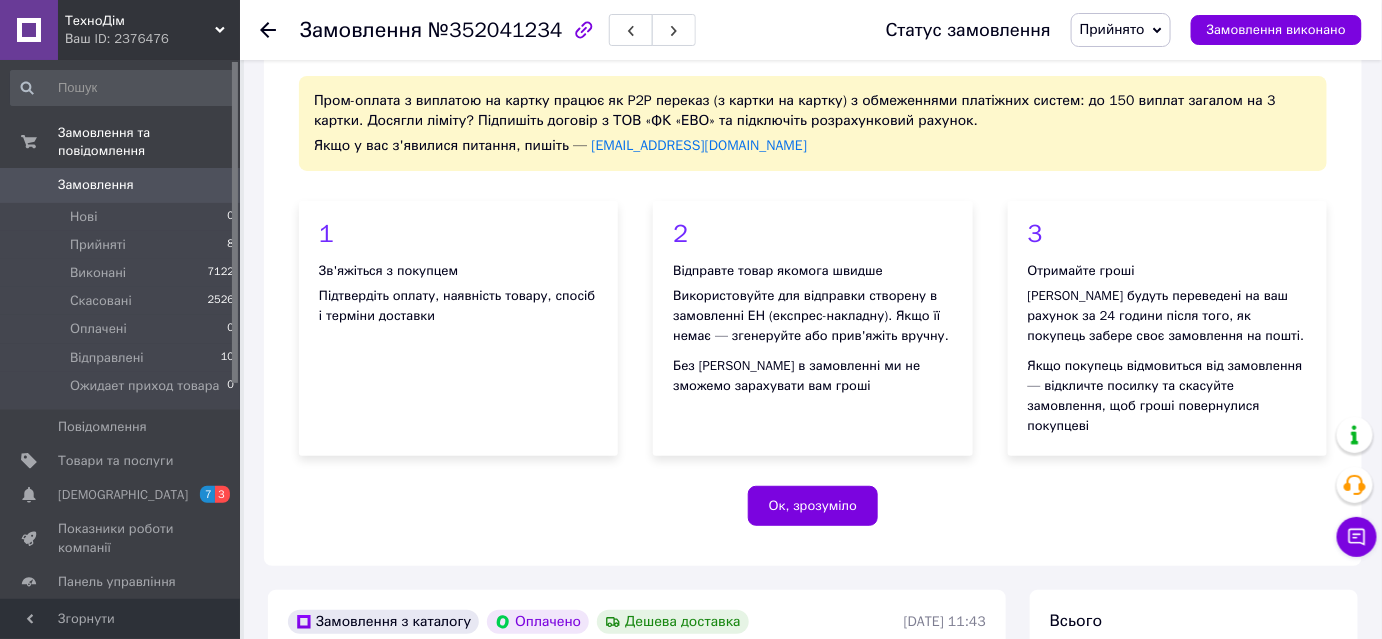 scroll, scrollTop: 0, scrollLeft: 0, axis: both 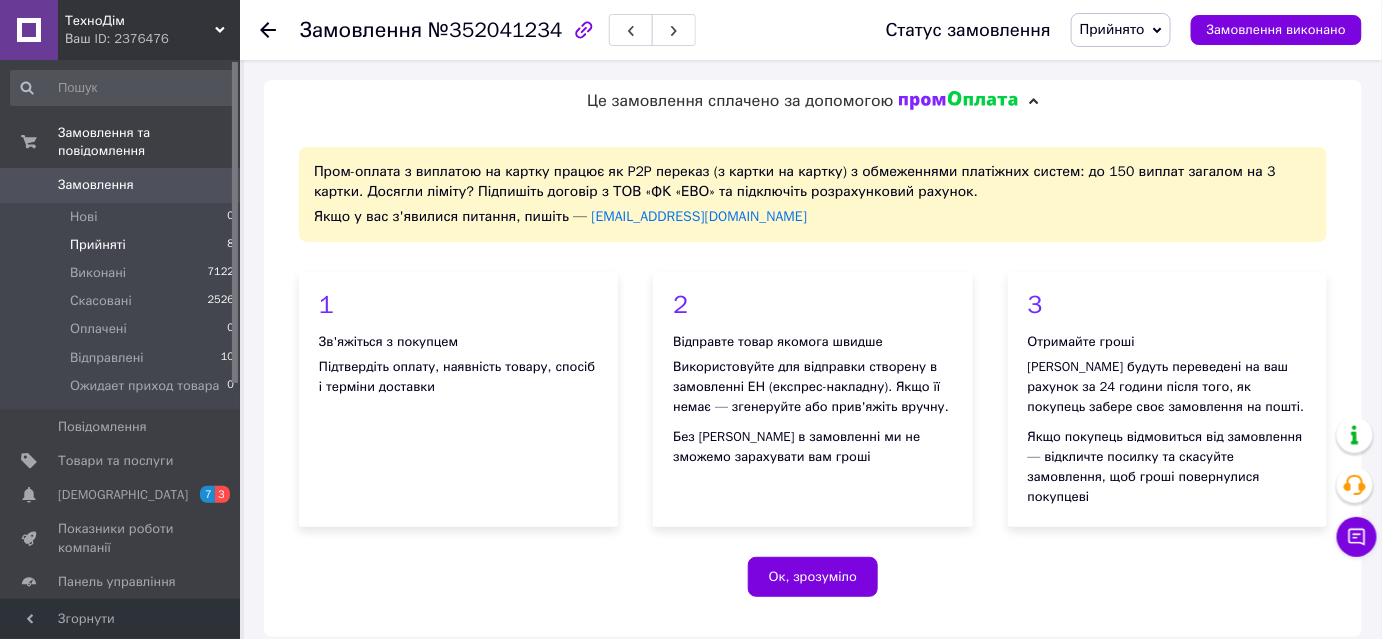 click on "Прийняті" at bounding box center (98, 245) 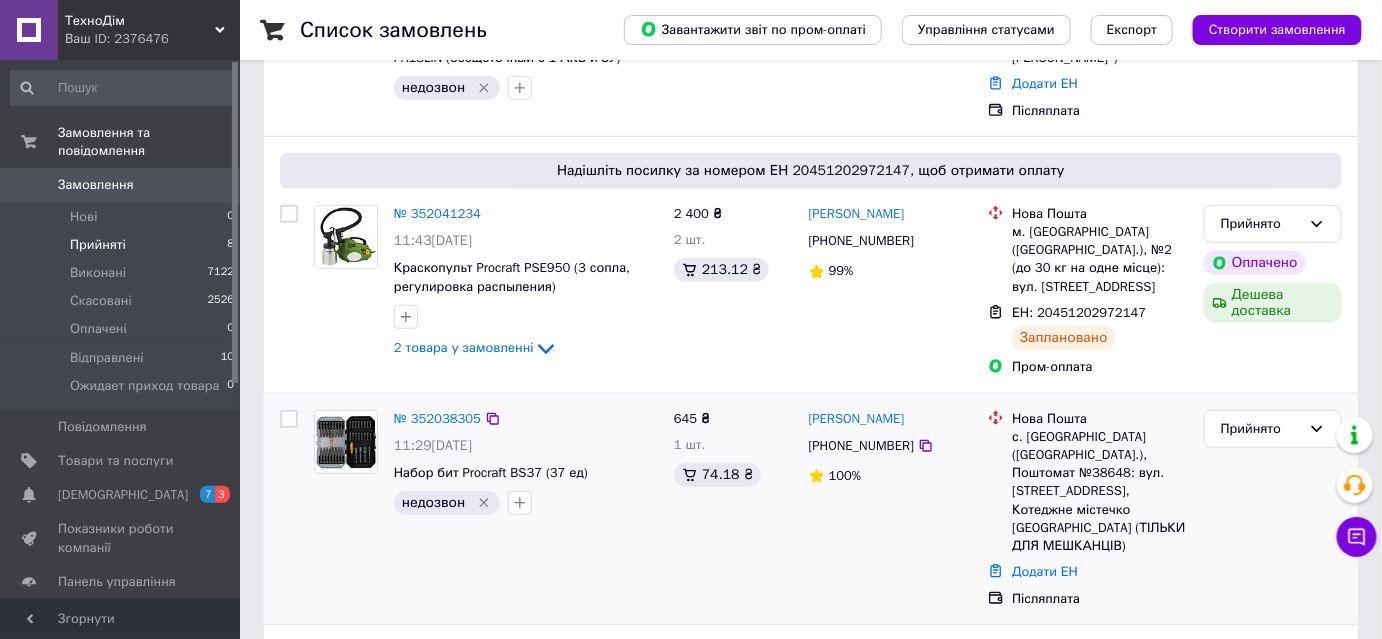 scroll, scrollTop: 363, scrollLeft: 0, axis: vertical 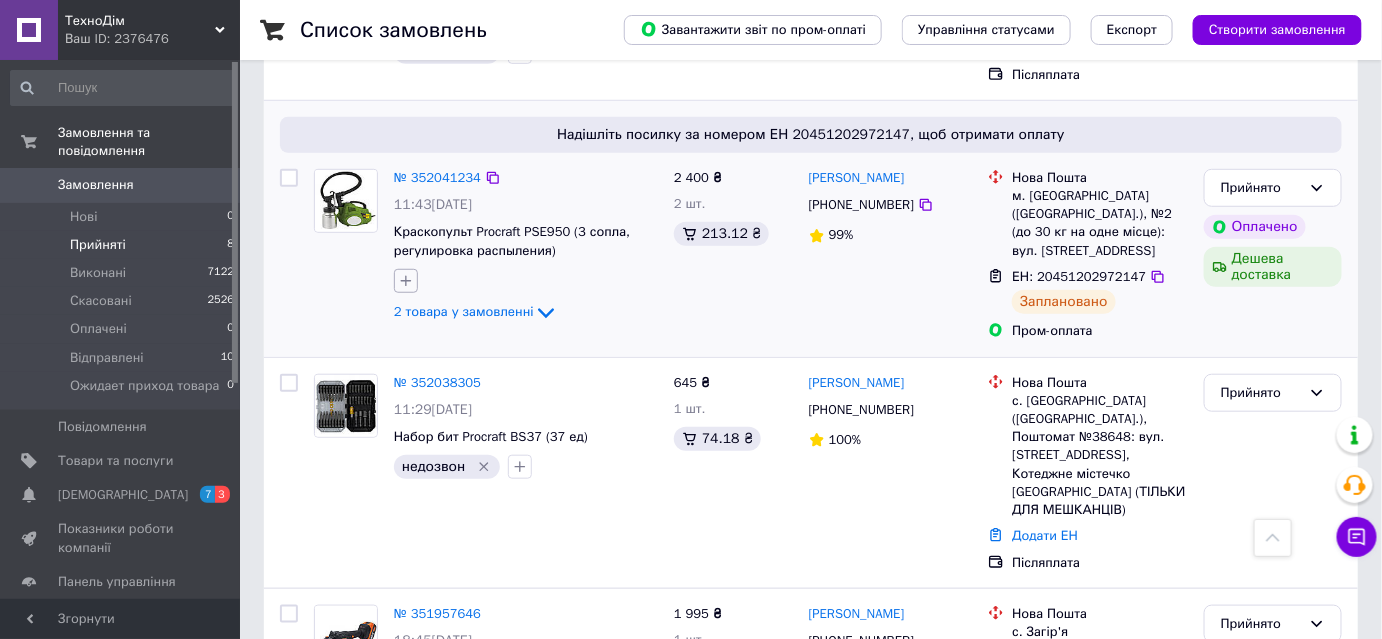 click 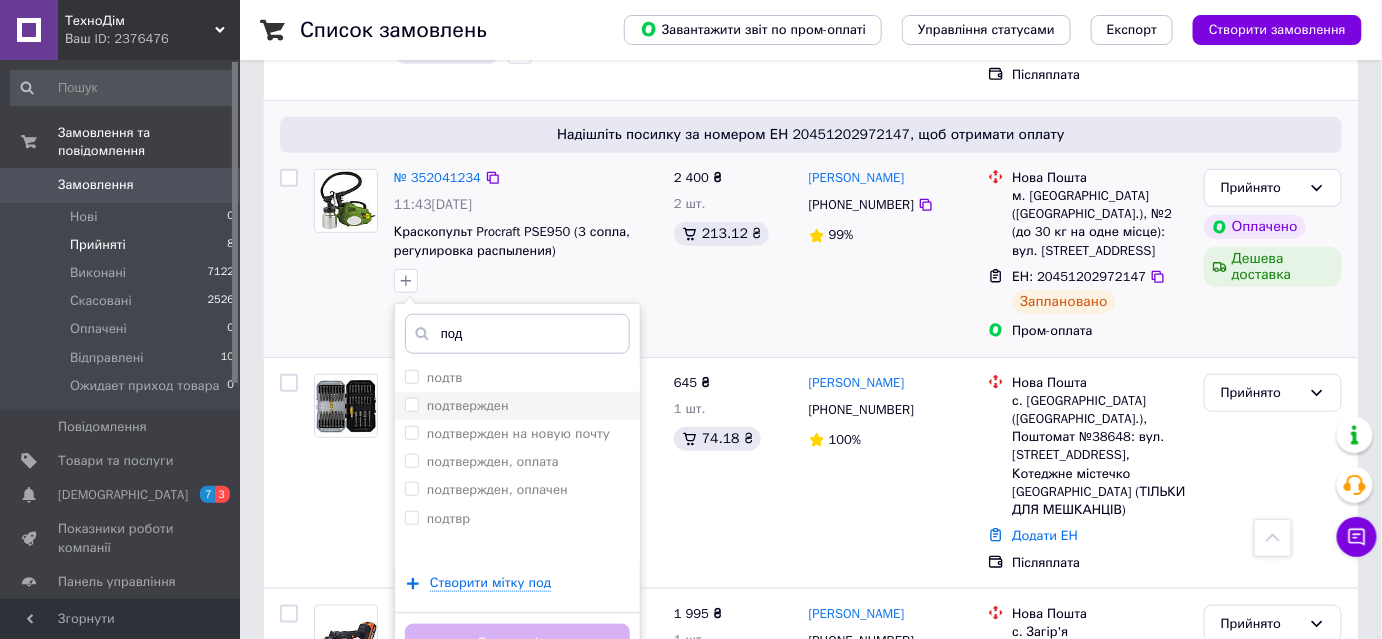 type on "под" 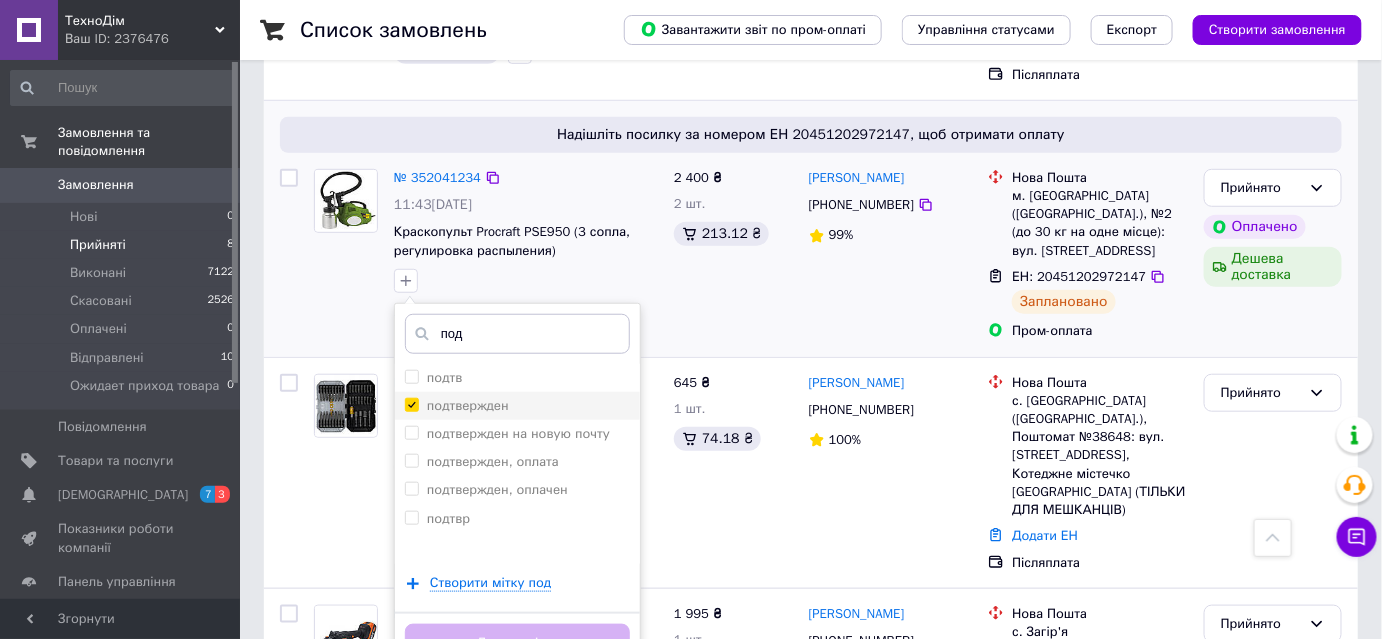 checkbox on "true" 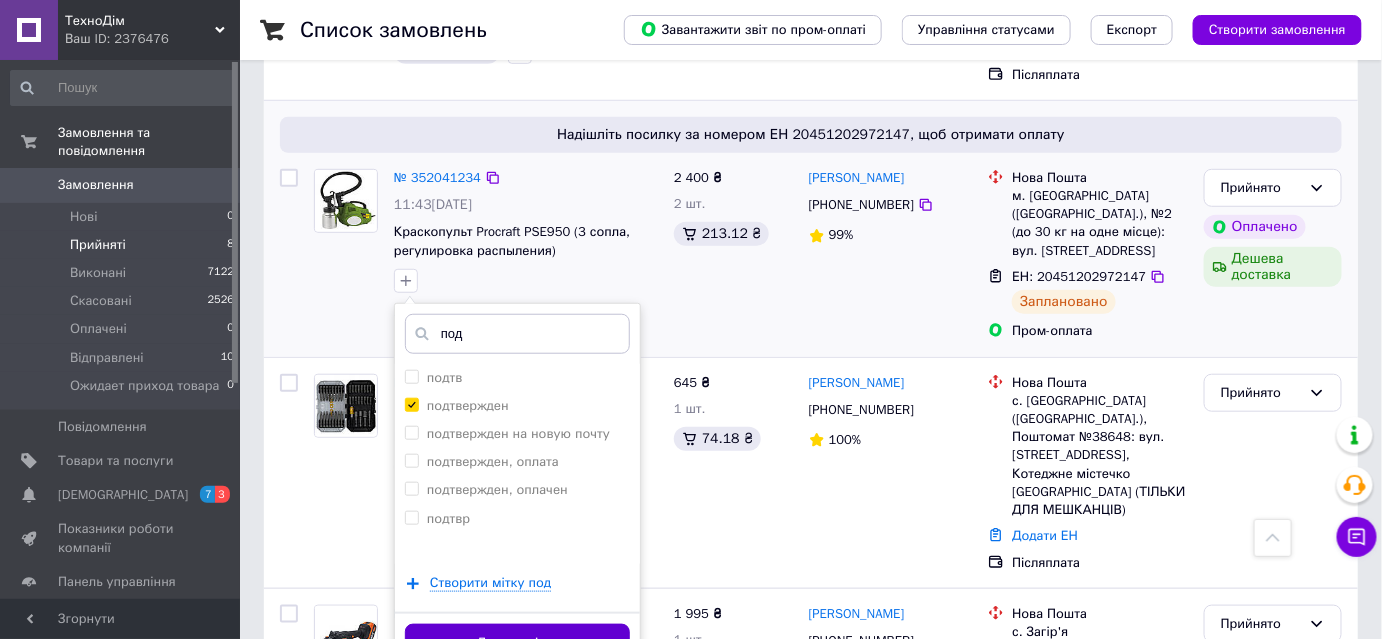 click on "Додати мітку" at bounding box center [517, 643] 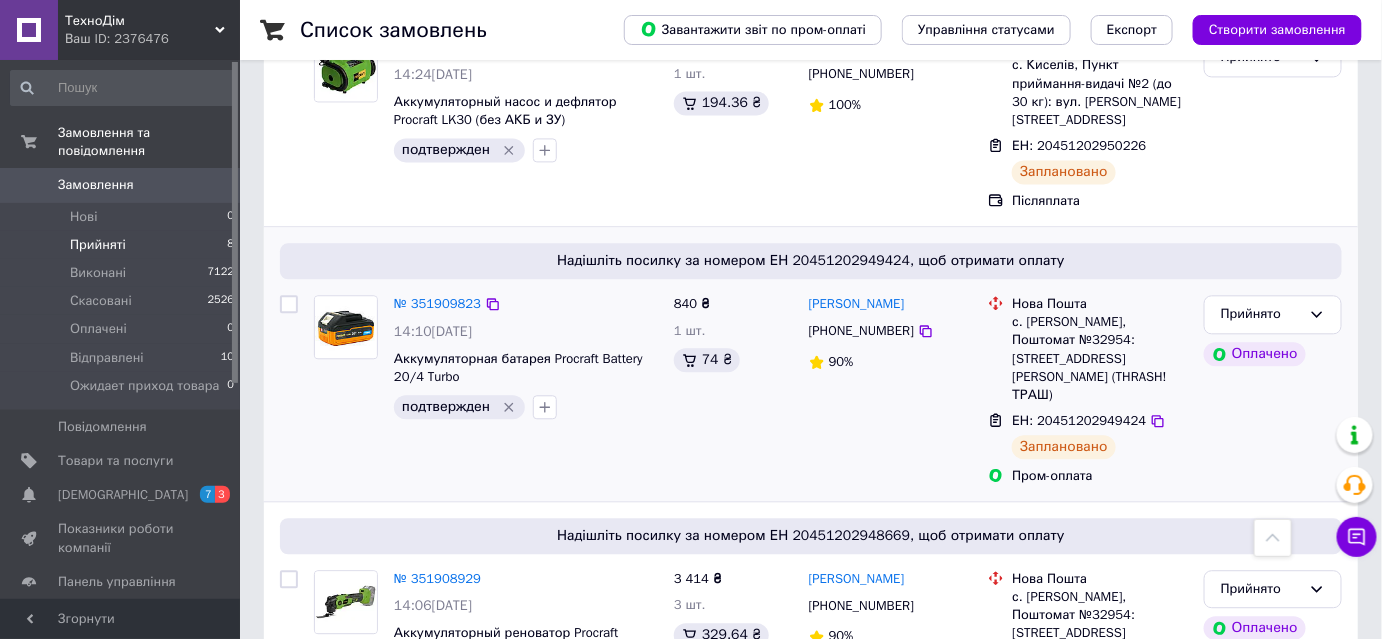 scroll, scrollTop: 1426, scrollLeft: 0, axis: vertical 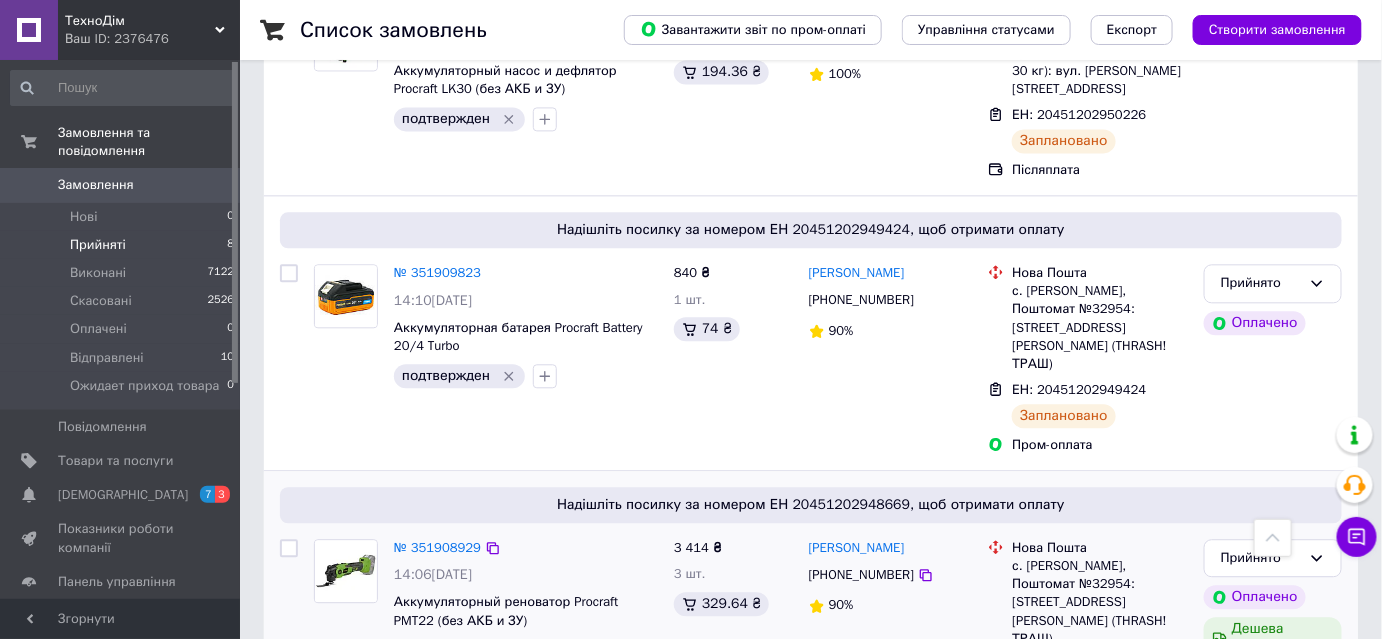 click 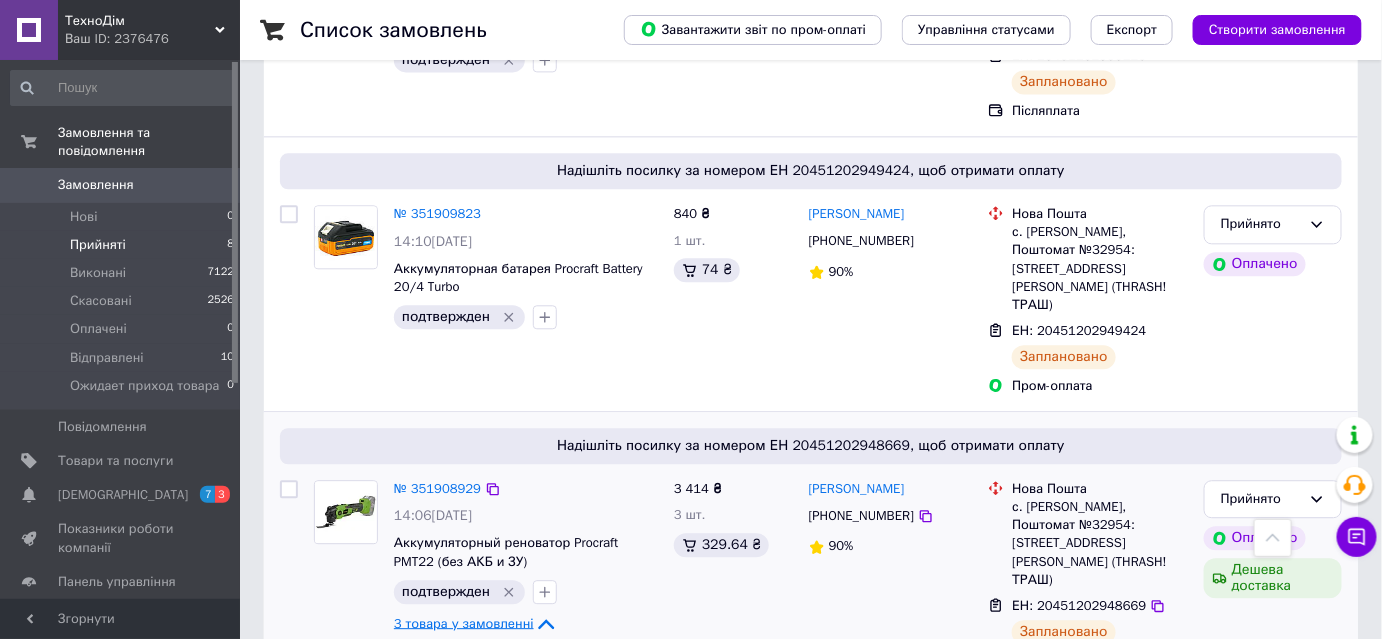 click 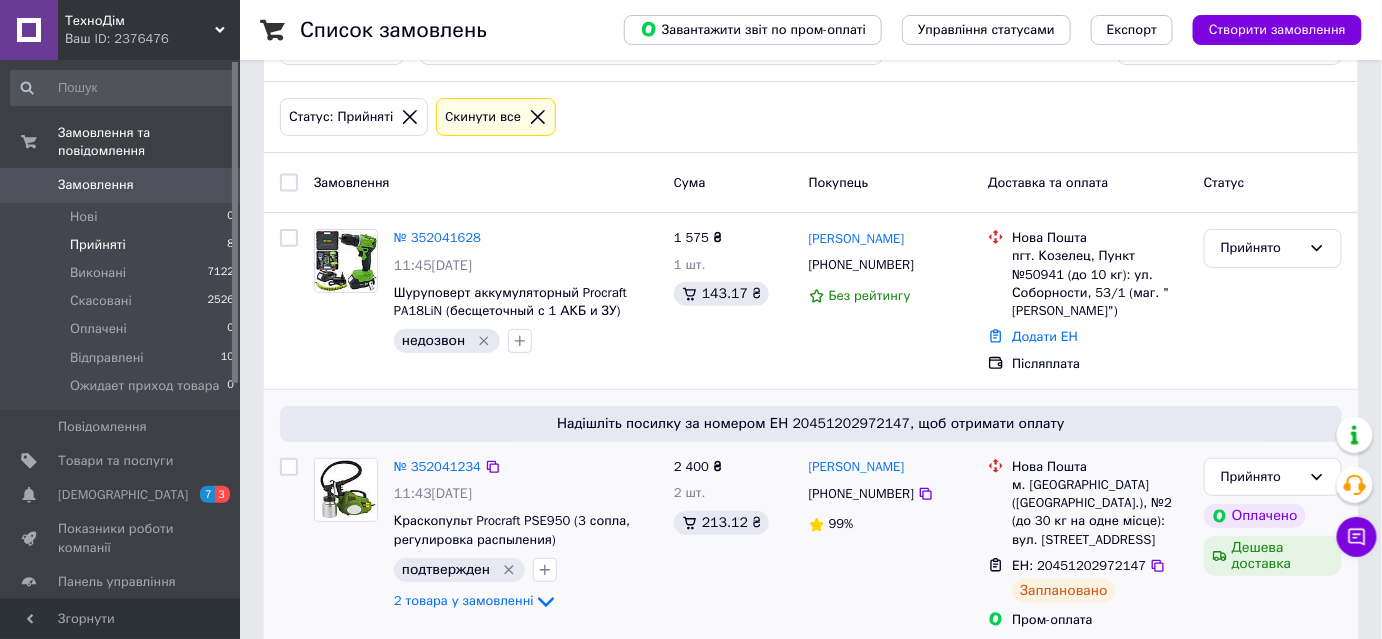 scroll, scrollTop: 181, scrollLeft: 0, axis: vertical 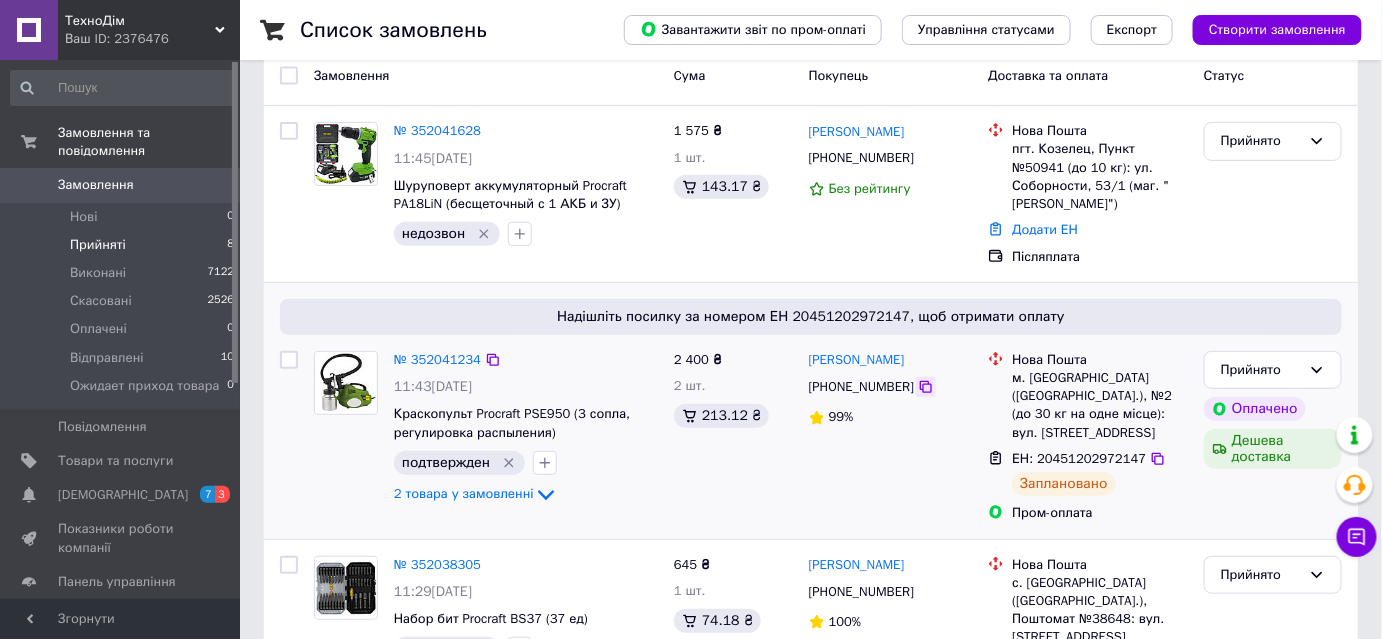 click 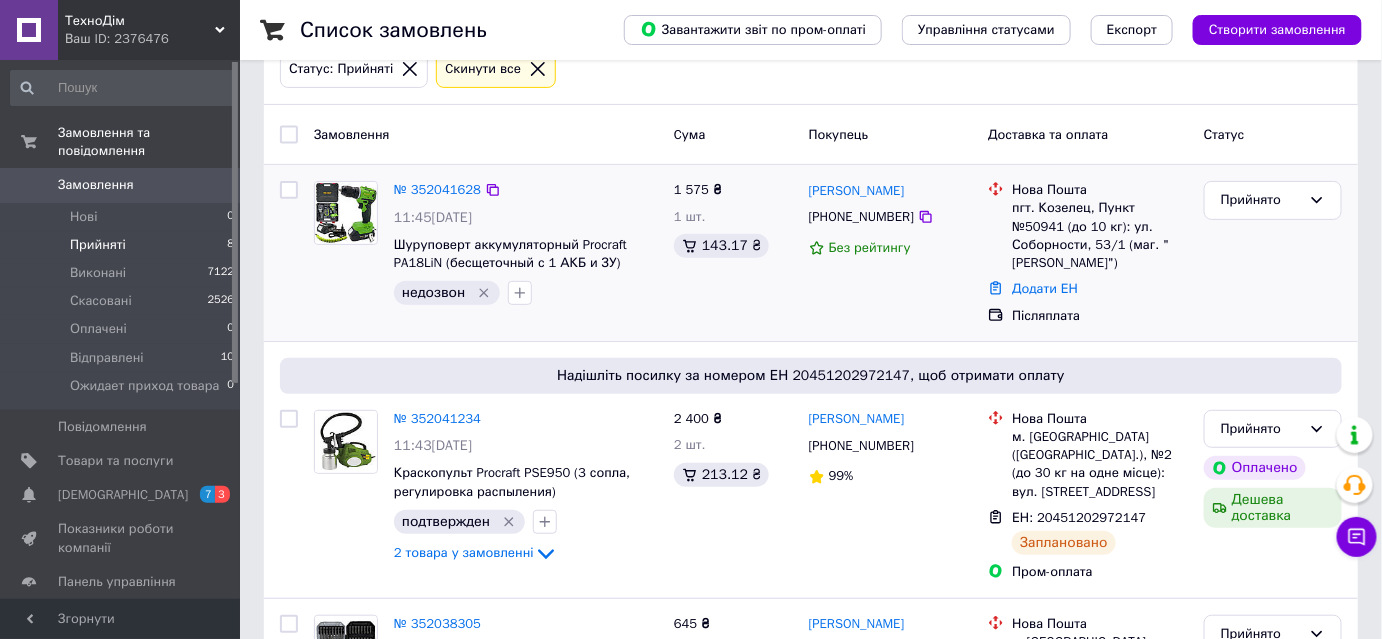 scroll, scrollTop: 90, scrollLeft: 0, axis: vertical 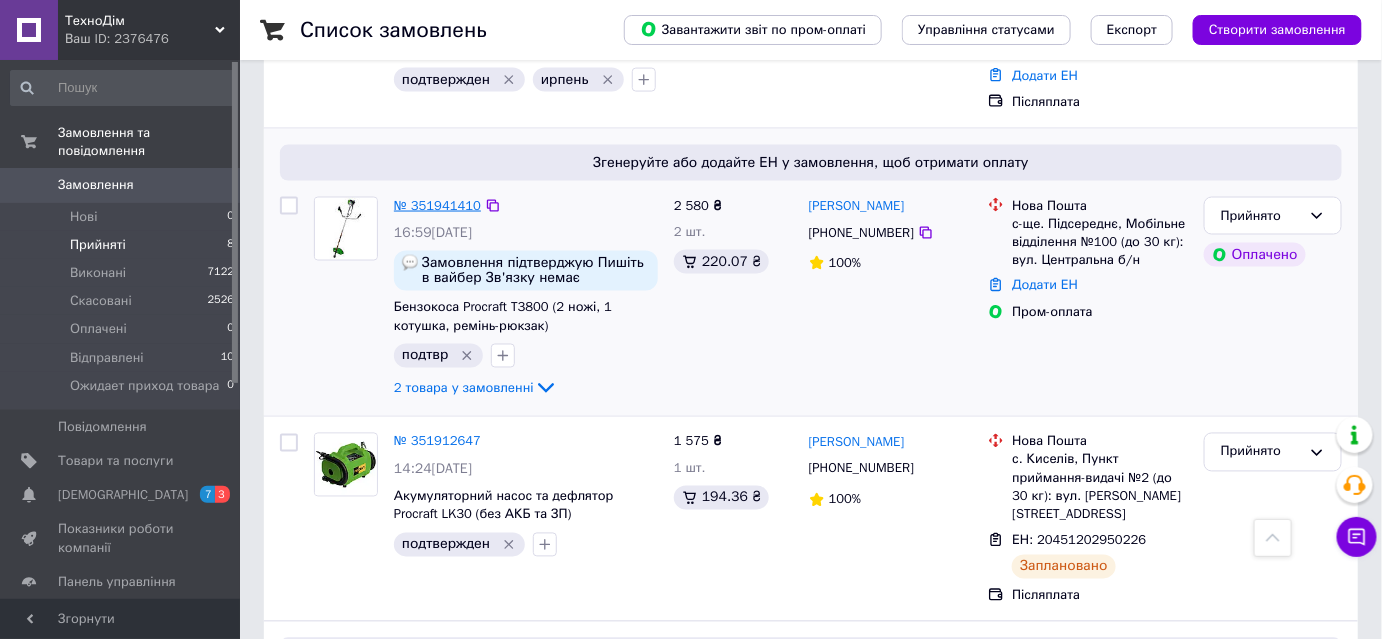 click on "№ 351941410" at bounding box center (437, 205) 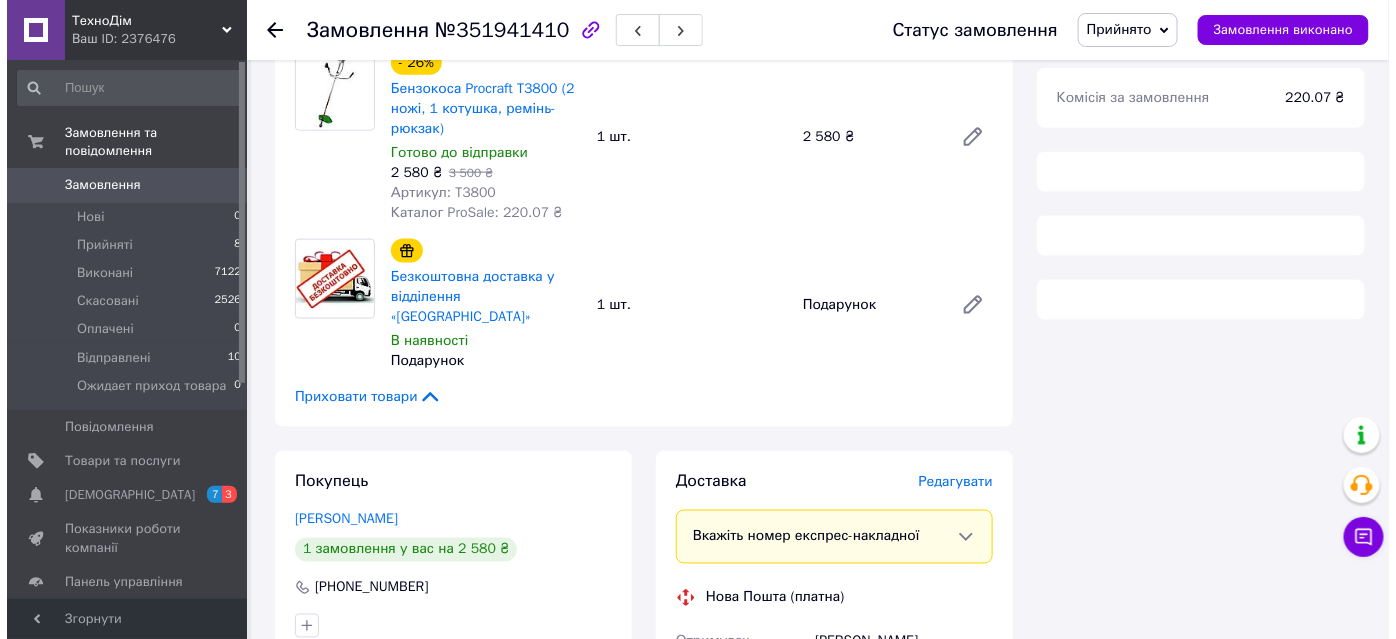 scroll, scrollTop: 818, scrollLeft: 0, axis: vertical 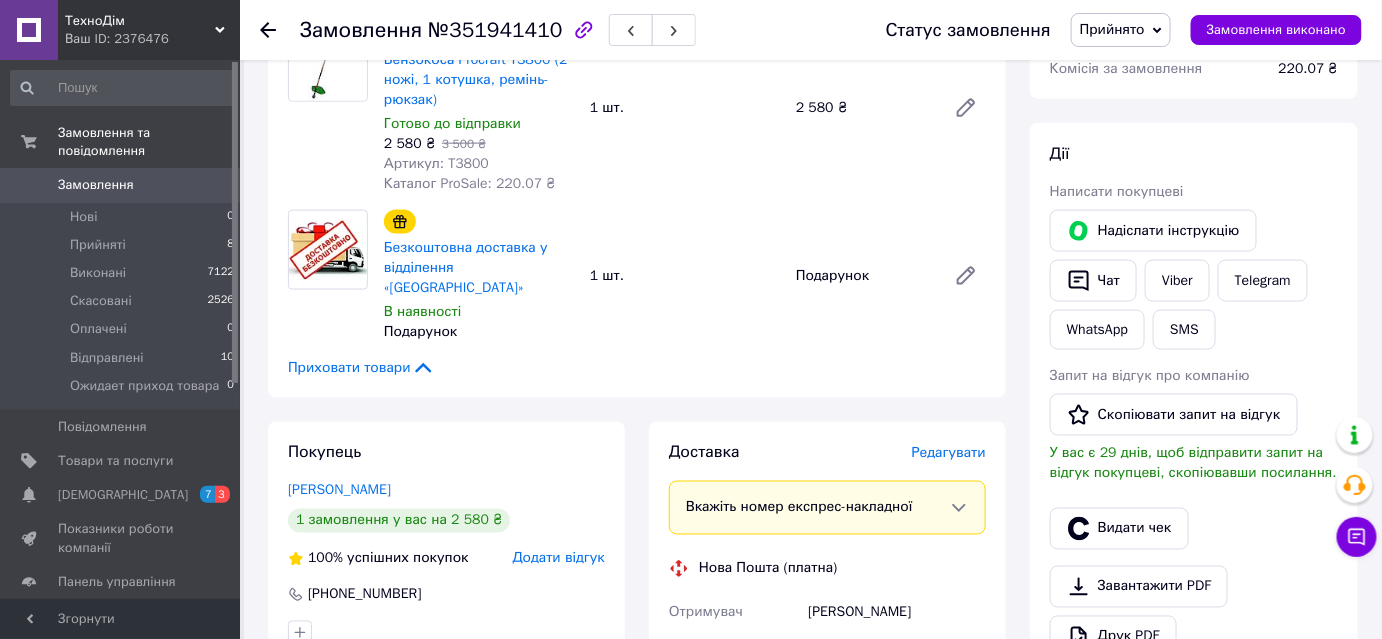 click on "Редагувати" at bounding box center [949, 453] 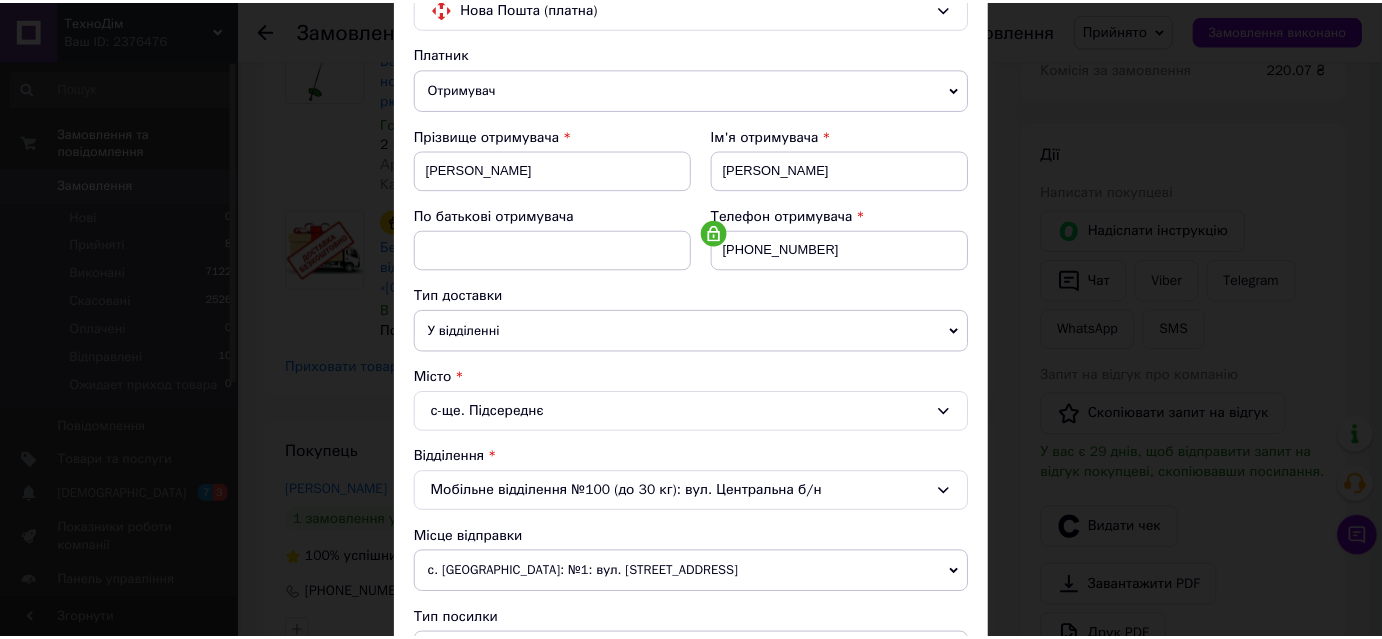 scroll, scrollTop: 181, scrollLeft: 0, axis: vertical 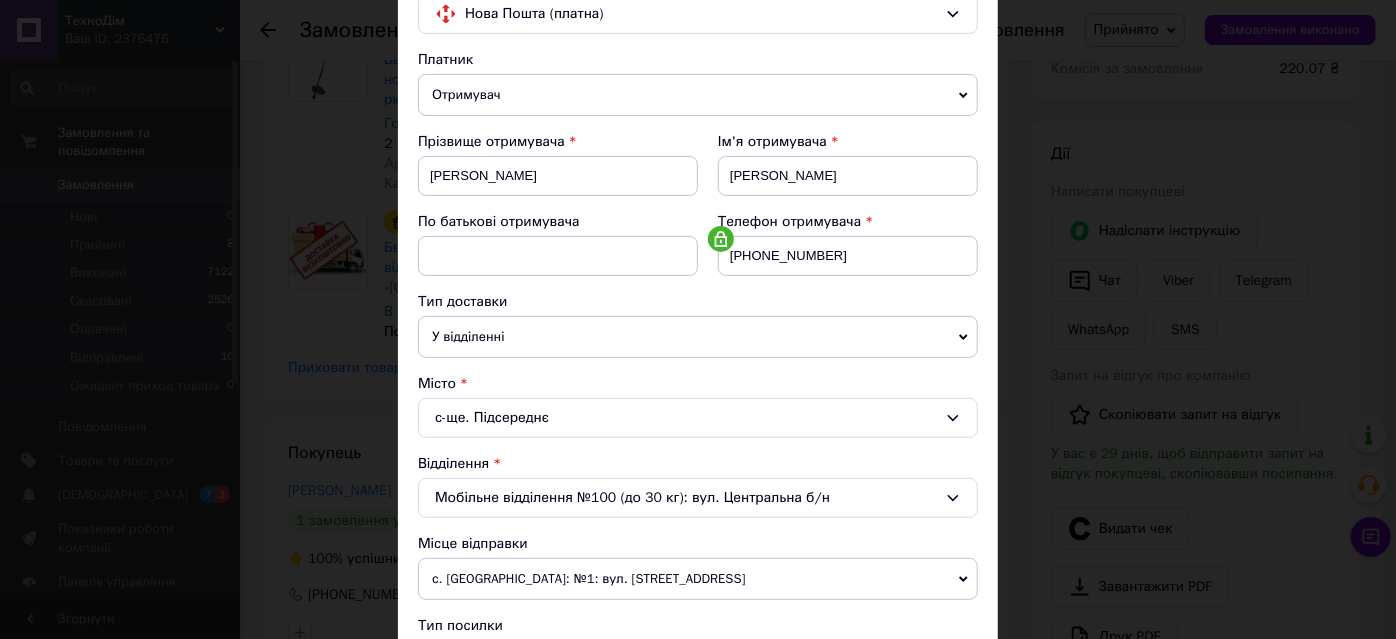 click on "У відділенні" at bounding box center (698, 337) 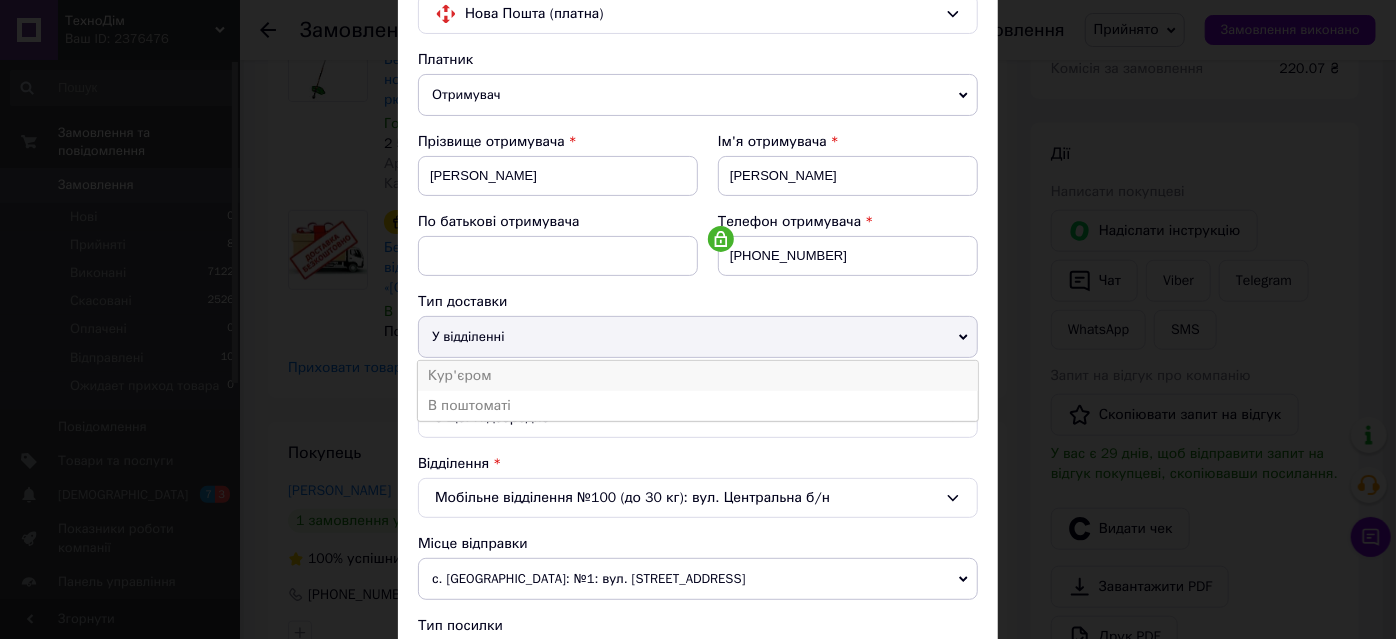 click on "Кур'єром" at bounding box center [698, 376] 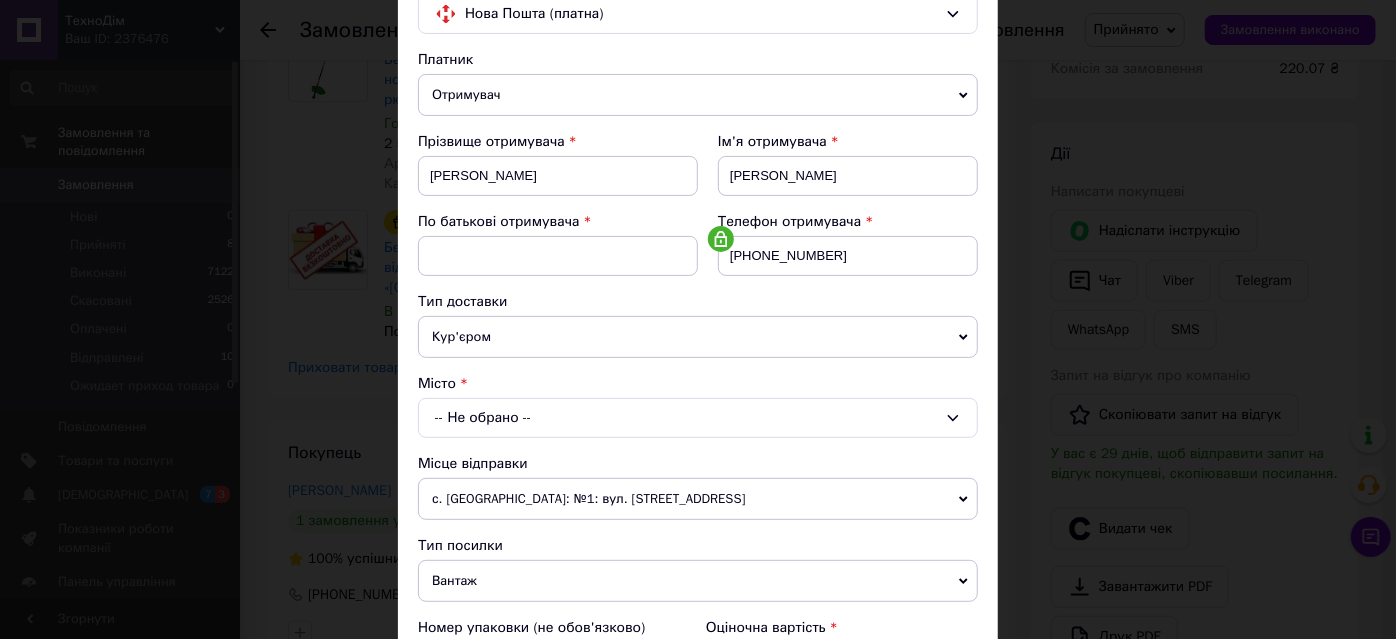 click on "-- Не обрано --" at bounding box center (698, 418) 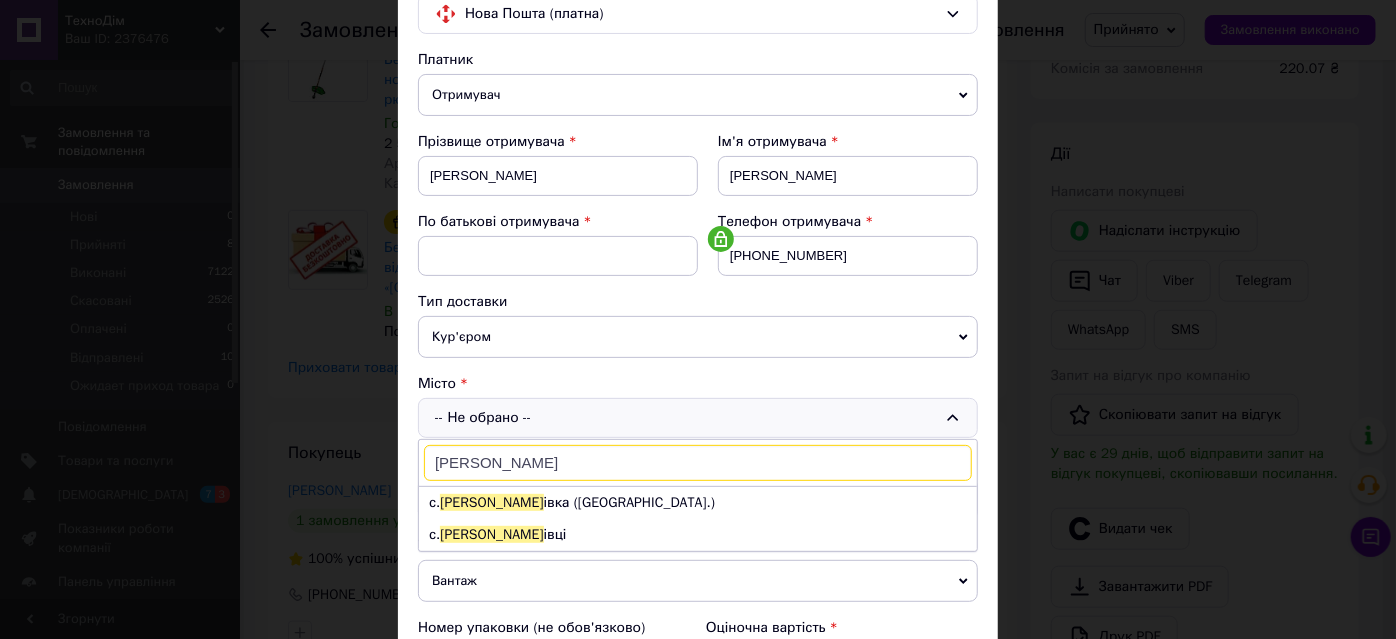 type on "дорош" 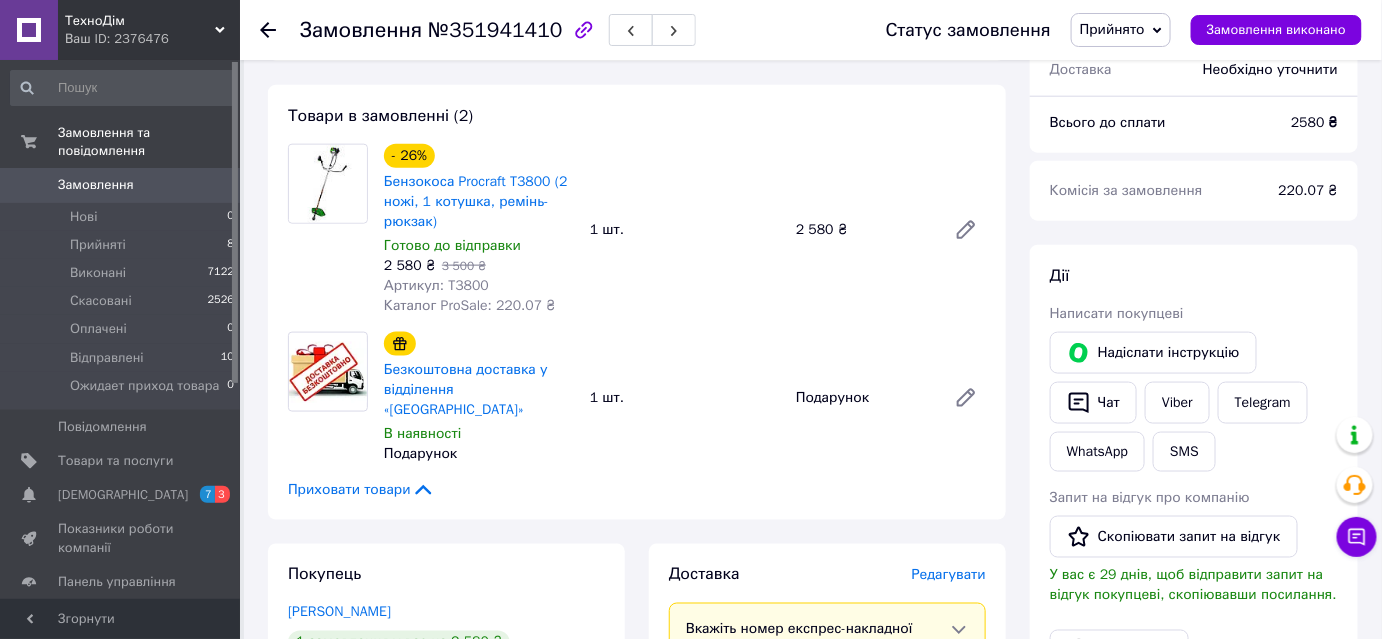 scroll, scrollTop: 454, scrollLeft: 0, axis: vertical 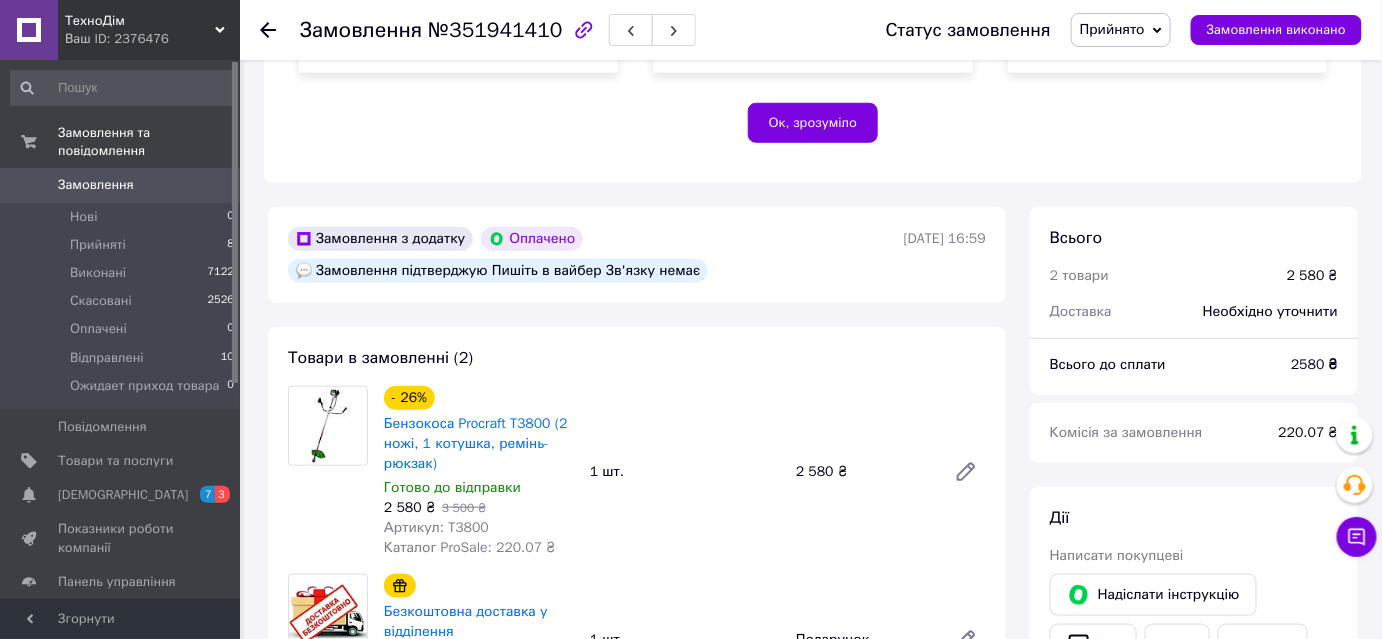 click on "№351941410" at bounding box center [495, 30] 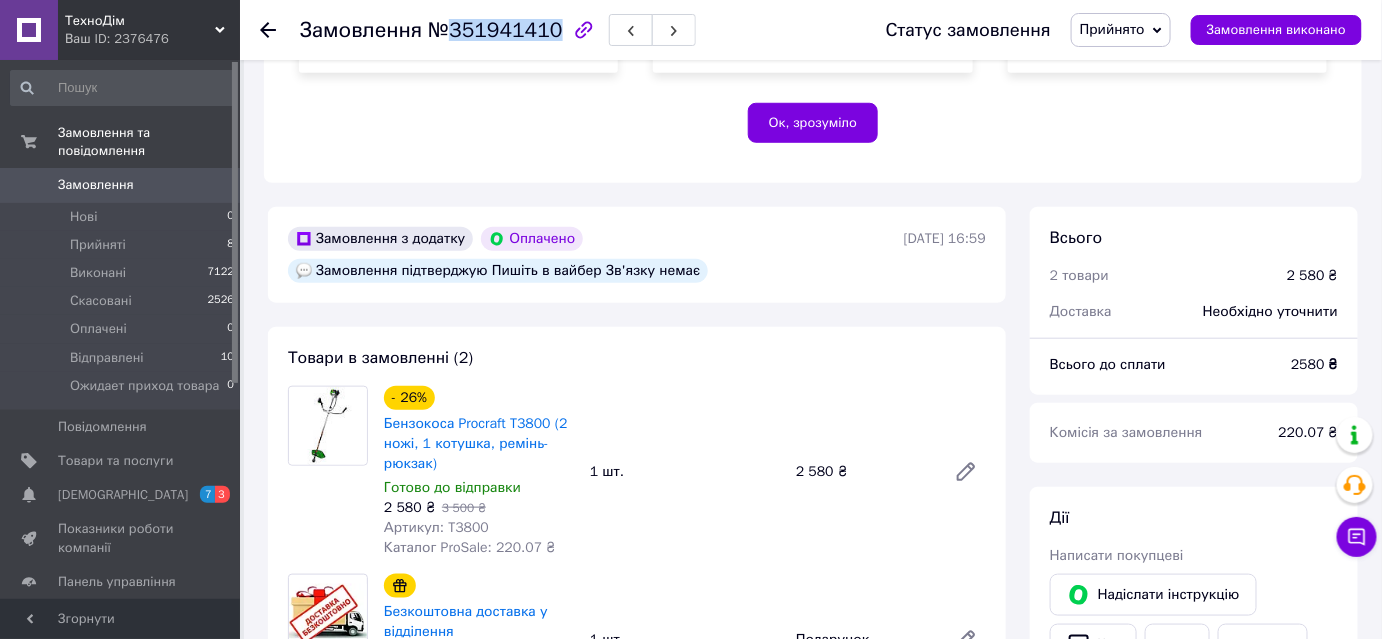 click on "№351941410" at bounding box center (495, 30) 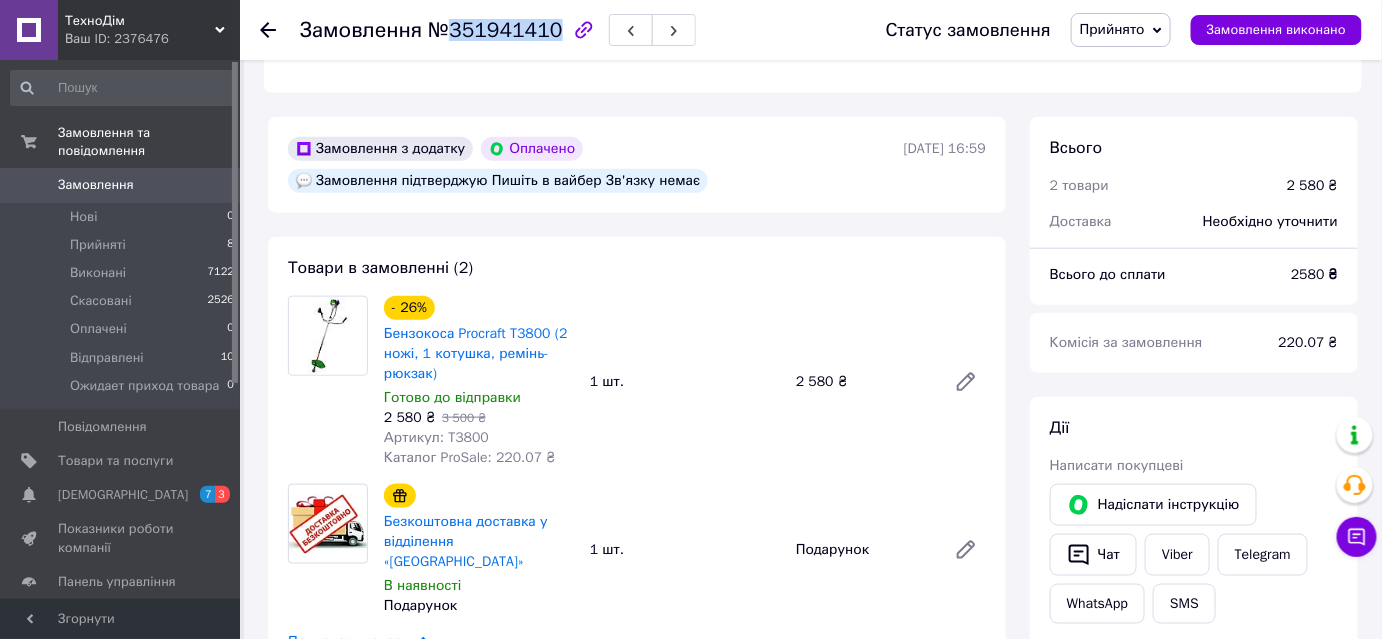 scroll, scrollTop: 636, scrollLeft: 0, axis: vertical 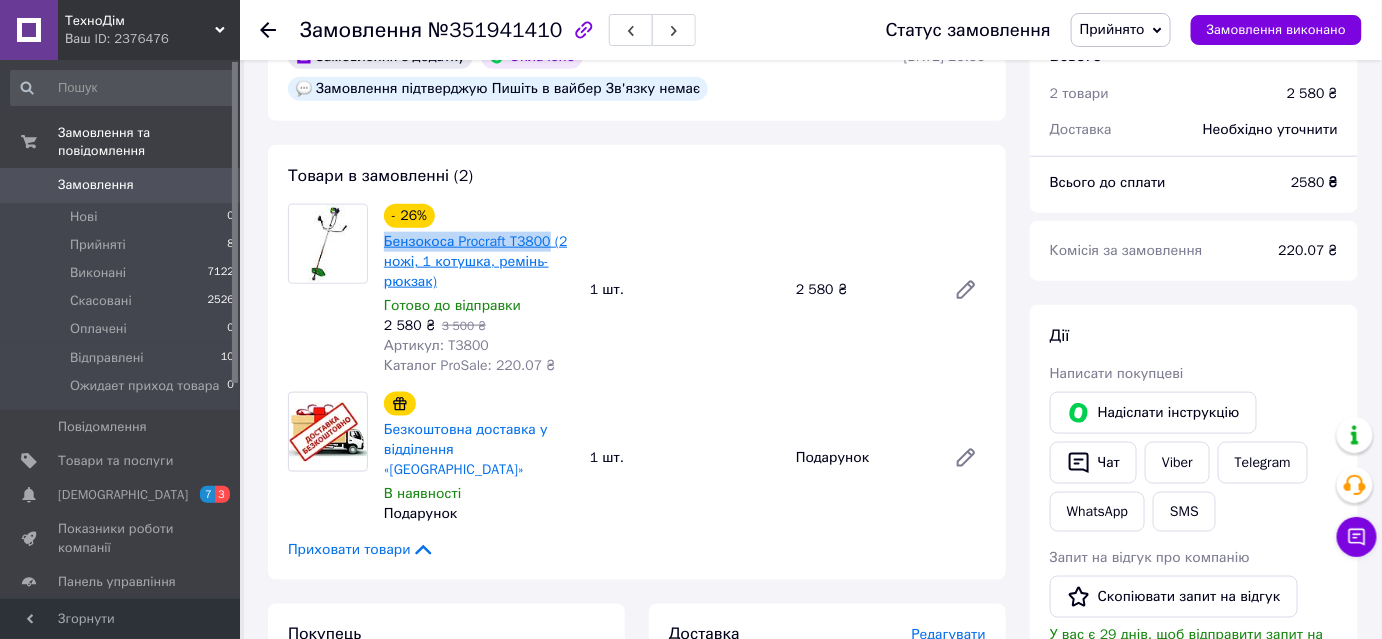 drag, startPoint x: 381, startPoint y: 214, endPoint x: 544, endPoint y: 215, distance: 163.00307 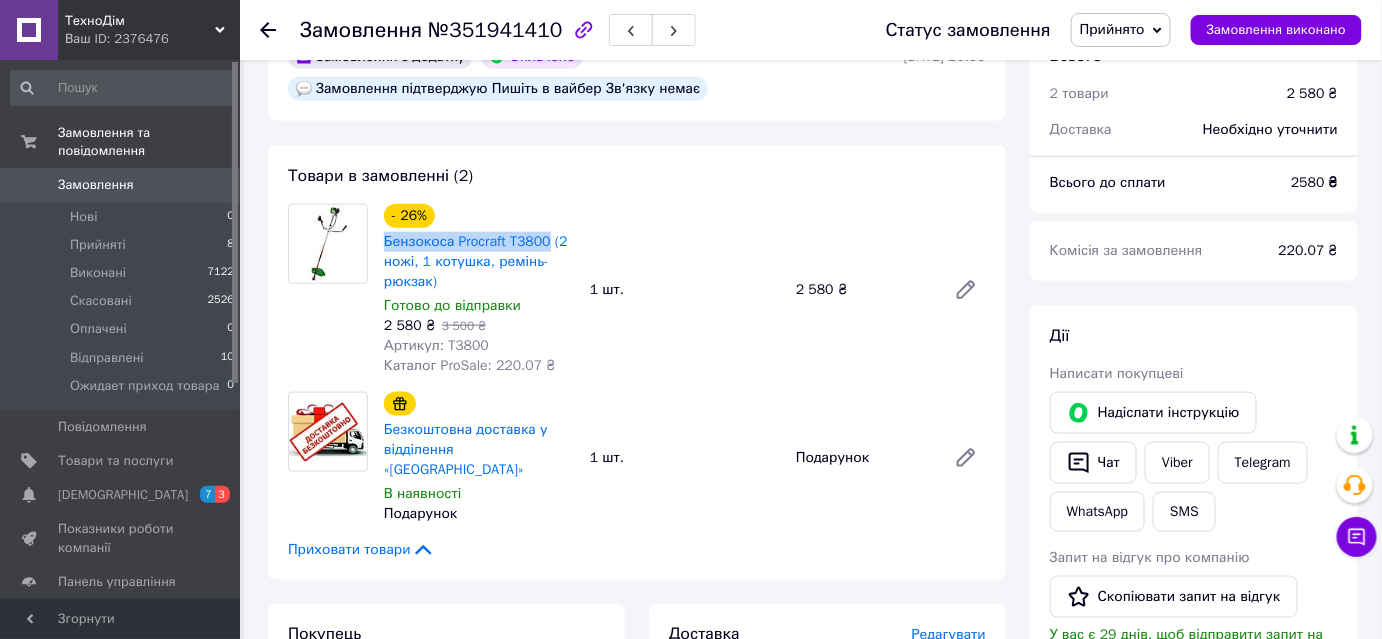 copy on "Бензокоса Procraft T3800" 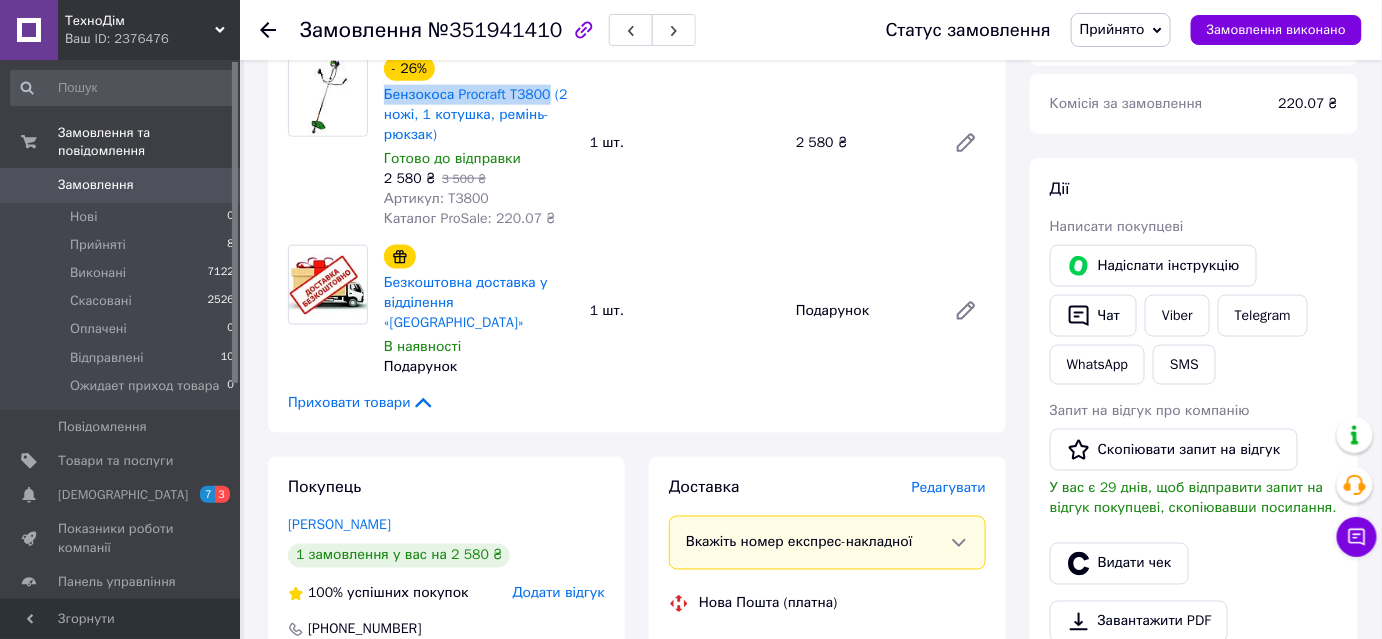 scroll, scrollTop: 1000, scrollLeft: 0, axis: vertical 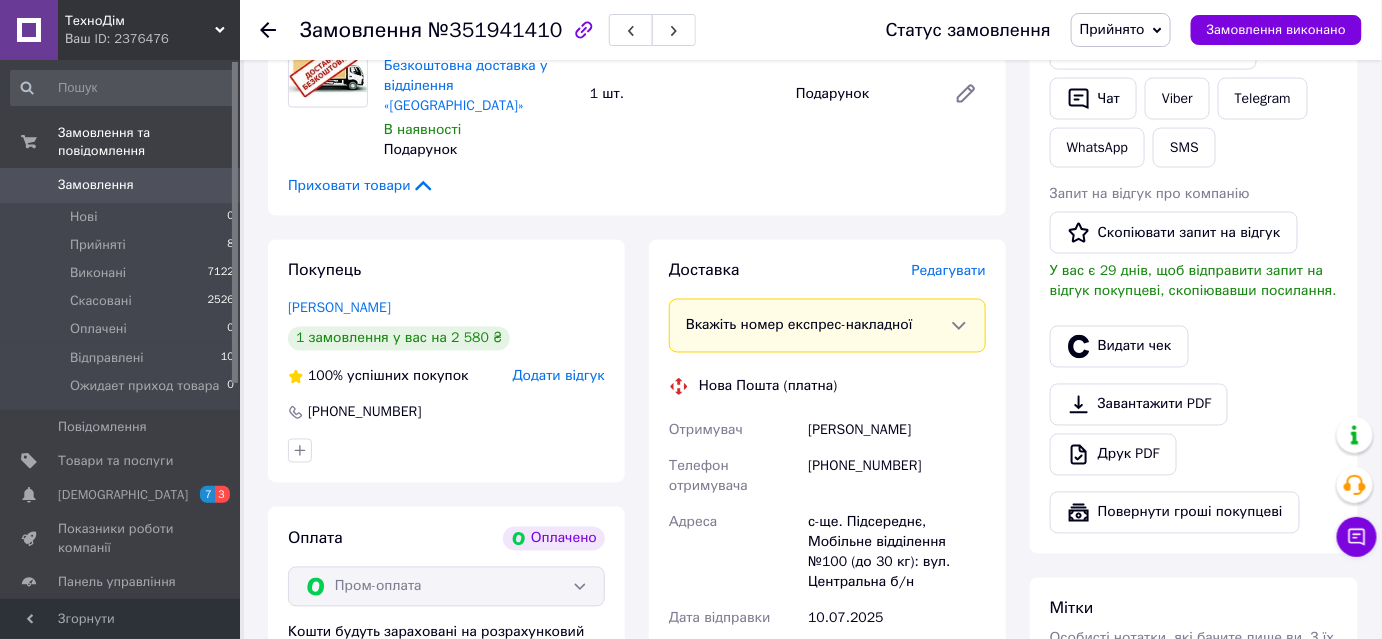 click on "[PHONE_NUMBER]" at bounding box center [897, 477] 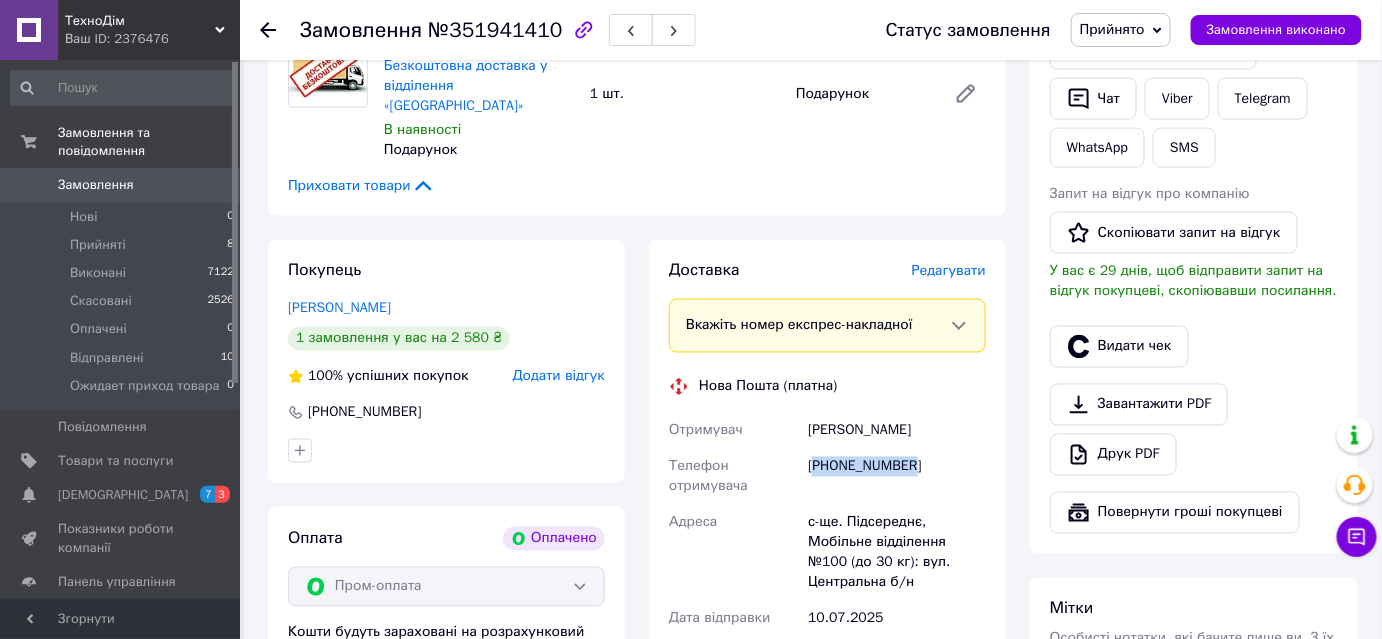 click on "[PHONE_NUMBER]" at bounding box center [897, 477] 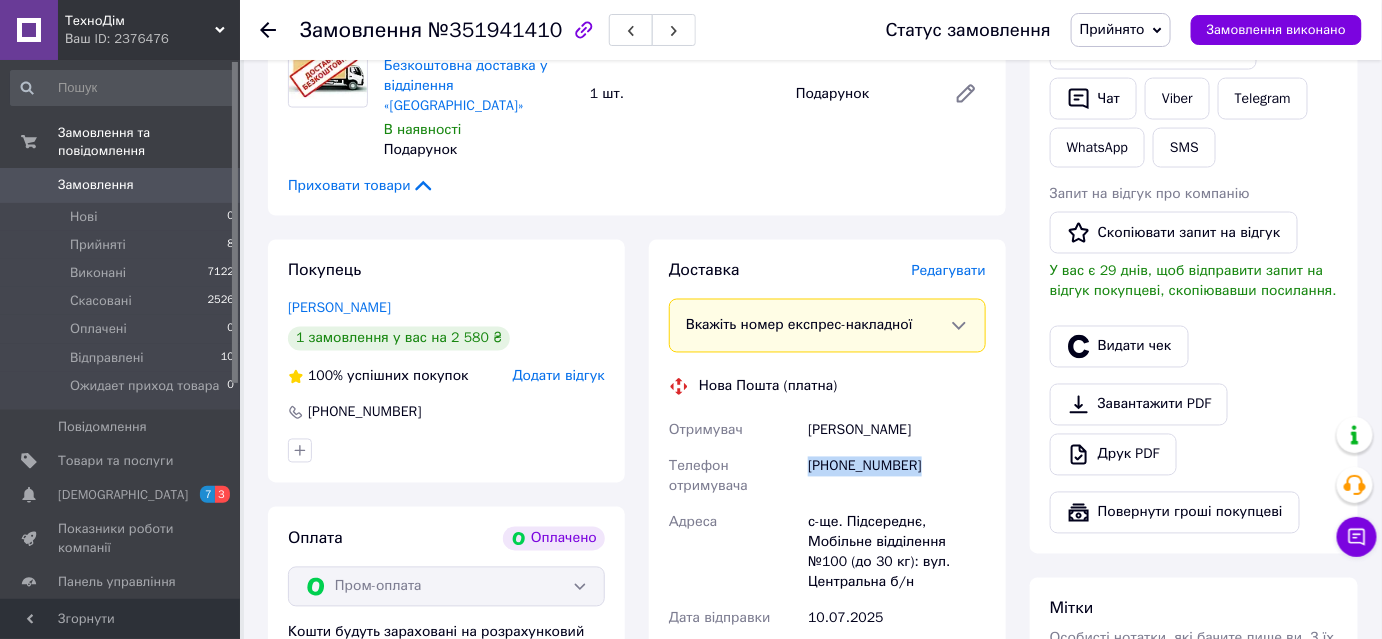 click on "[PHONE_NUMBER]" at bounding box center (897, 477) 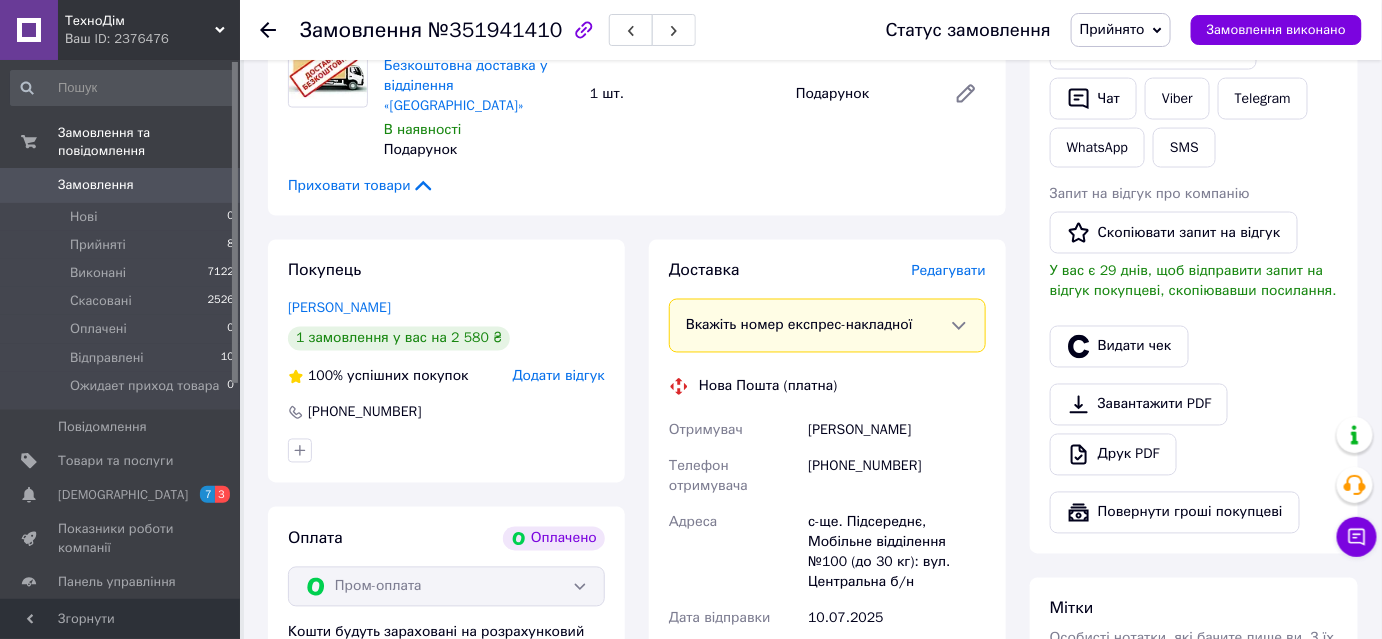 click on "[PERSON_NAME]" at bounding box center (897, 431) 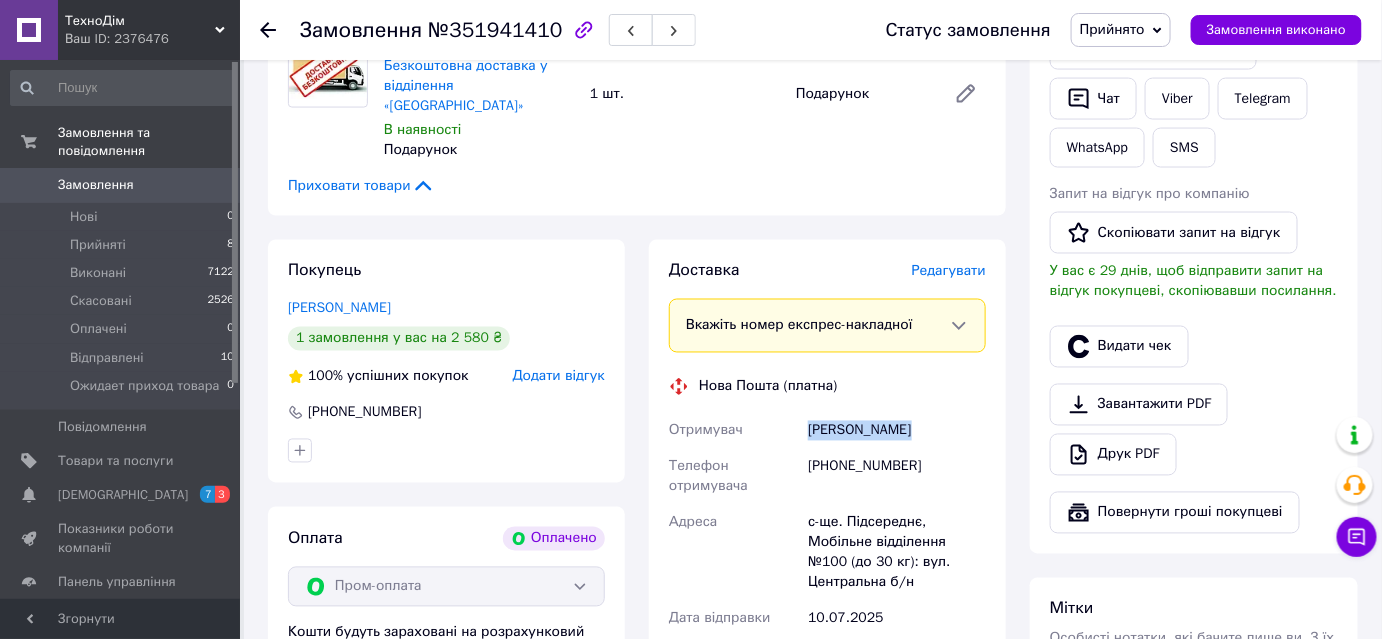 click on "[PERSON_NAME]" at bounding box center (897, 431) 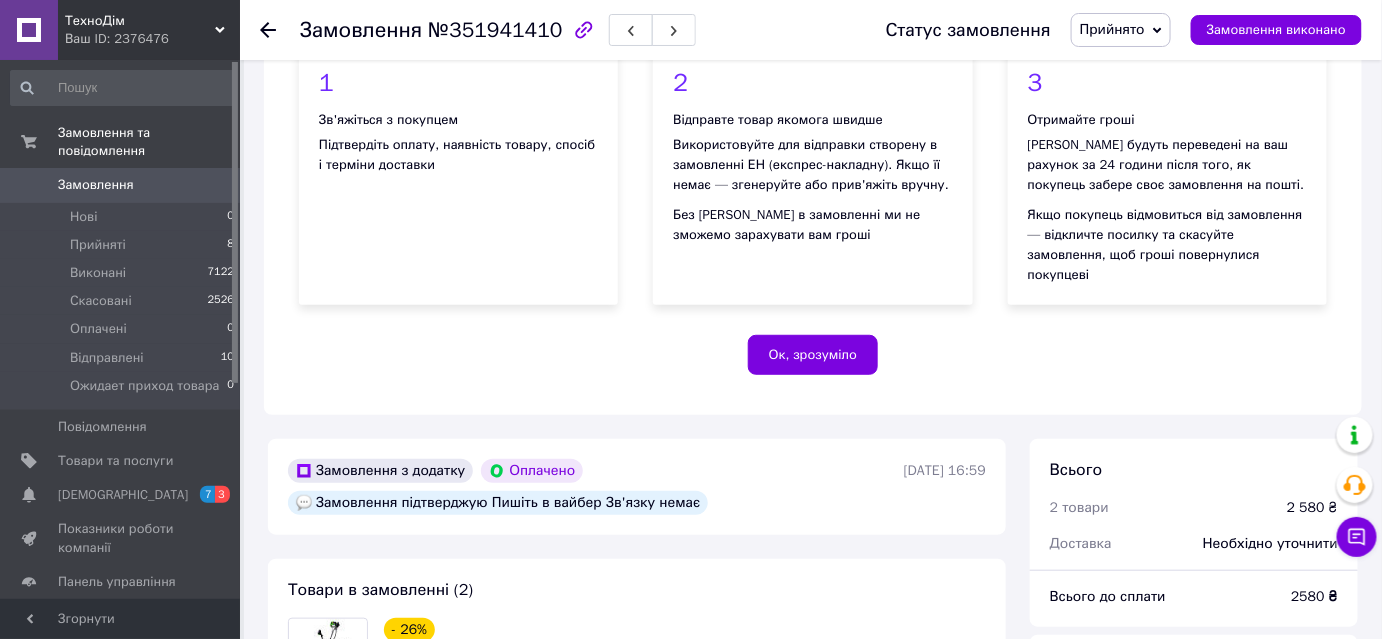 scroll, scrollTop: 0, scrollLeft: 0, axis: both 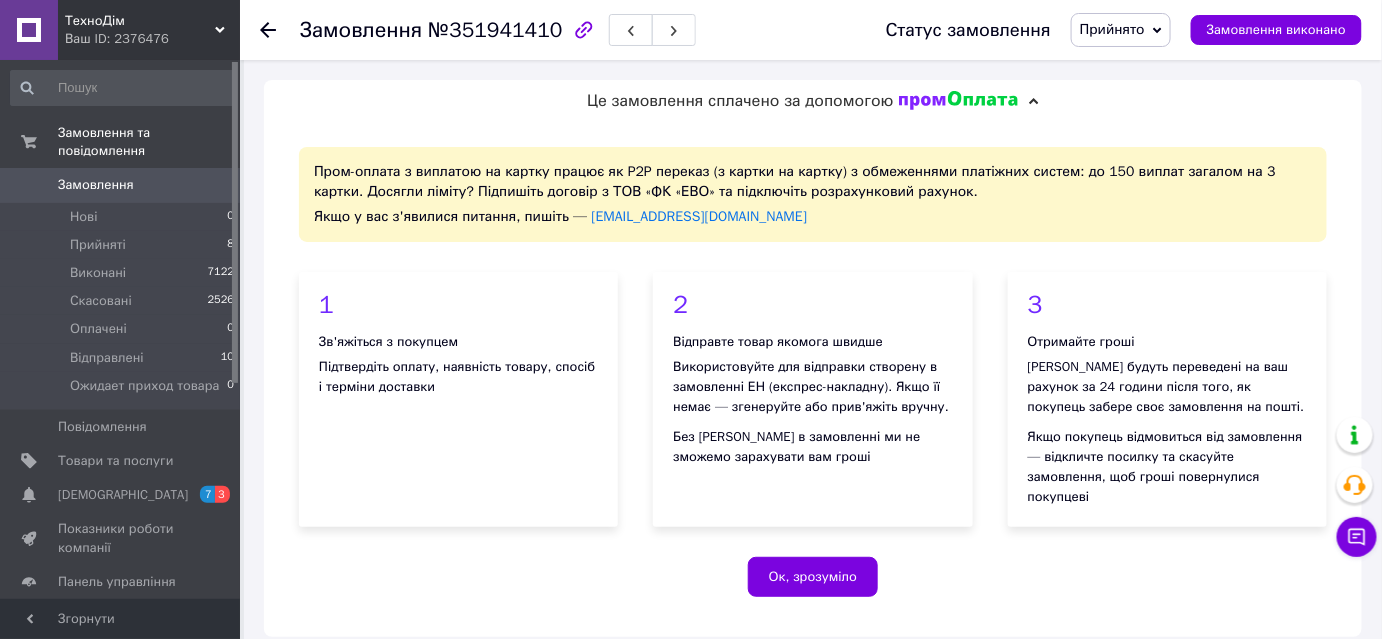 click on "№351941410" at bounding box center [495, 30] 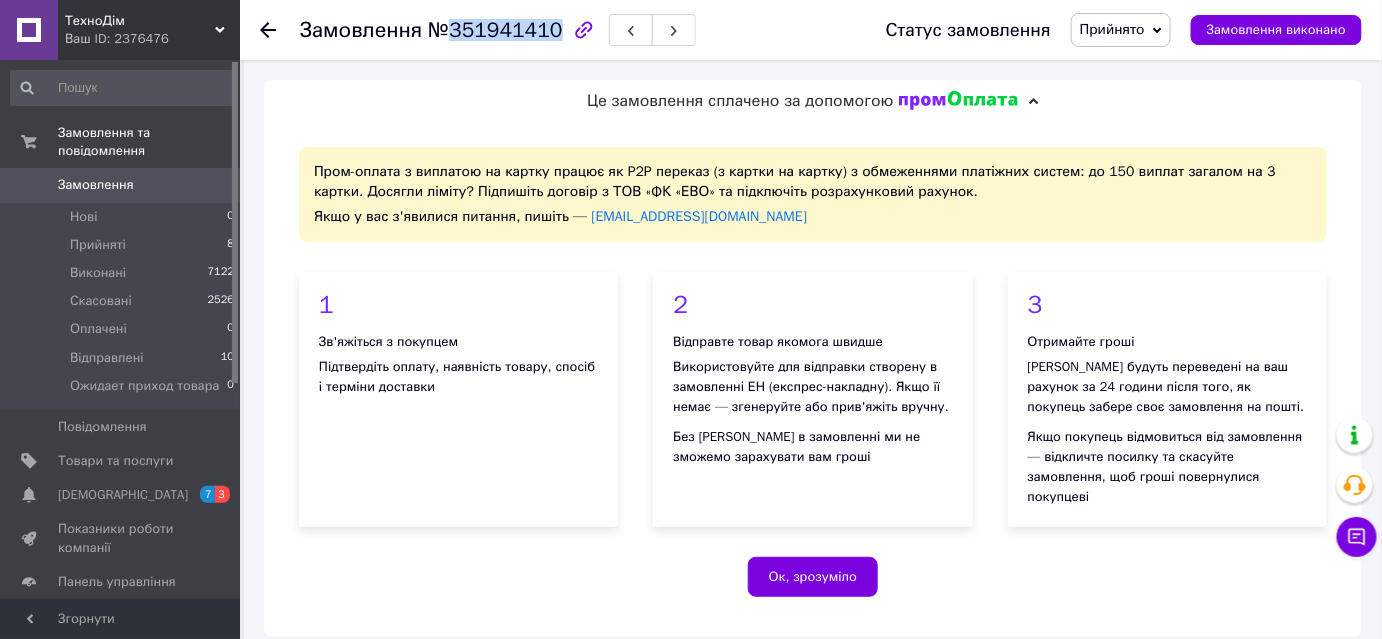 click on "№351941410" at bounding box center (495, 30) 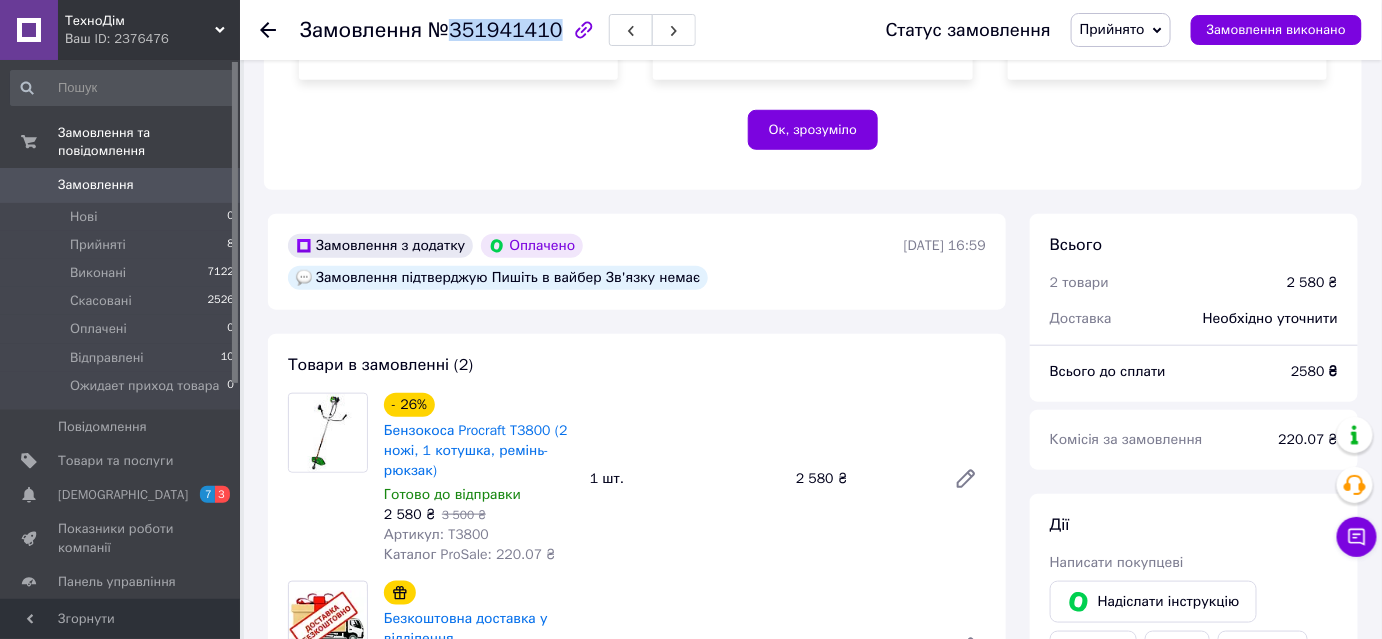 scroll, scrollTop: 454, scrollLeft: 0, axis: vertical 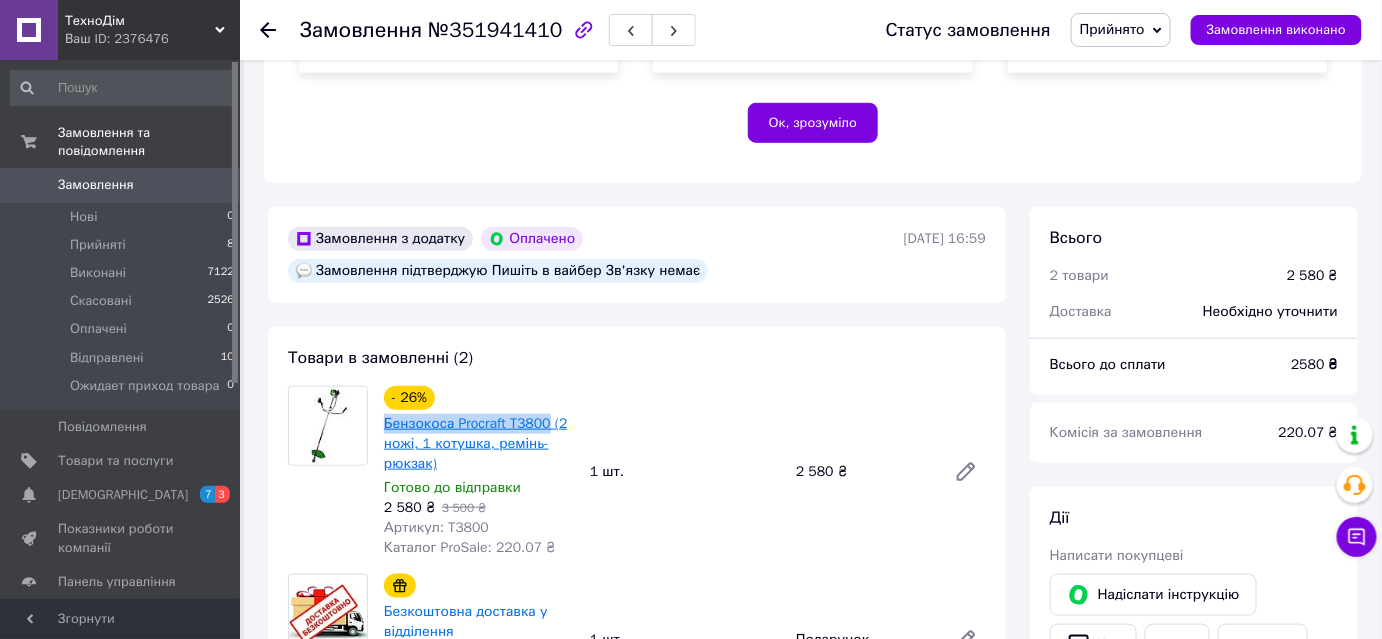 drag, startPoint x: 378, startPoint y: 400, endPoint x: 546, endPoint y: 402, distance: 168.0119 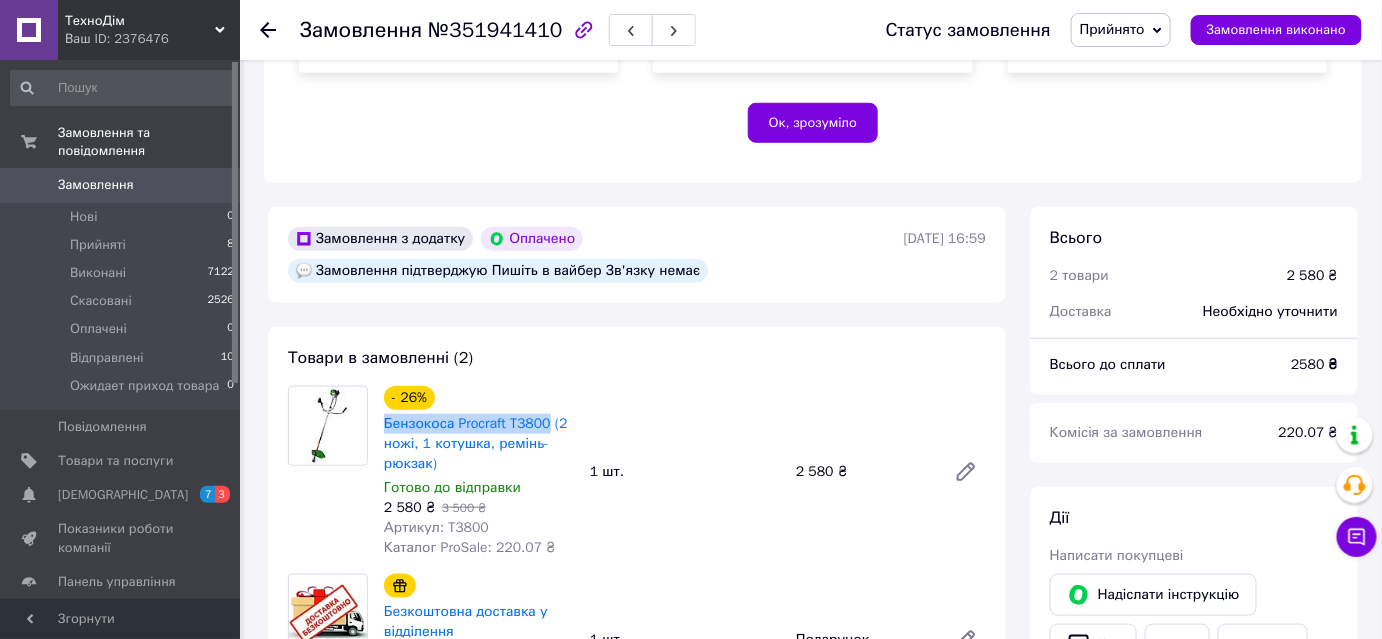 copy on "Бензокоса Procraft T3800" 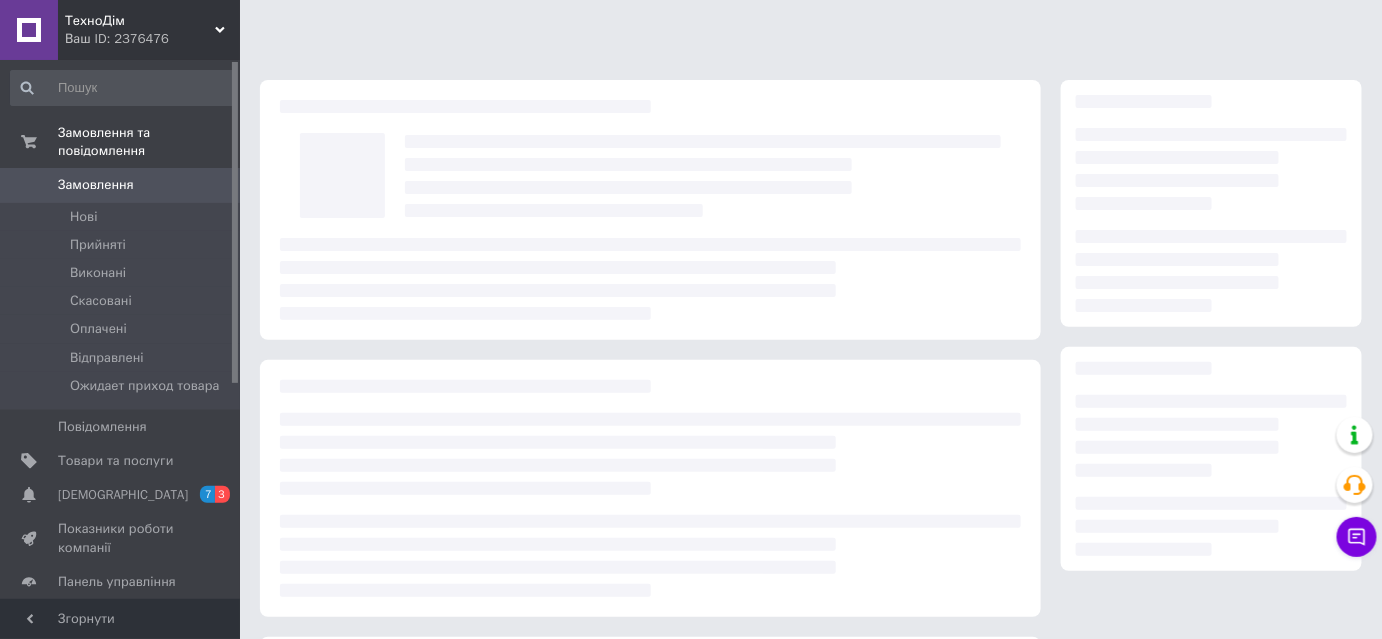 scroll, scrollTop: 274, scrollLeft: 0, axis: vertical 